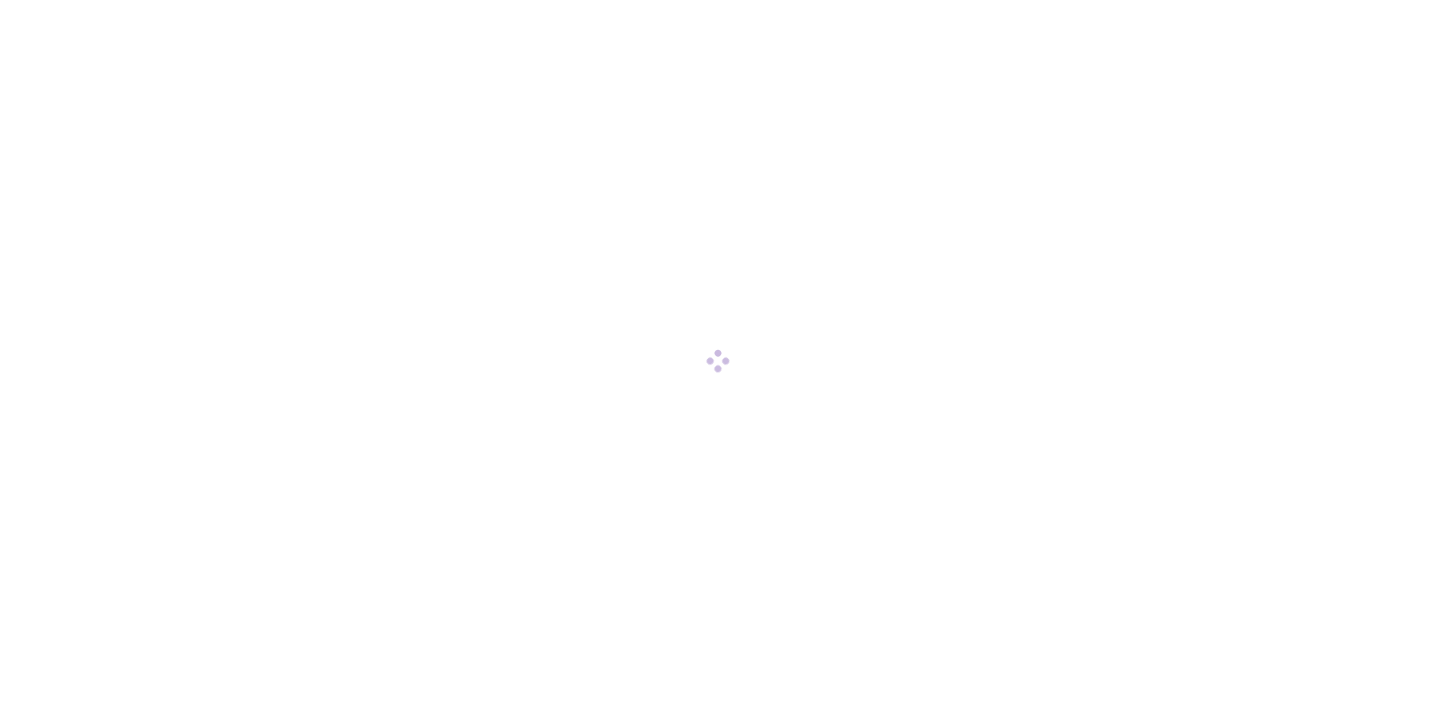 scroll, scrollTop: 0, scrollLeft: 0, axis: both 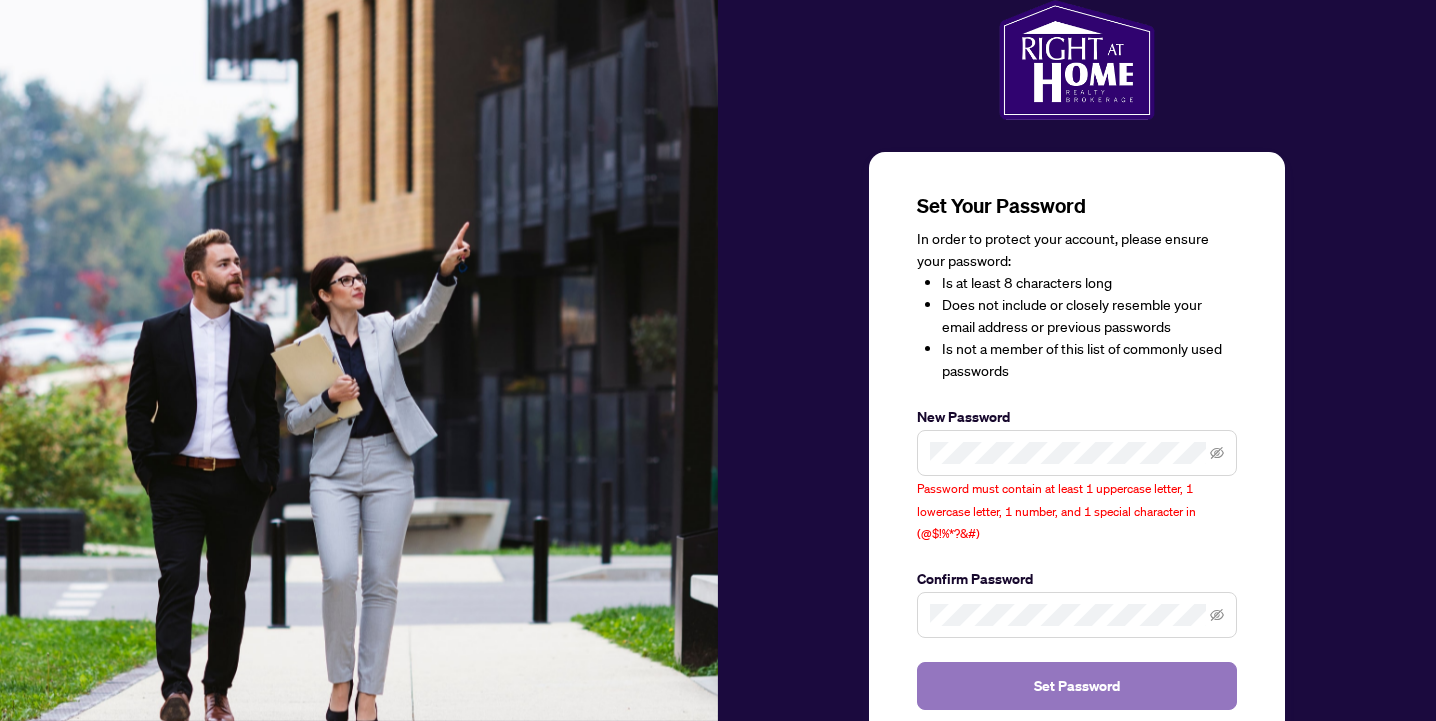 click on "Set Password" at bounding box center [1077, 686] 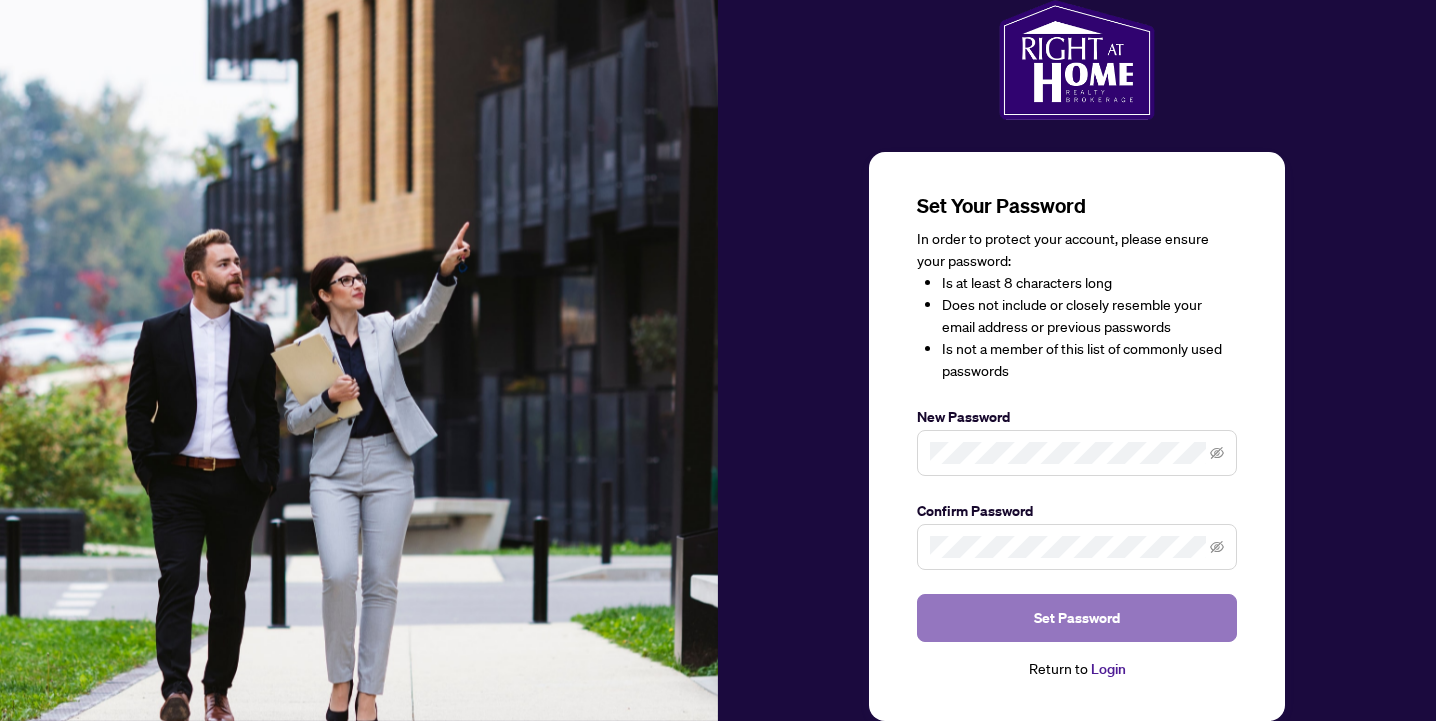 click on "Set Password" at bounding box center (1077, 618) 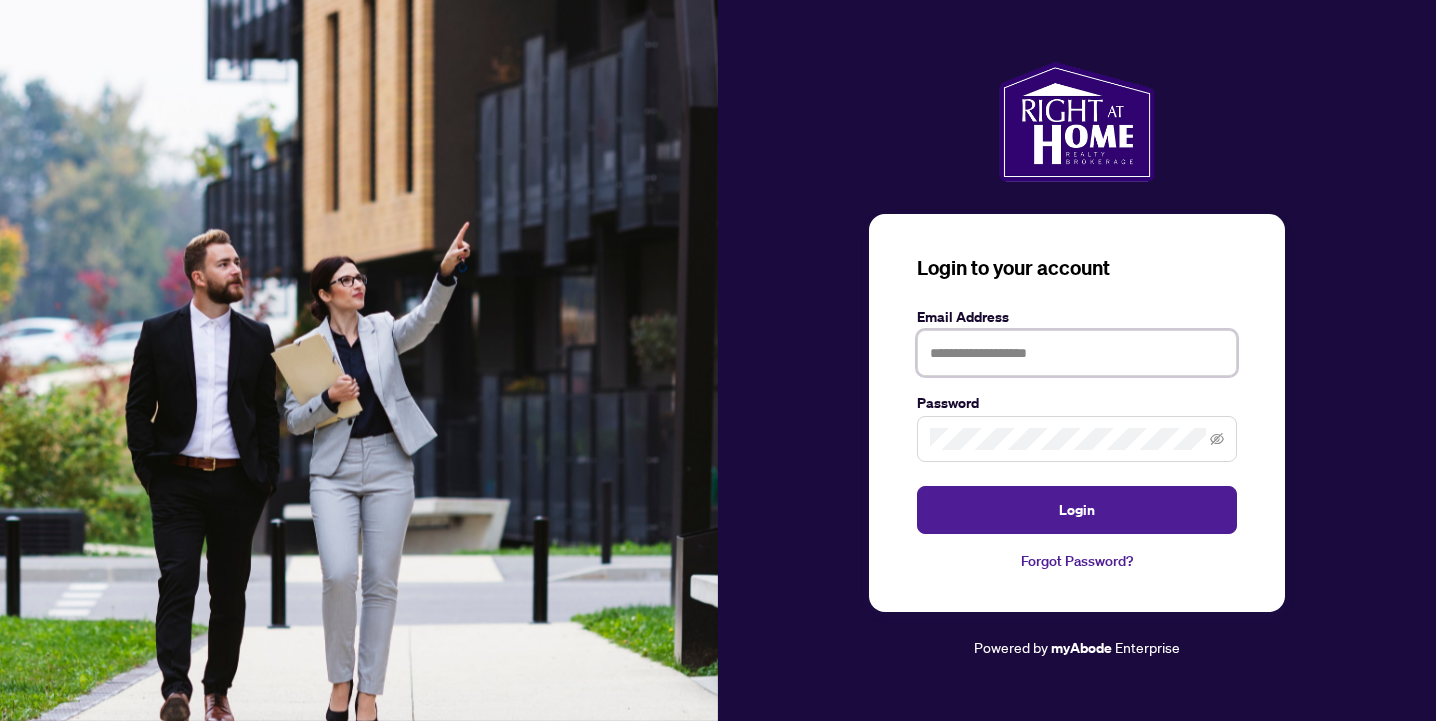 click at bounding box center [1077, 353] 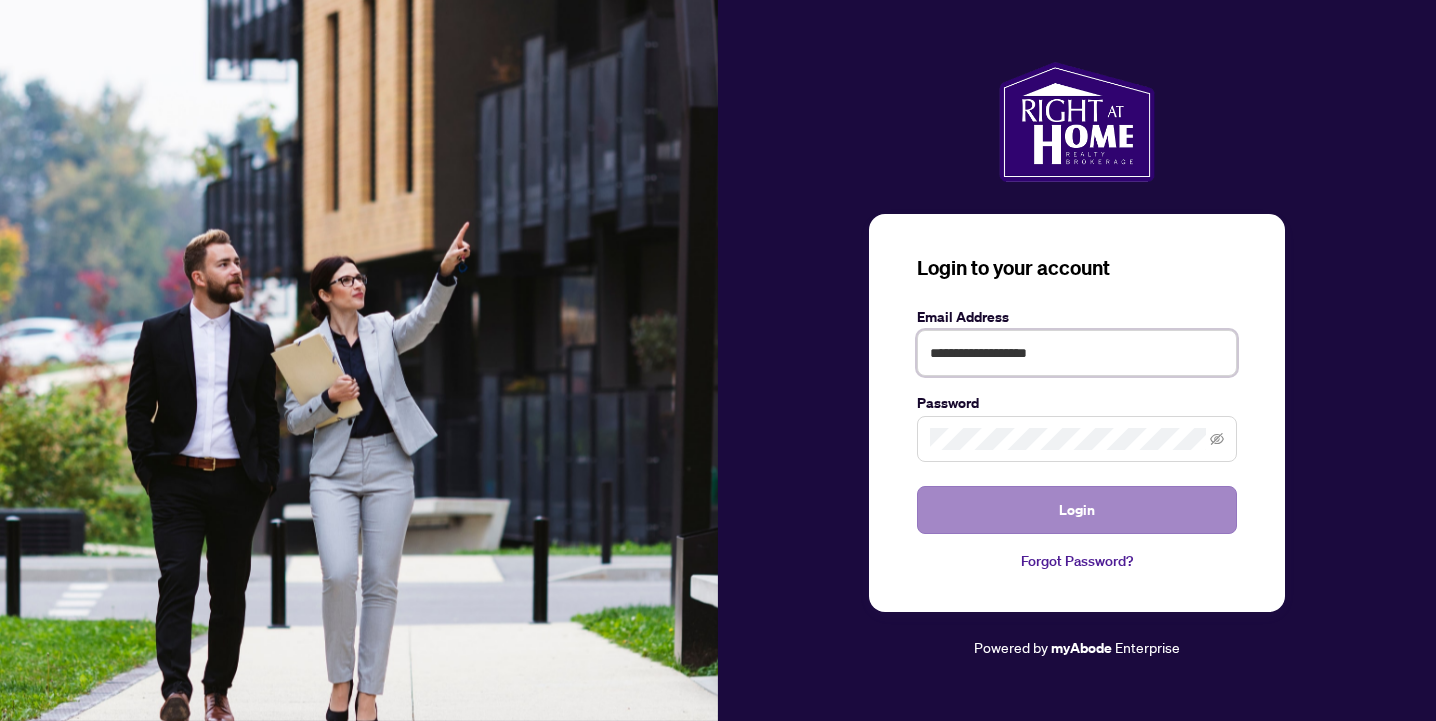 type on "**********" 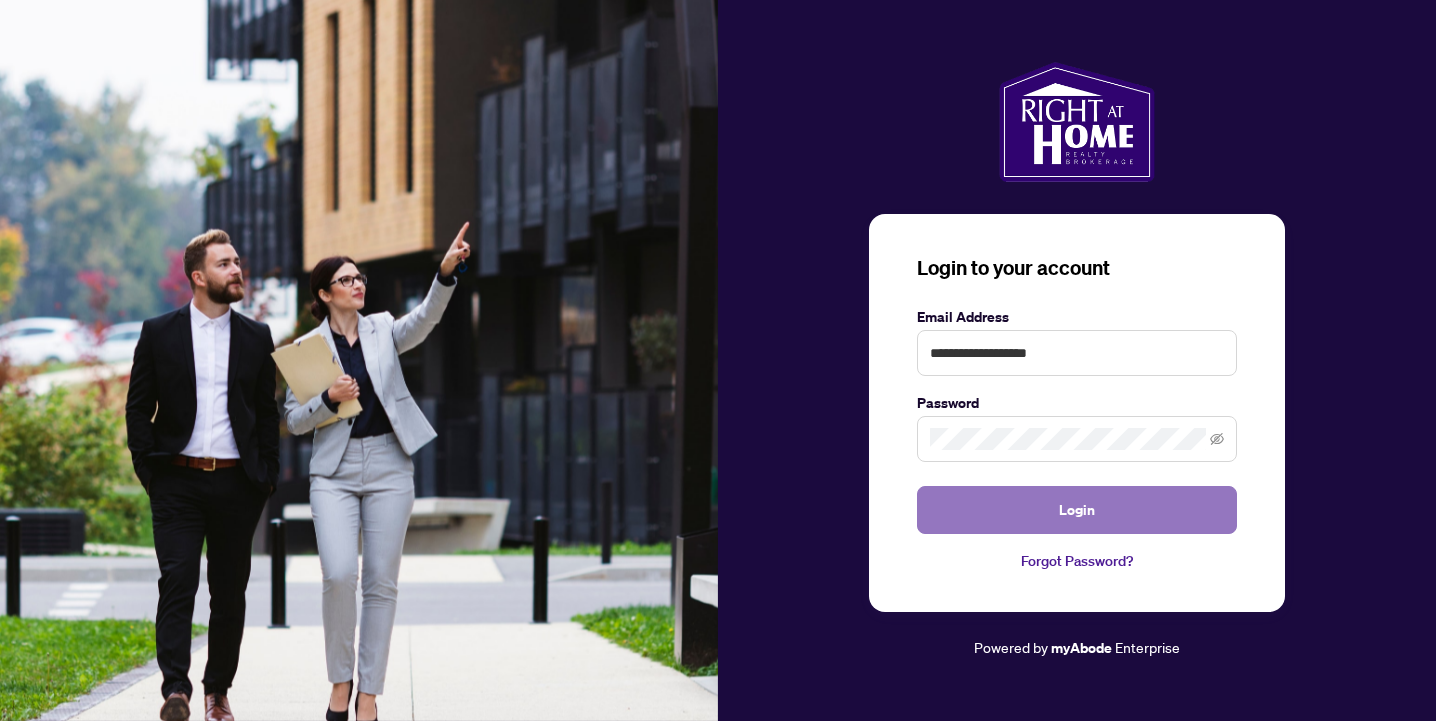 click on "Login" at bounding box center (1077, 510) 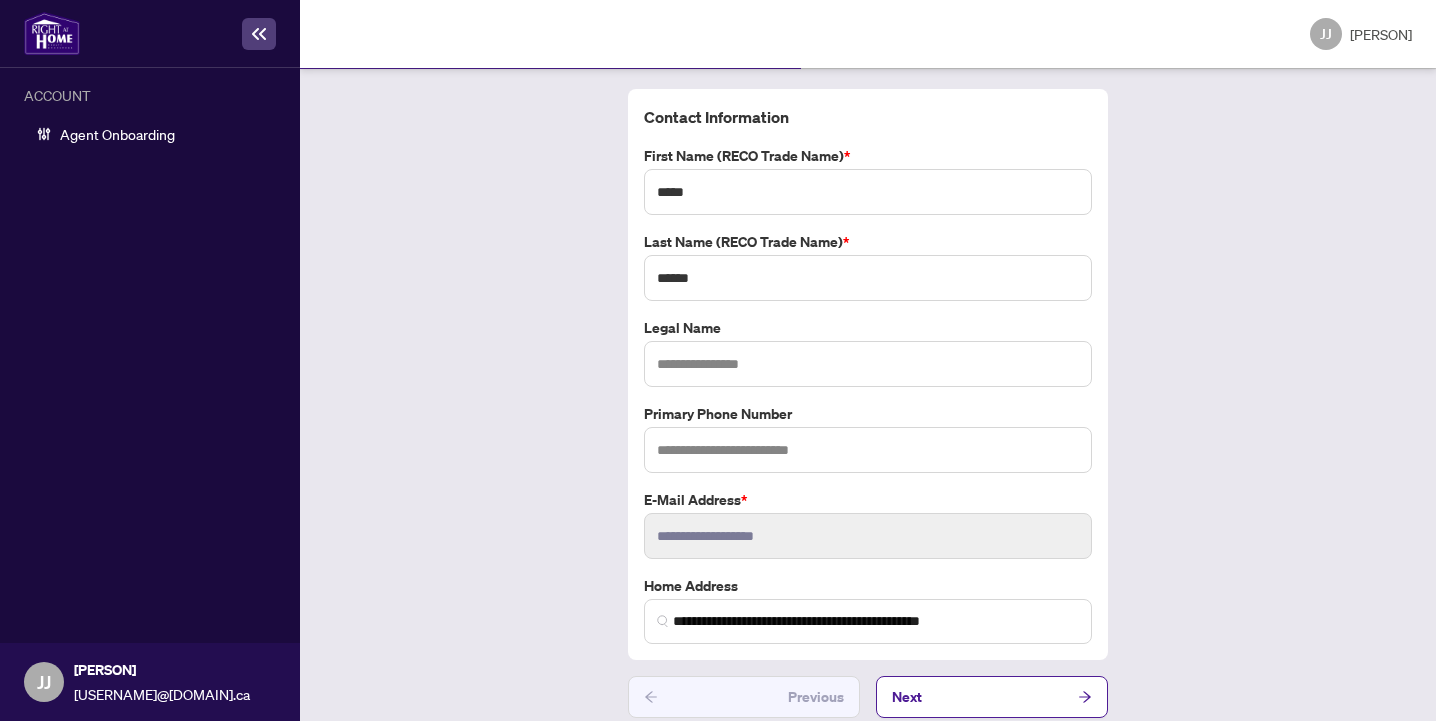 scroll, scrollTop: 85, scrollLeft: 0, axis: vertical 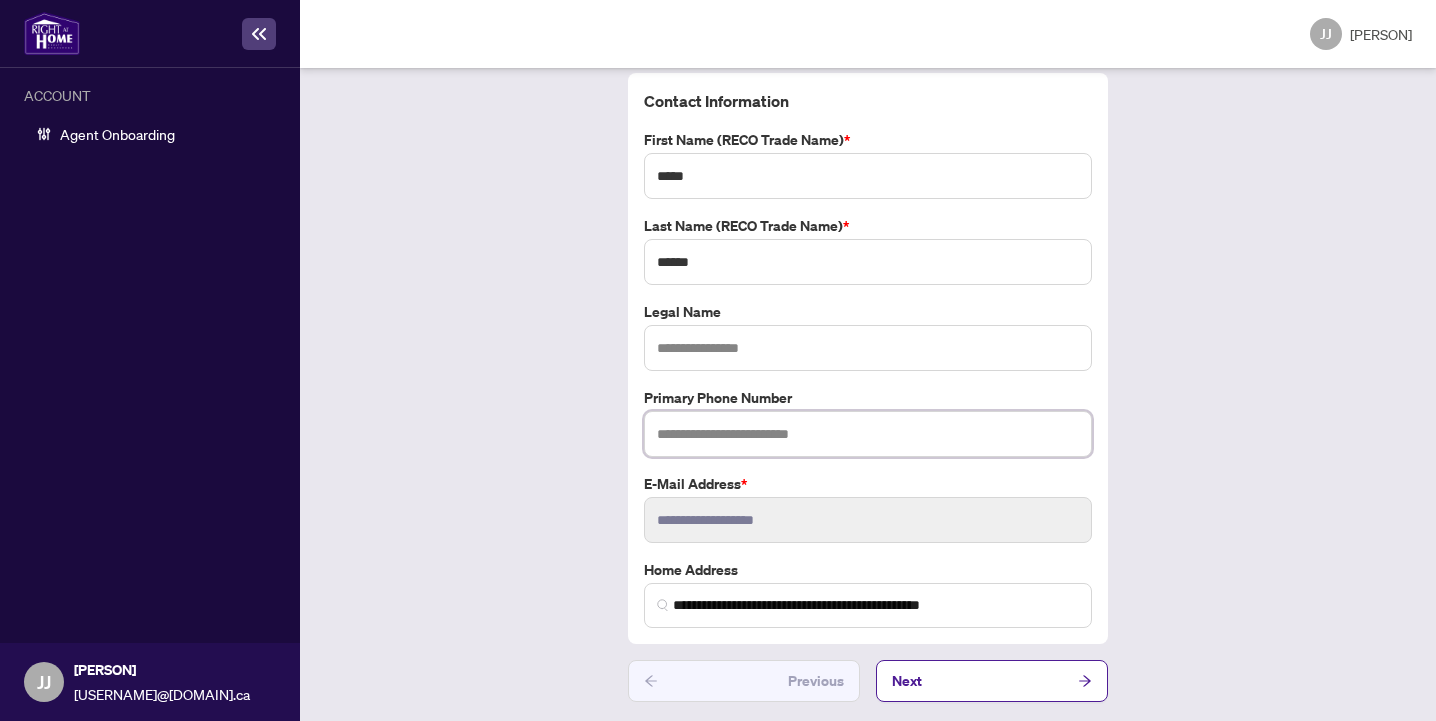 click at bounding box center [868, 434] 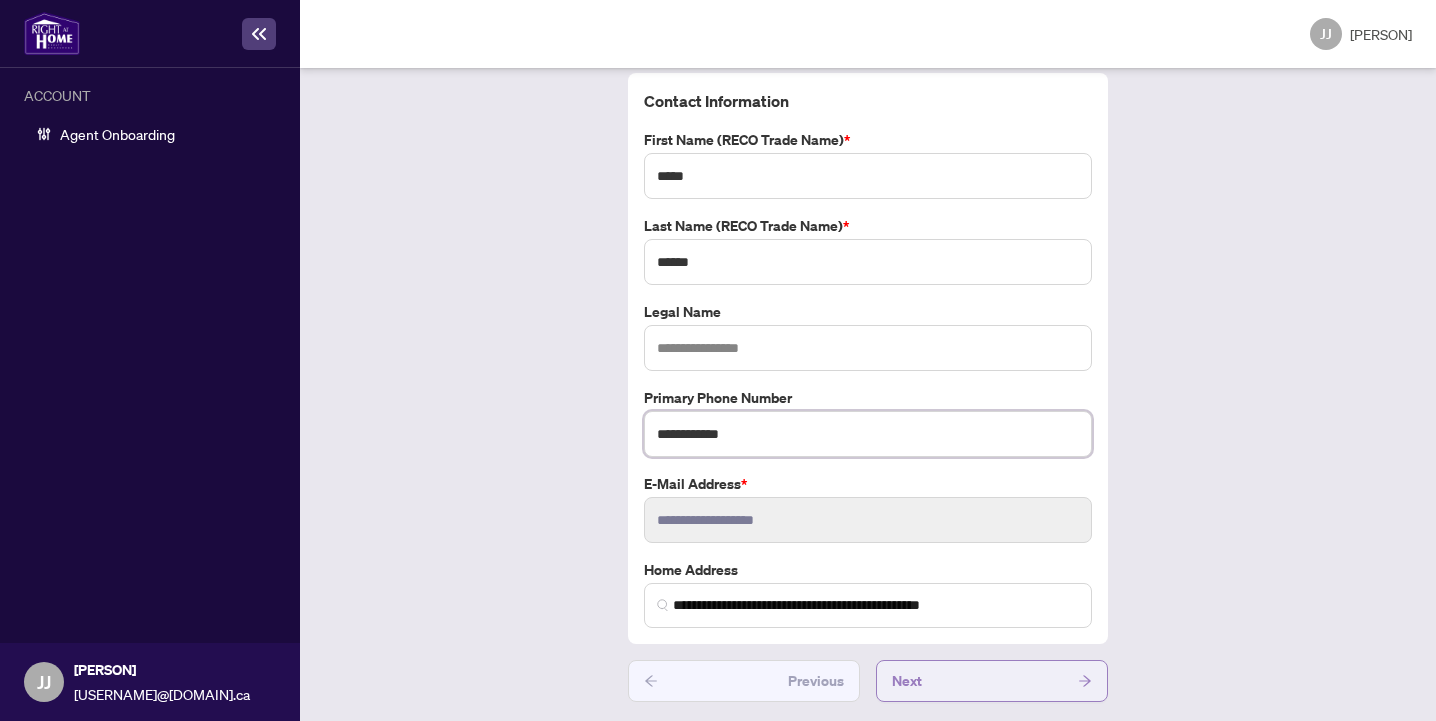 type on "**********" 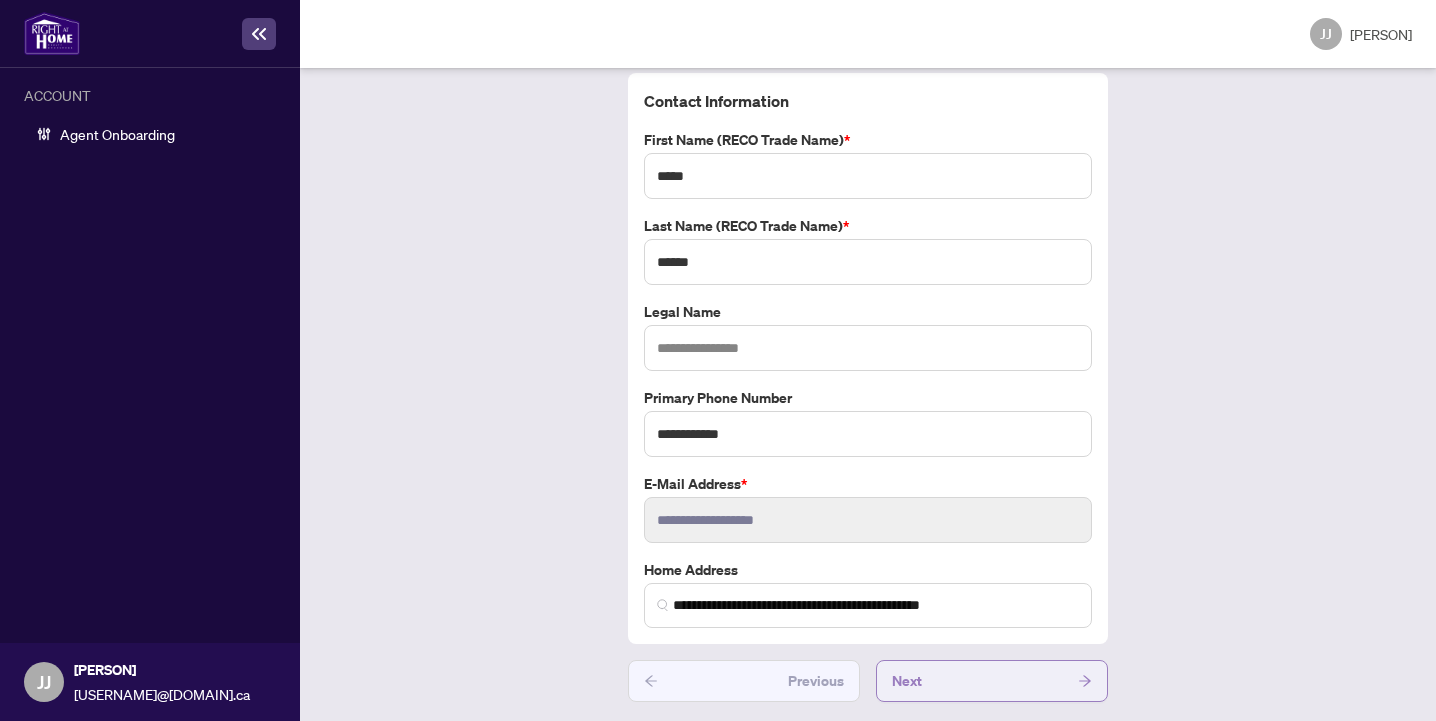 click on "Next" at bounding box center [992, 681] 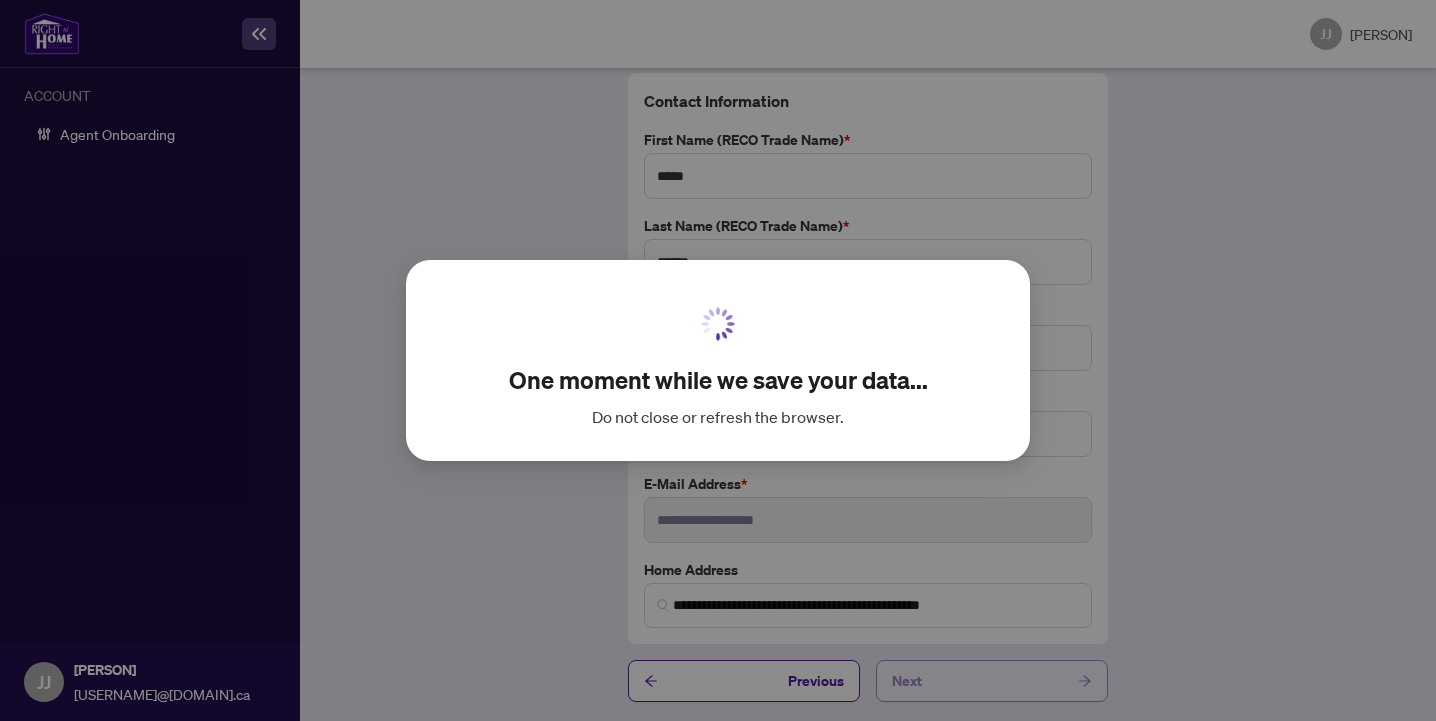 scroll, scrollTop: 0, scrollLeft: 0, axis: both 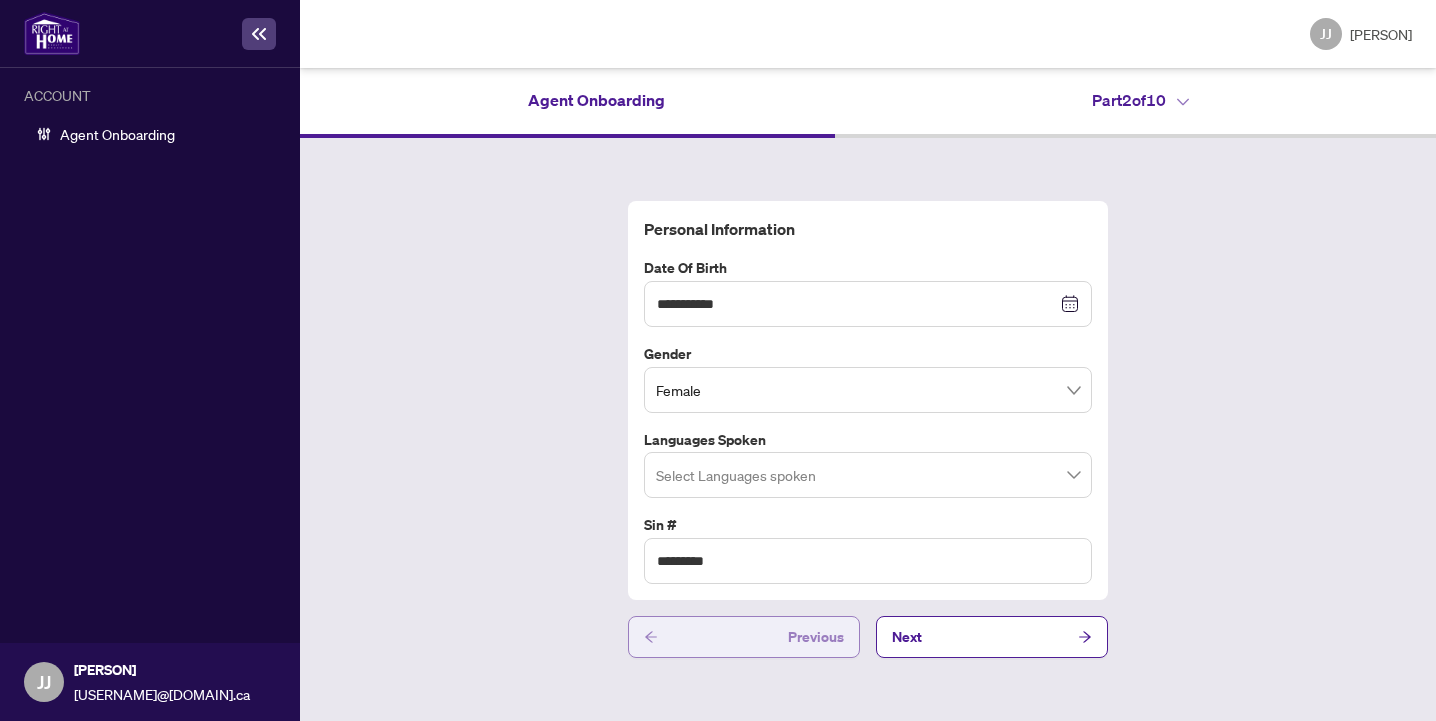 click on "Previous" at bounding box center [744, 637] 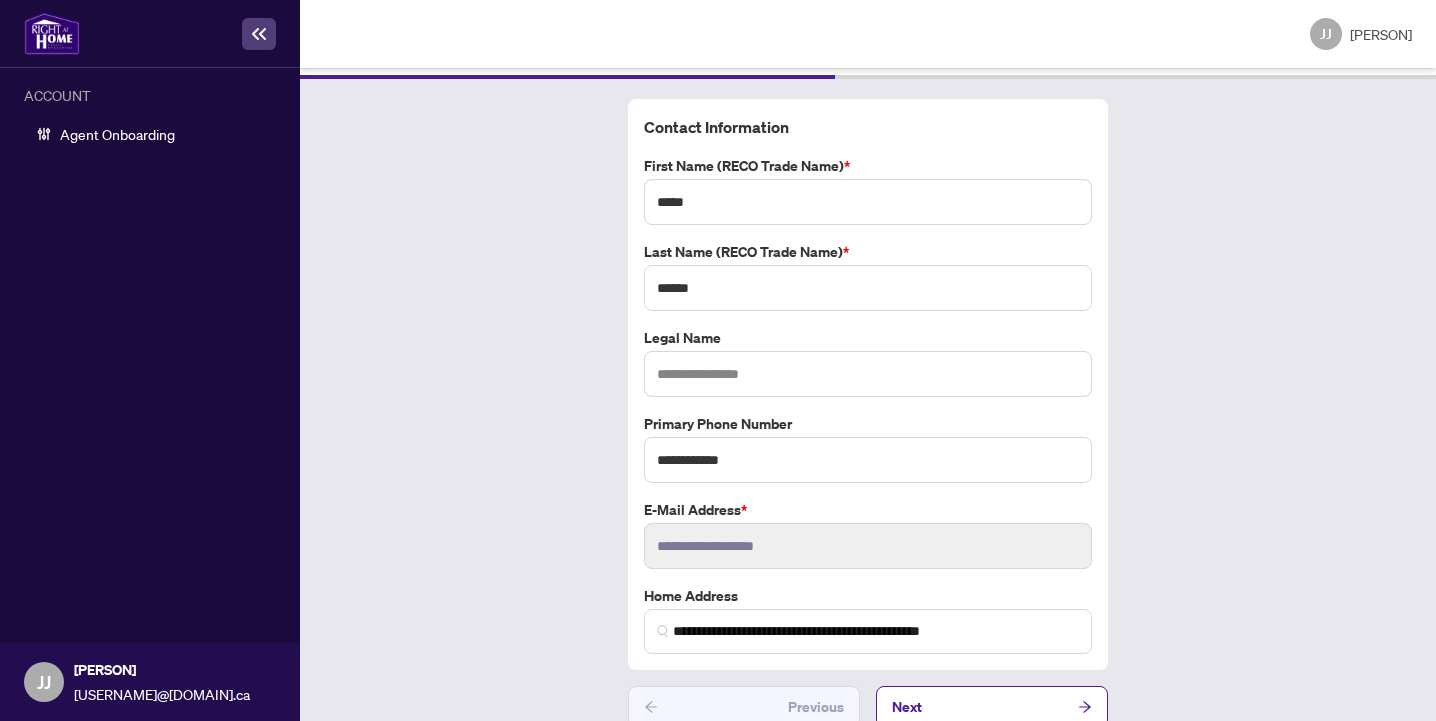 scroll, scrollTop: 85, scrollLeft: 0, axis: vertical 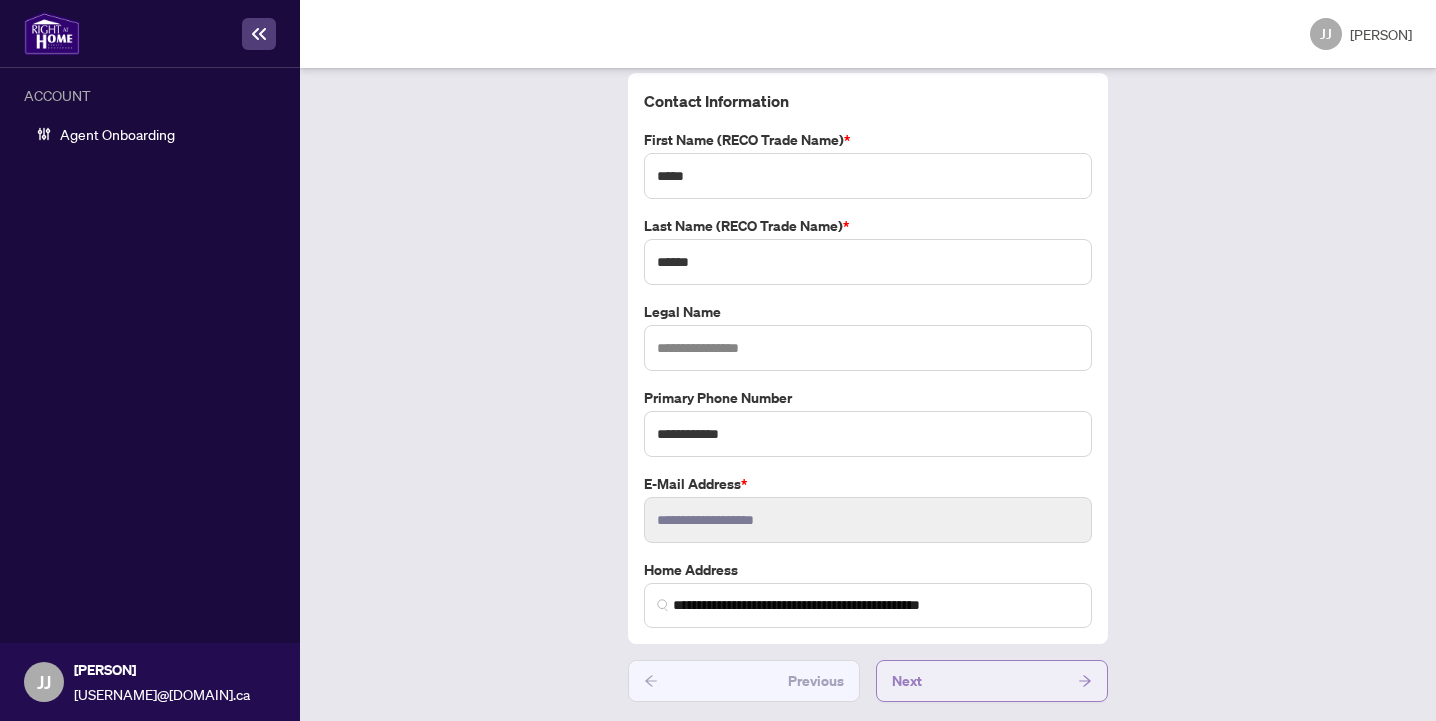click on "Next" at bounding box center [992, 681] 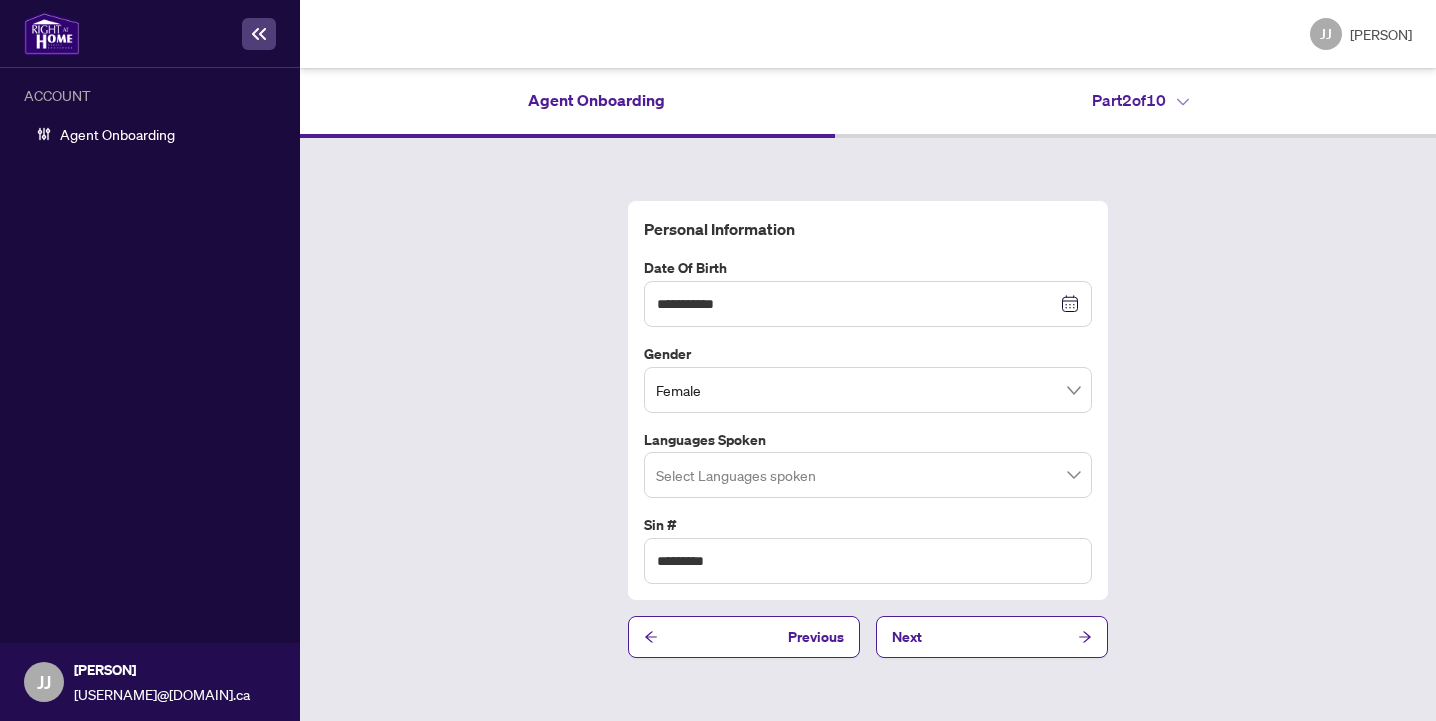 click at bounding box center (868, 475) 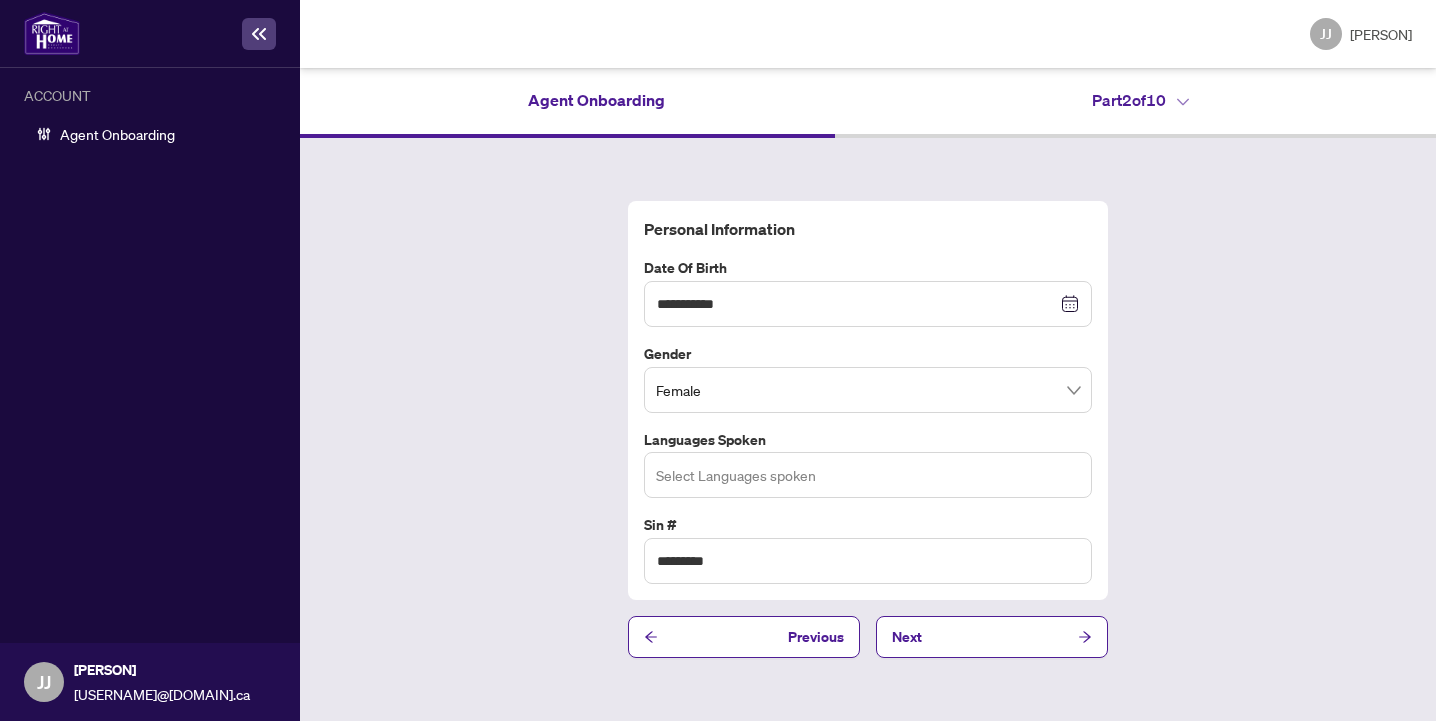 click at bounding box center [868, 475] 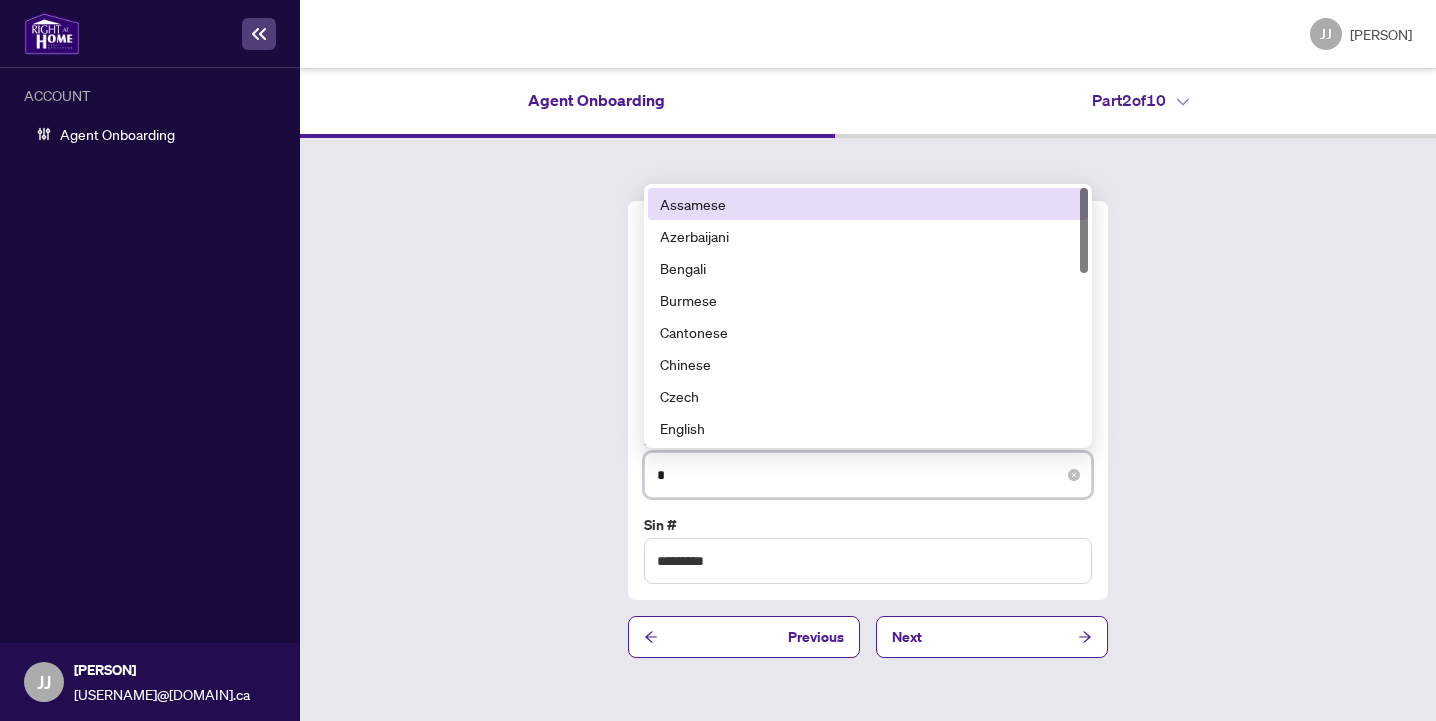 type on "**" 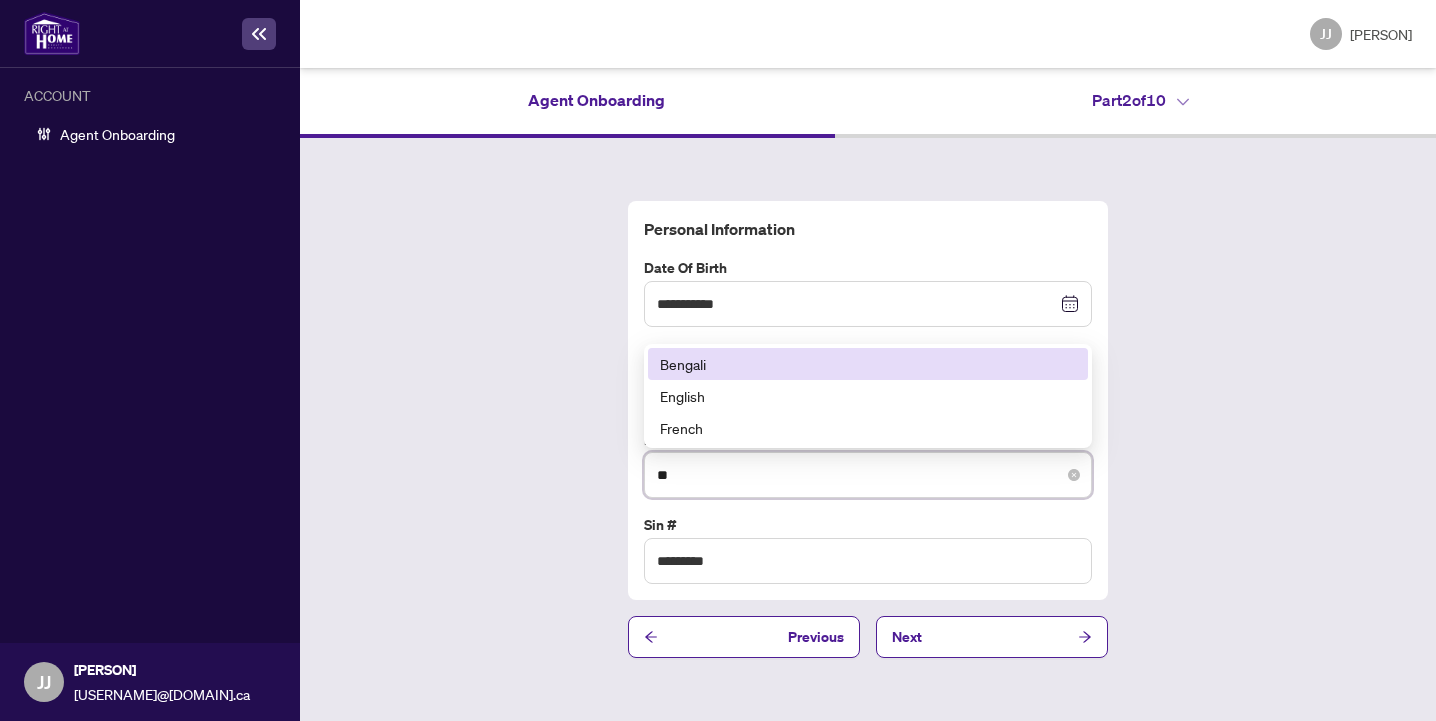click on "Bengali" at bounding box center (868, 364) 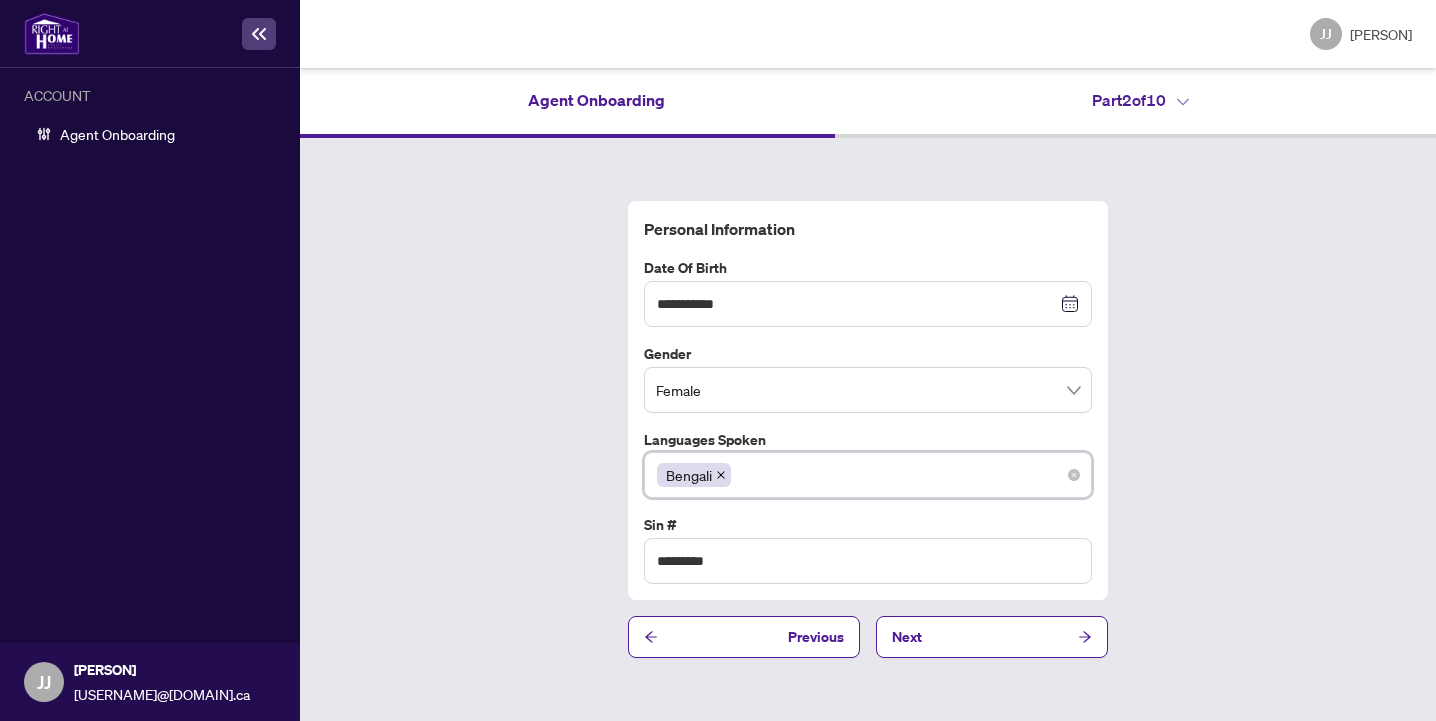 click on "Bengali" at bounding box center (868, 475) 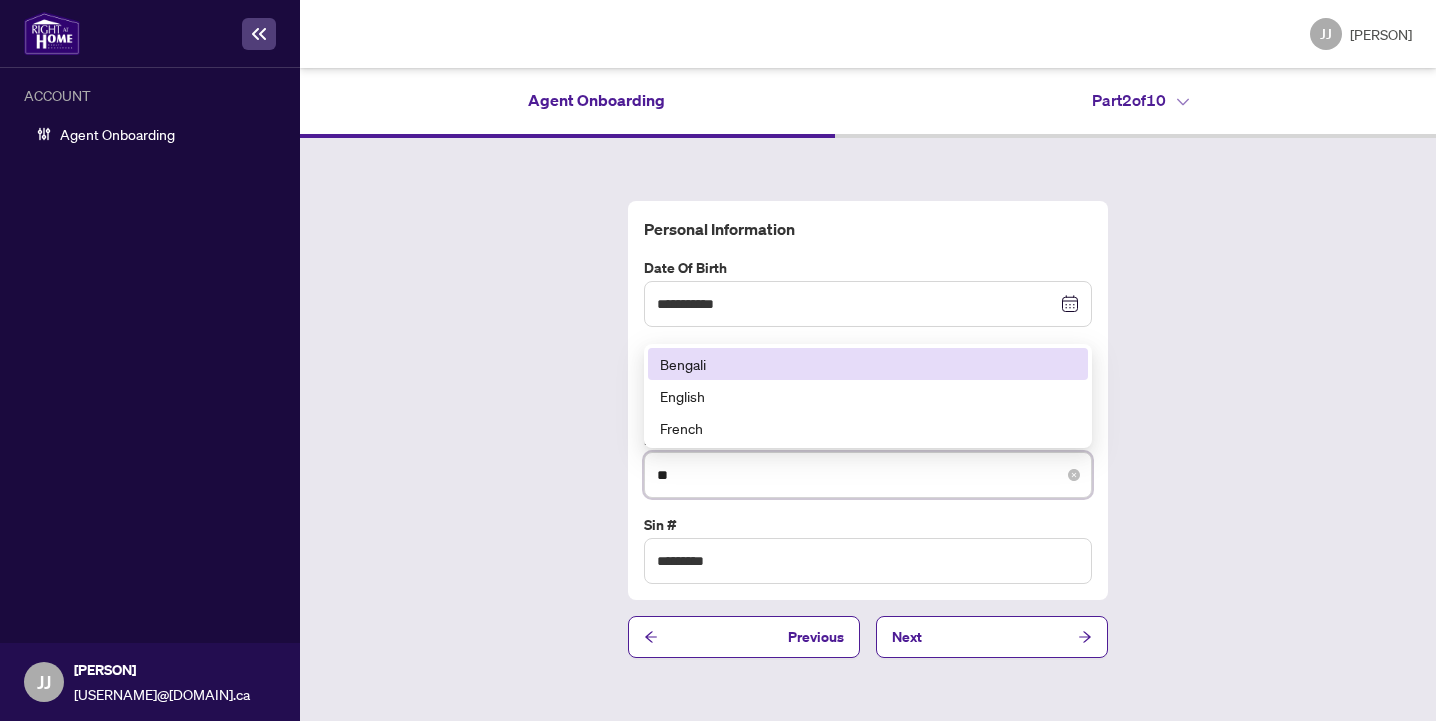 type on "***" 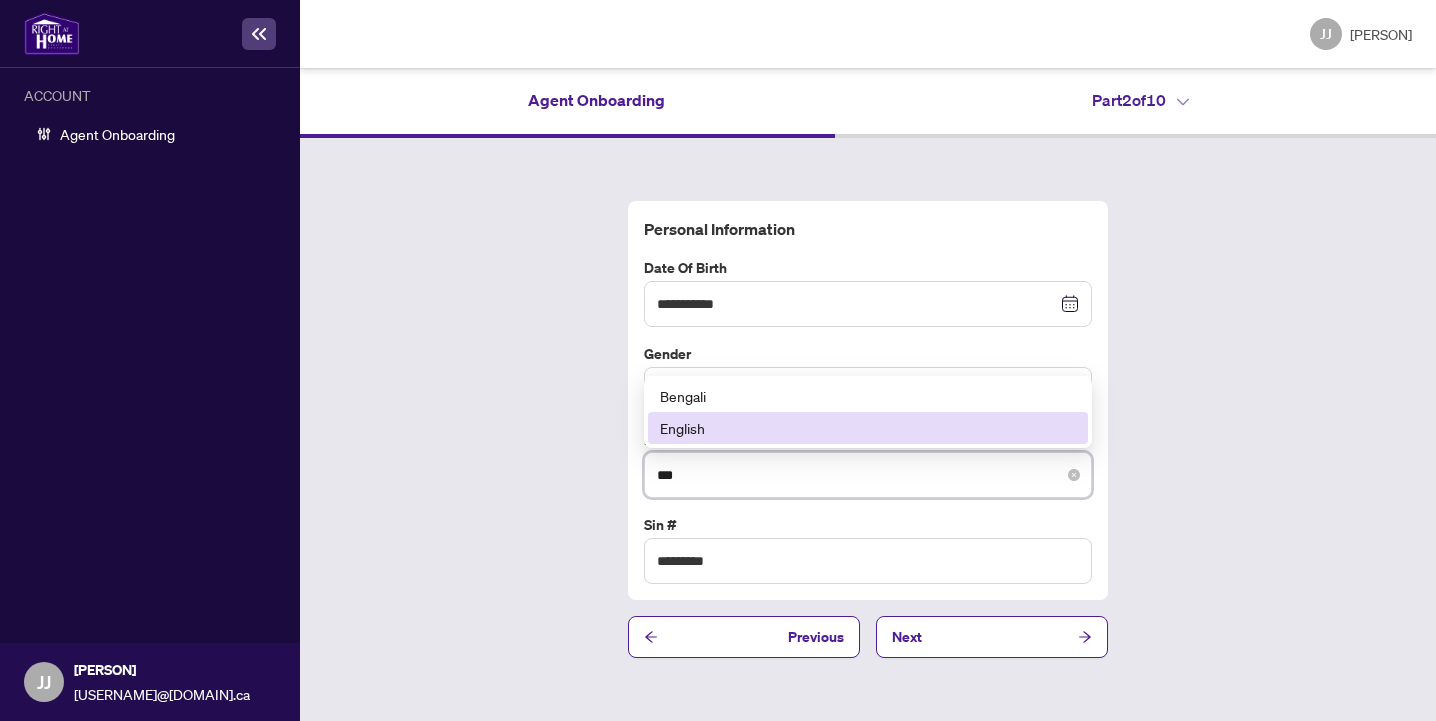 click on "English" at bounding box center [868, 428] 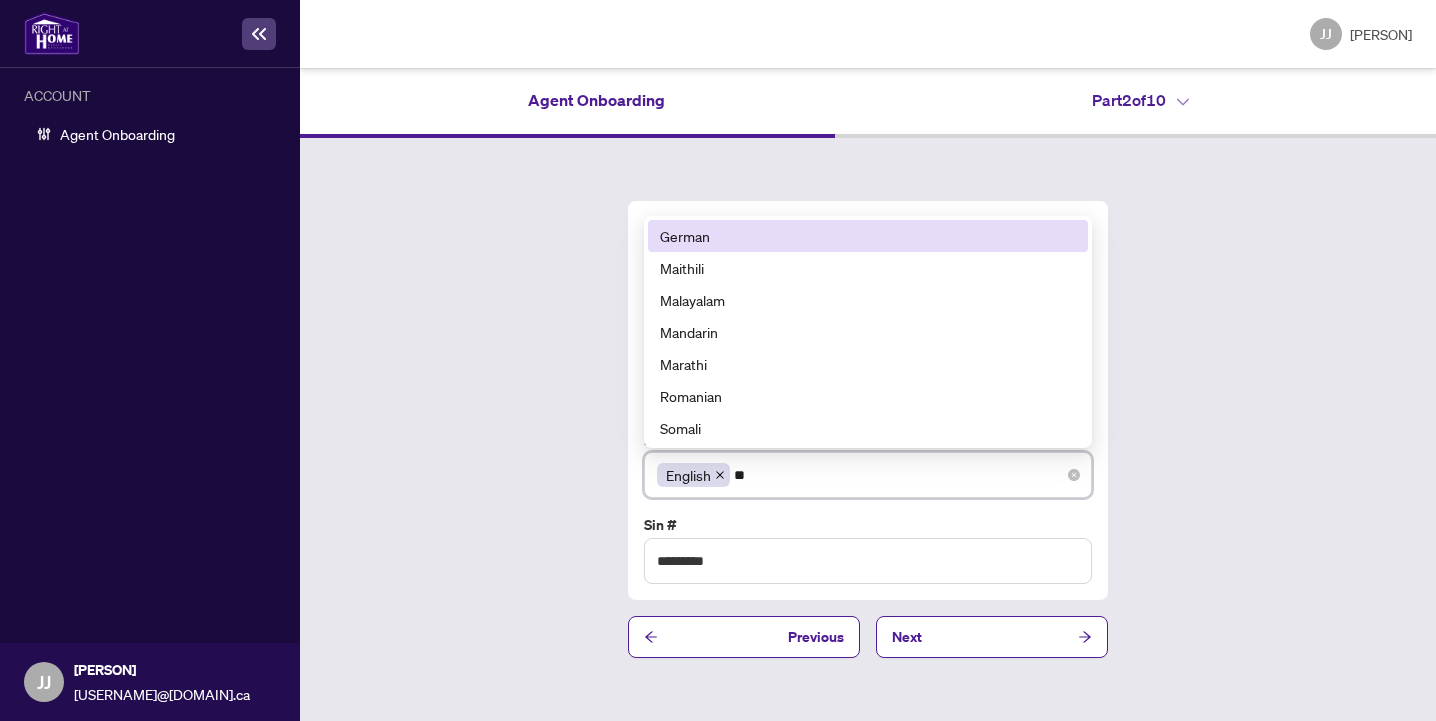 type on "***" 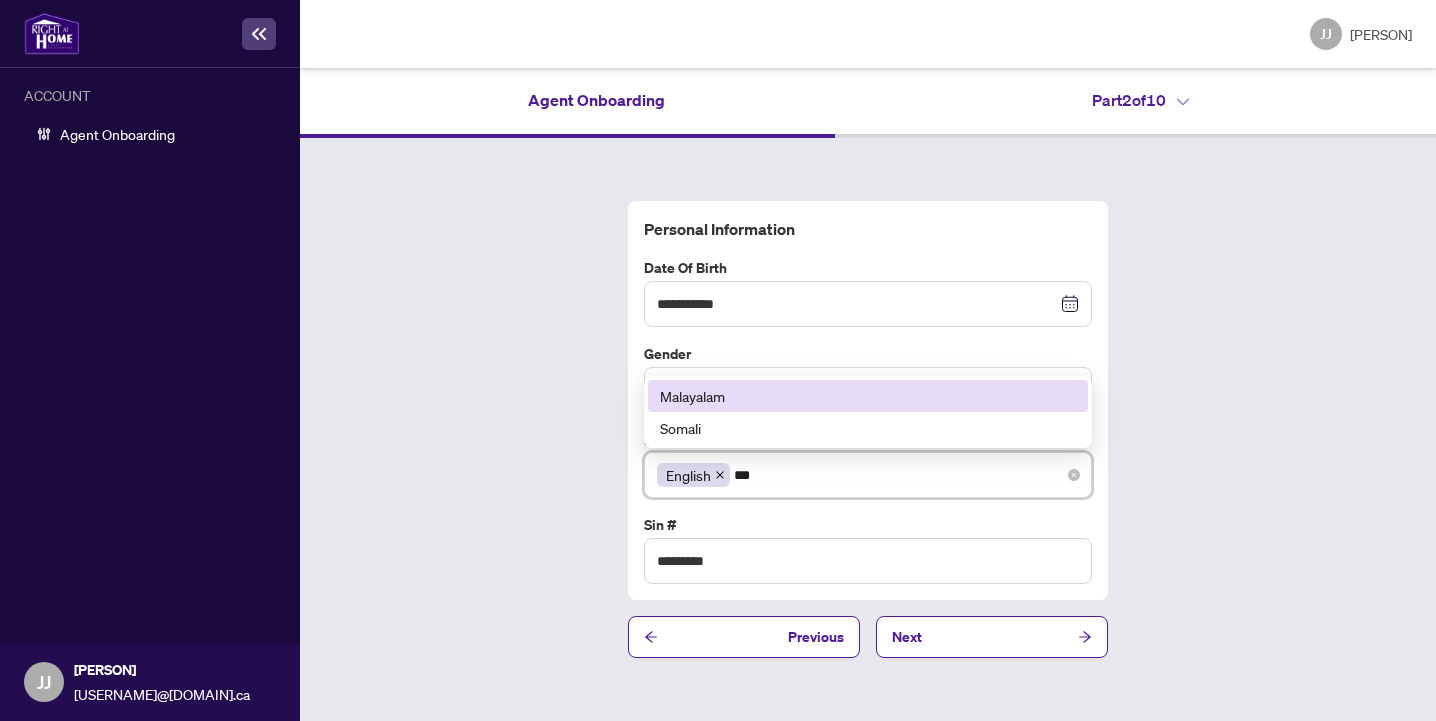 click on "Malayalam" at bounding box center (868, 396) 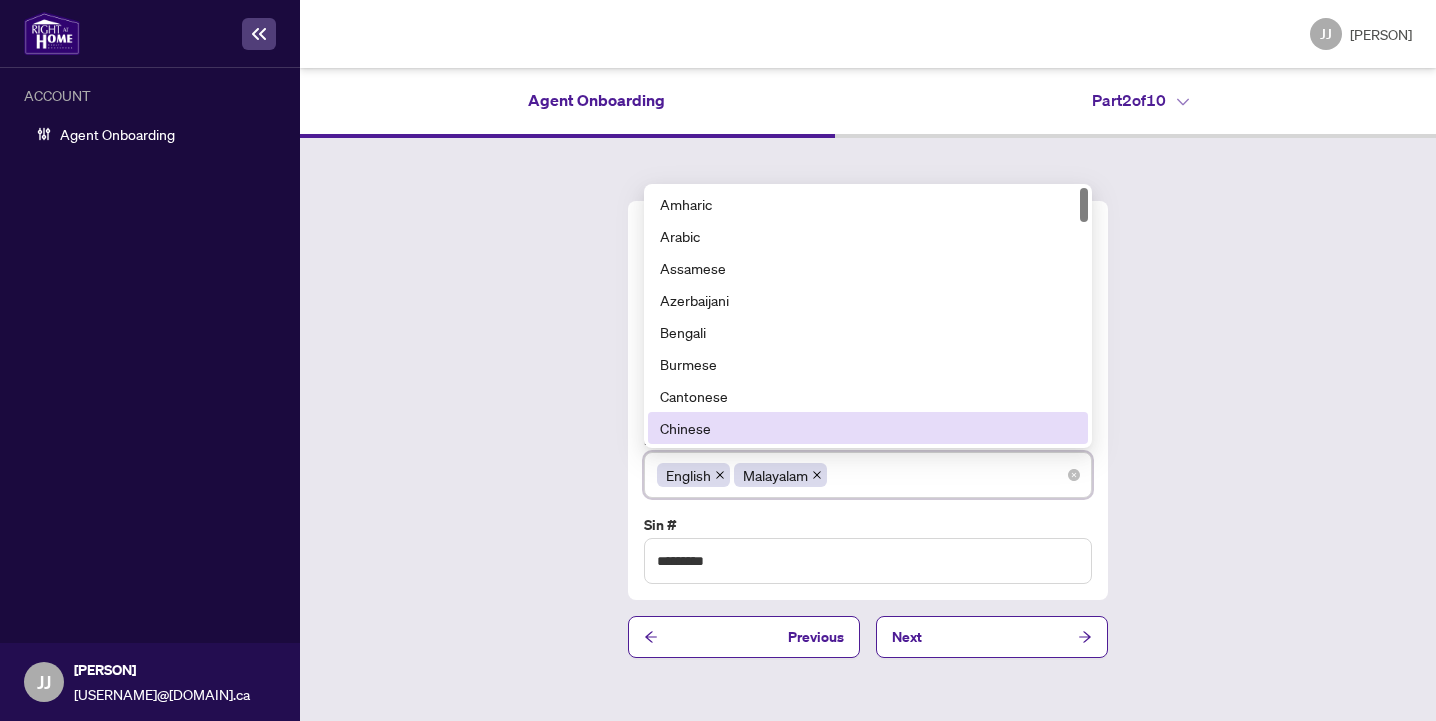 click on "**********" at bounding box center (868, 429) 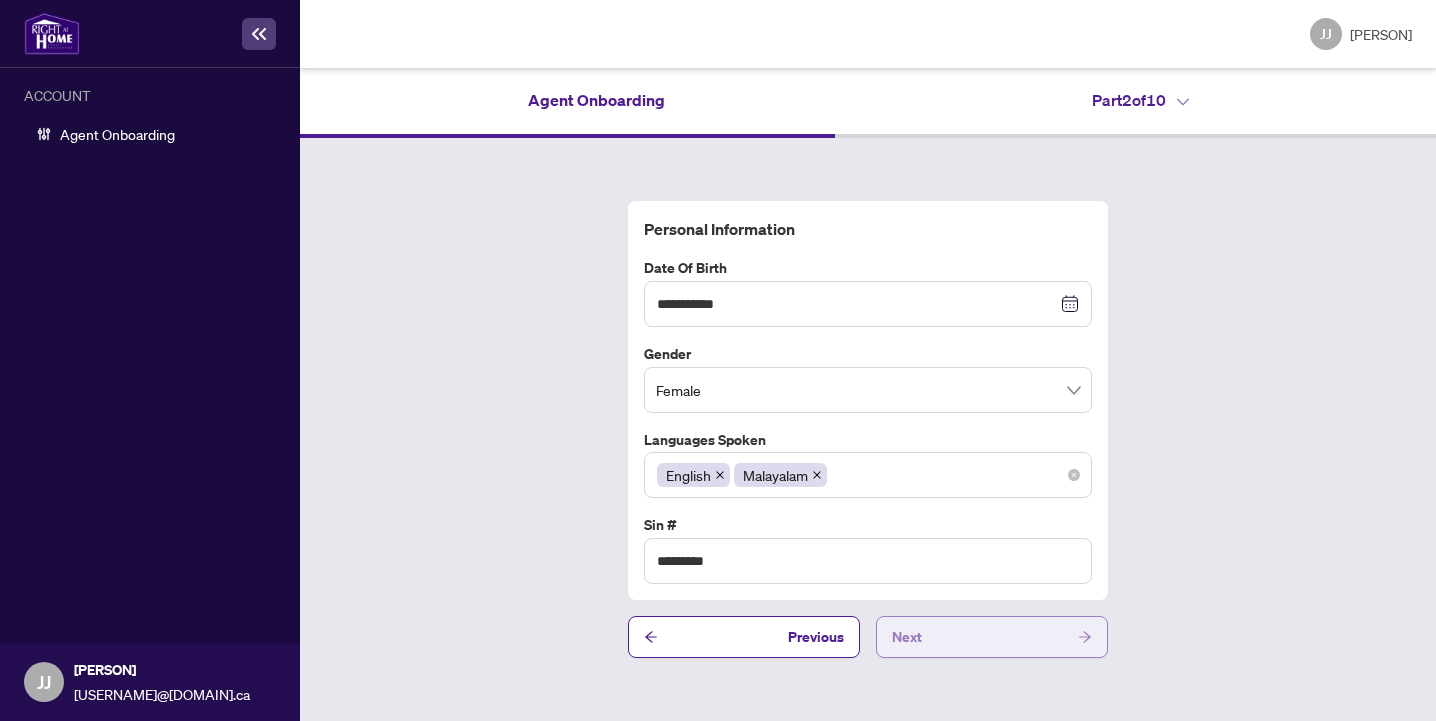 click on "Next" at bounding box center (992, 637) 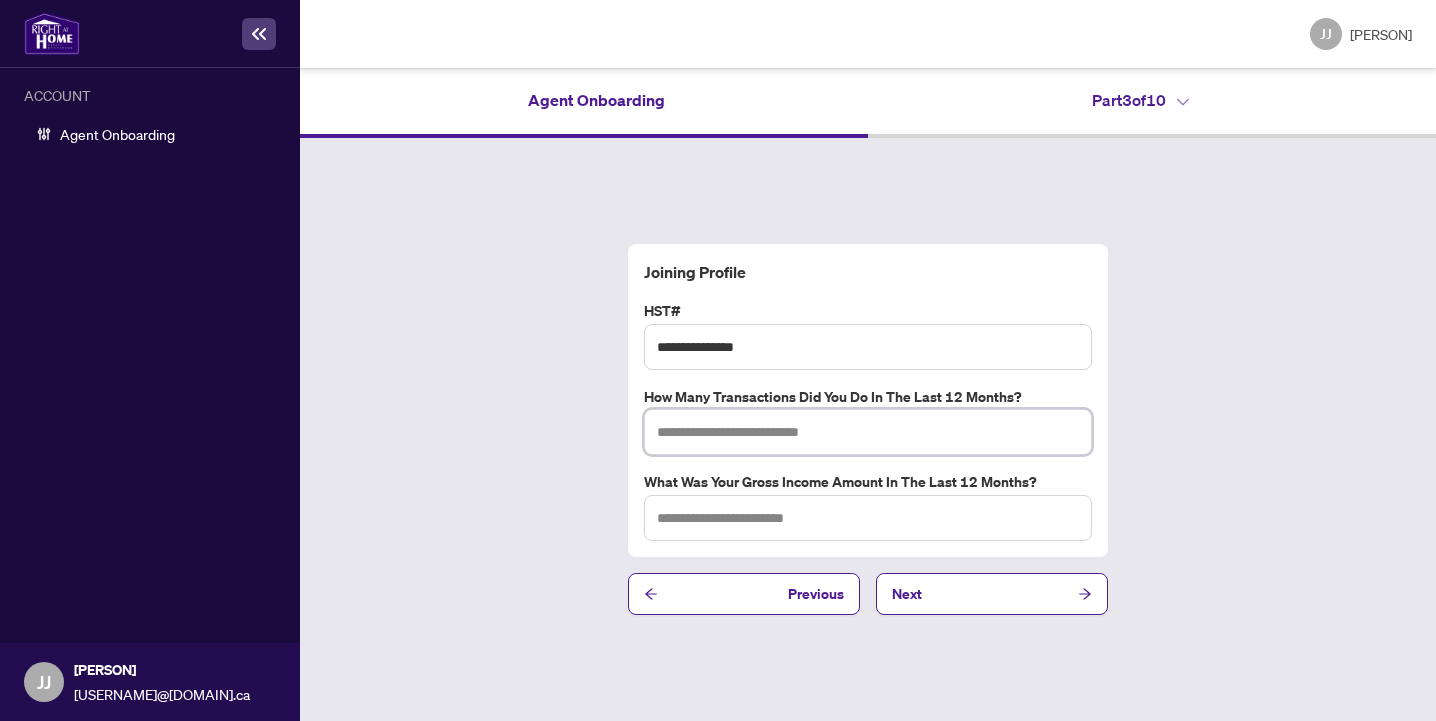 click at bounding box center (868, 432) 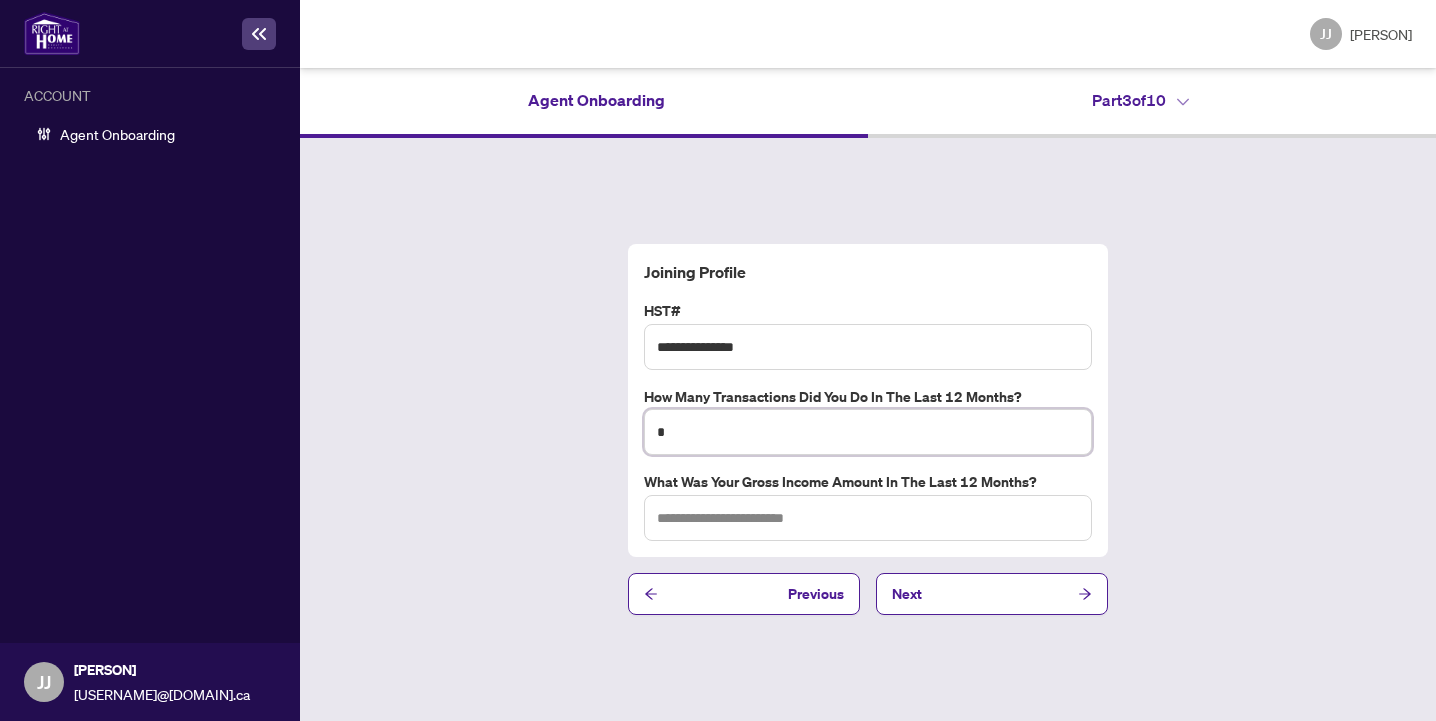 type on "*" 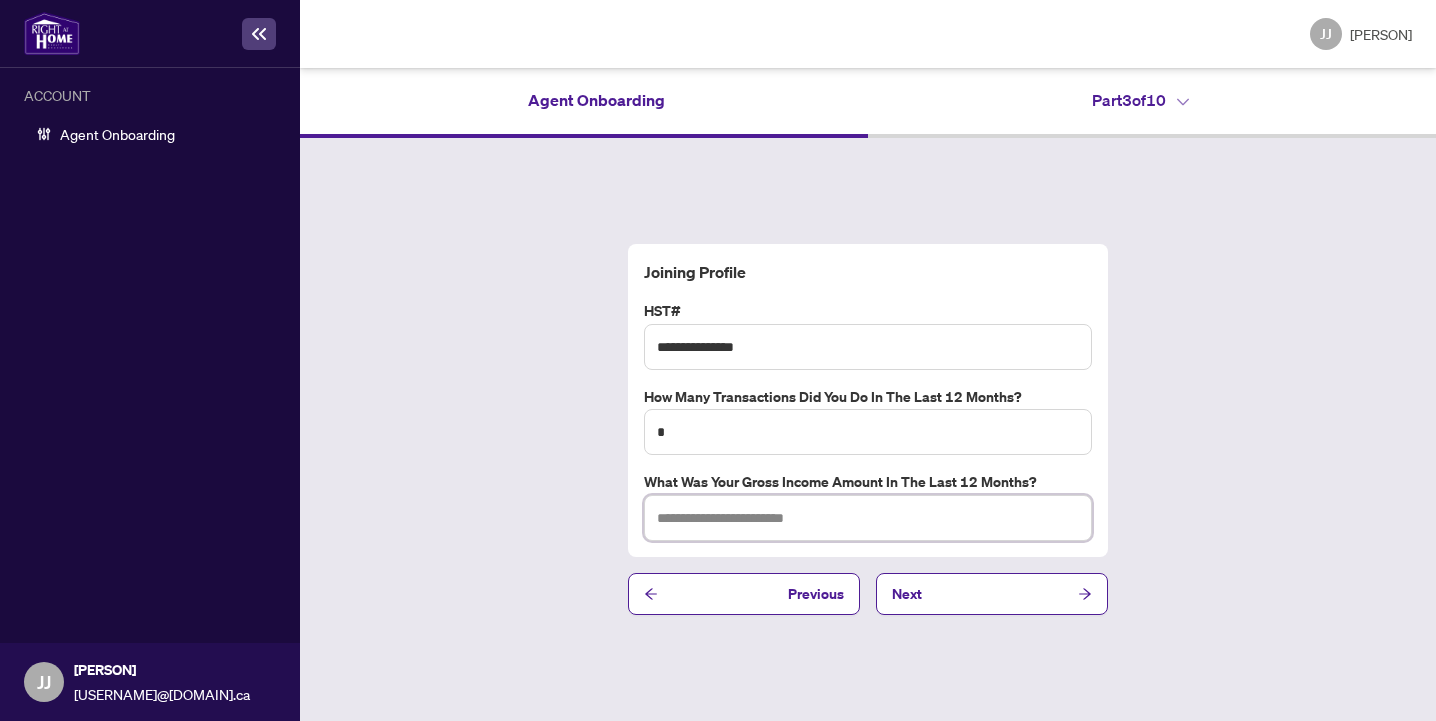 click at bounding box center (868, 518) 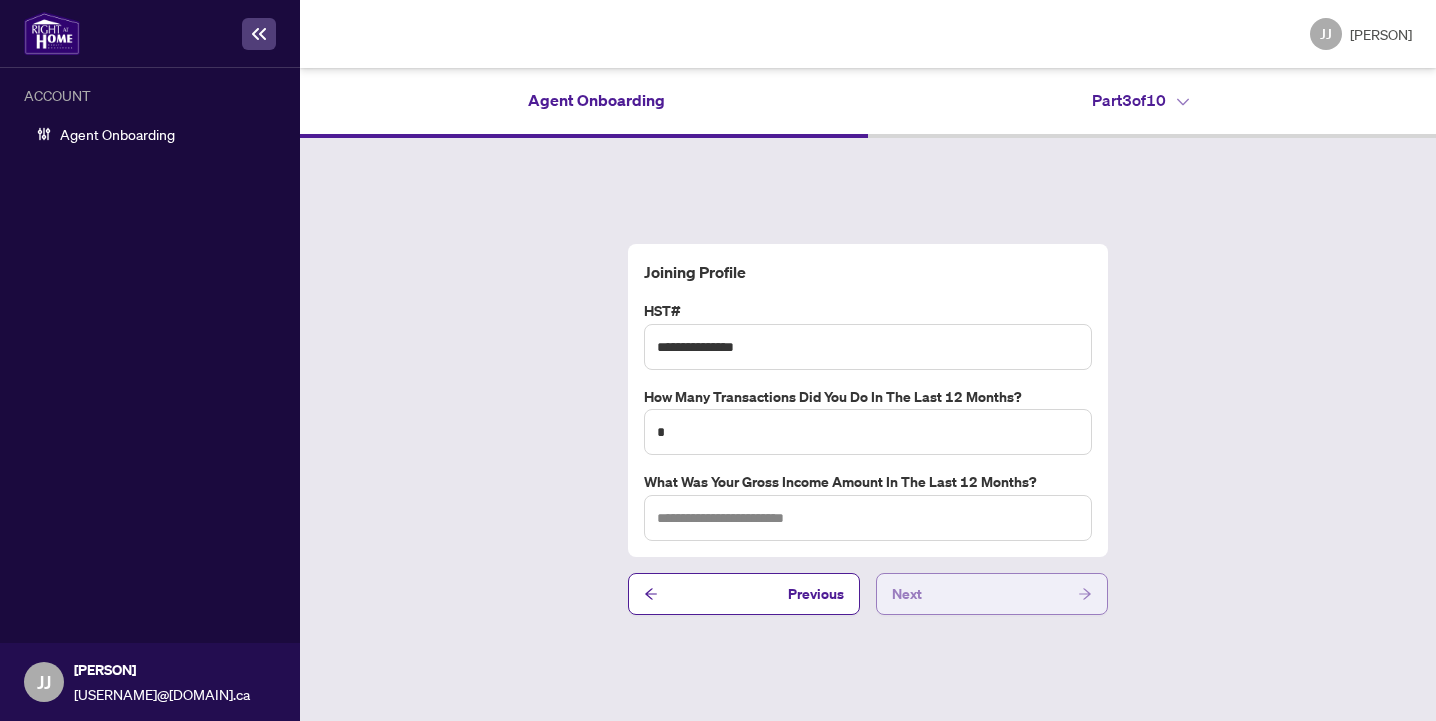 click on "Next" at bounding box center [992, 594] 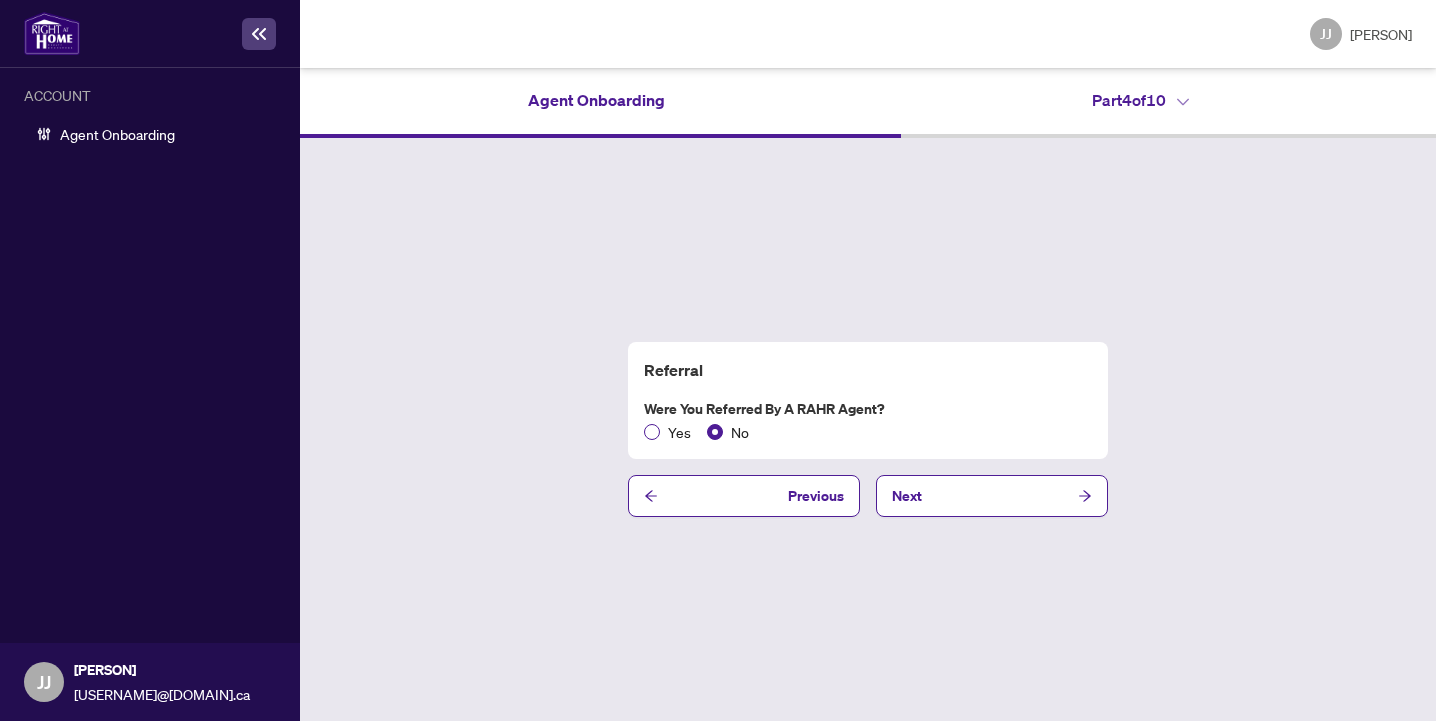 click on "Yes" at bounding box center [679, 432] 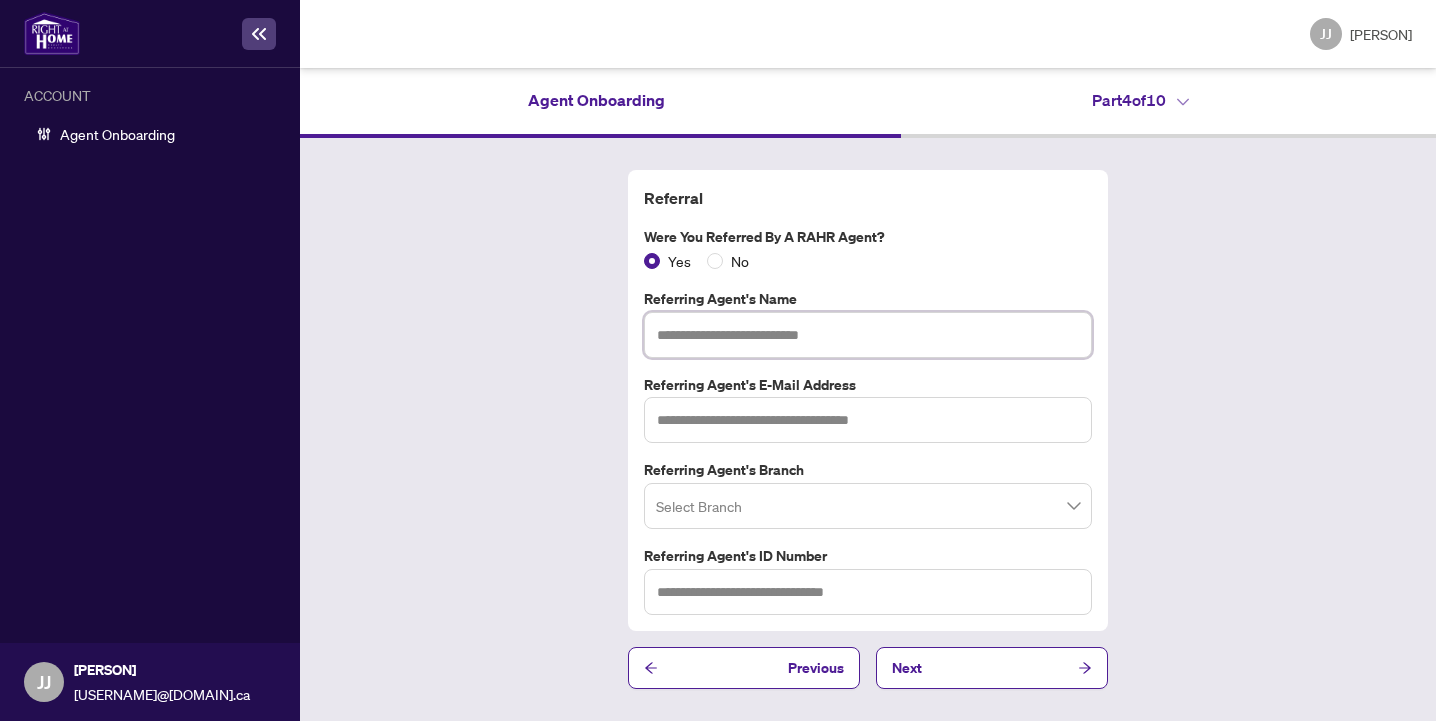 click at bounding box center [868, 335] 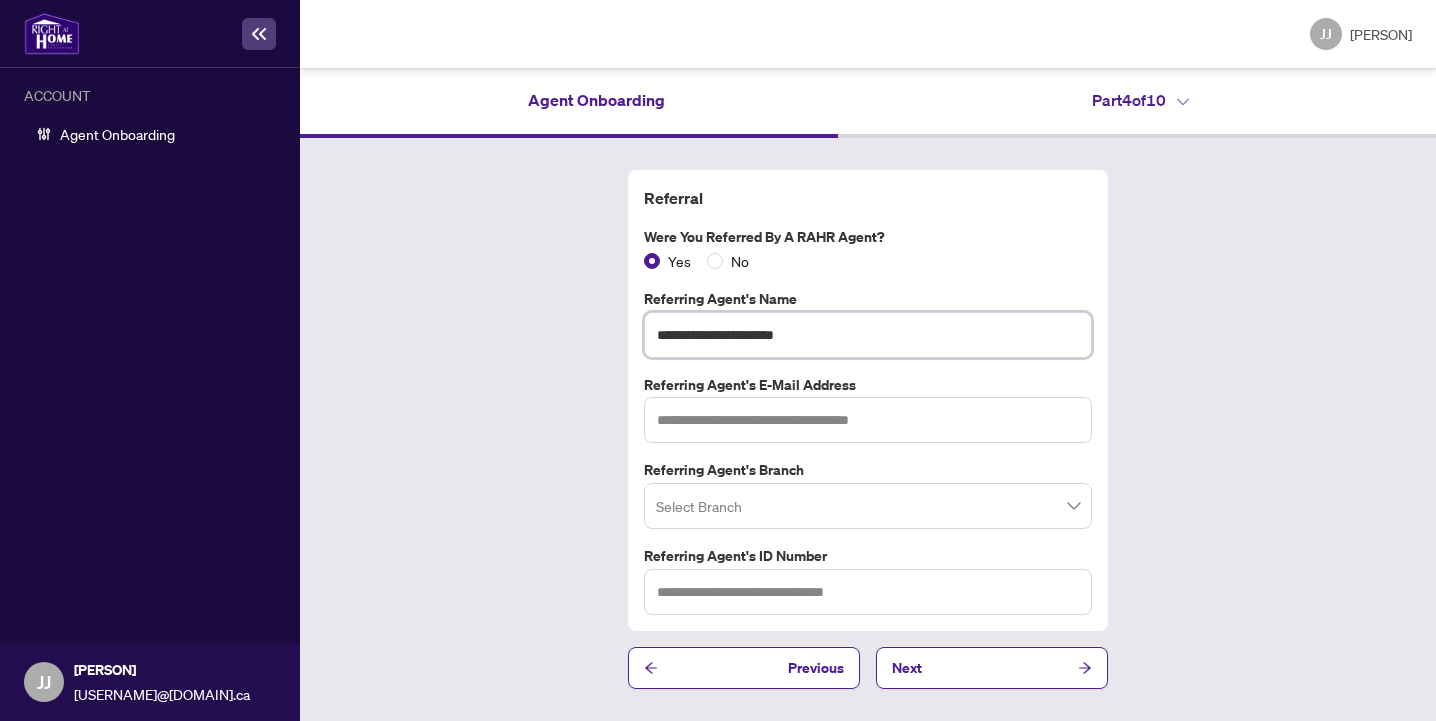 type on "**********" 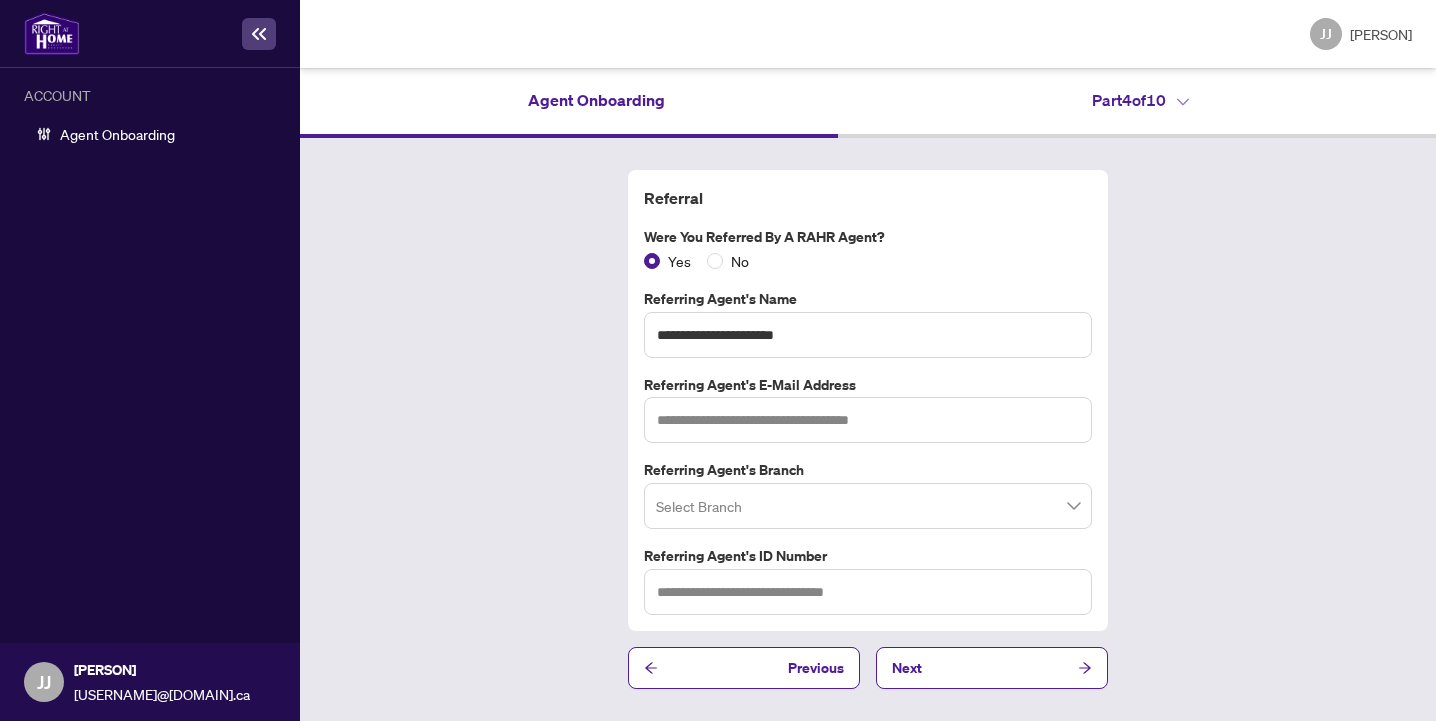 click at bounding box center (868, 506) 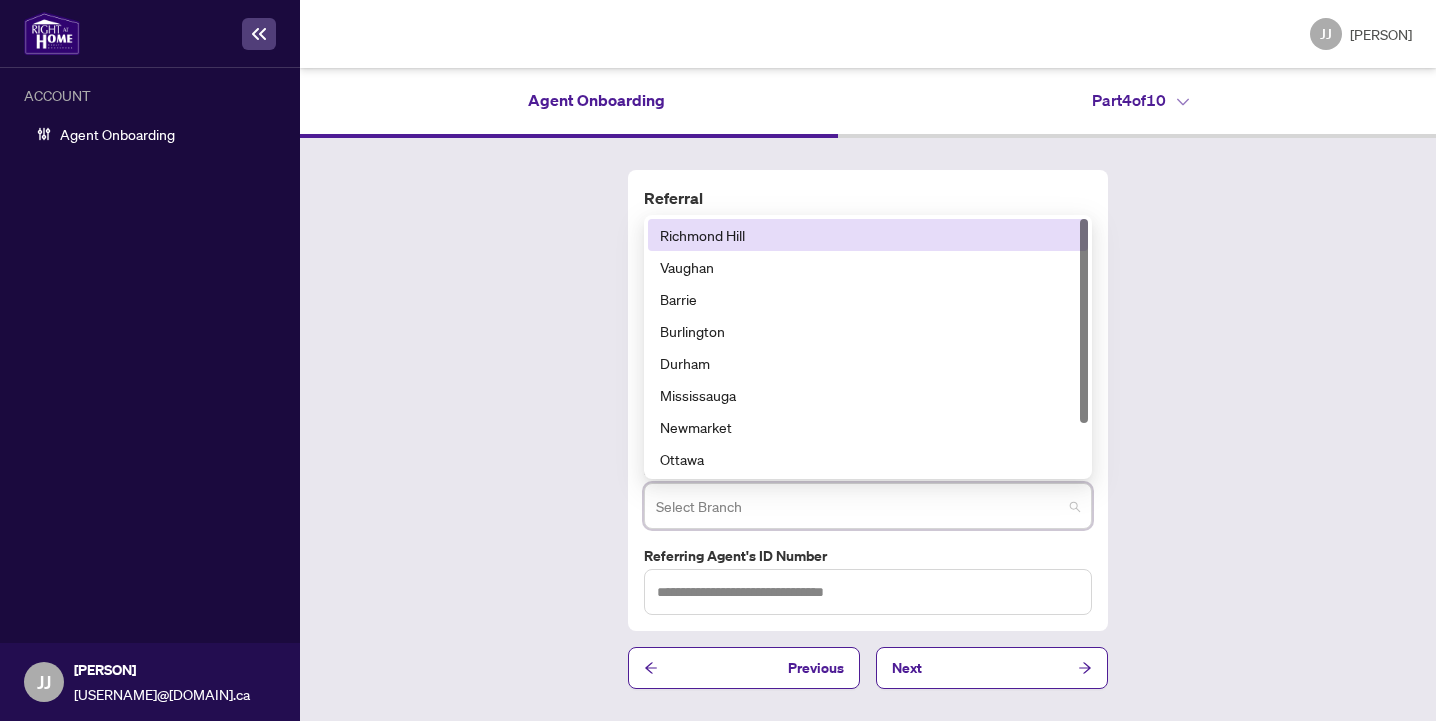 click on "**********" at bounding box center (868, 429) 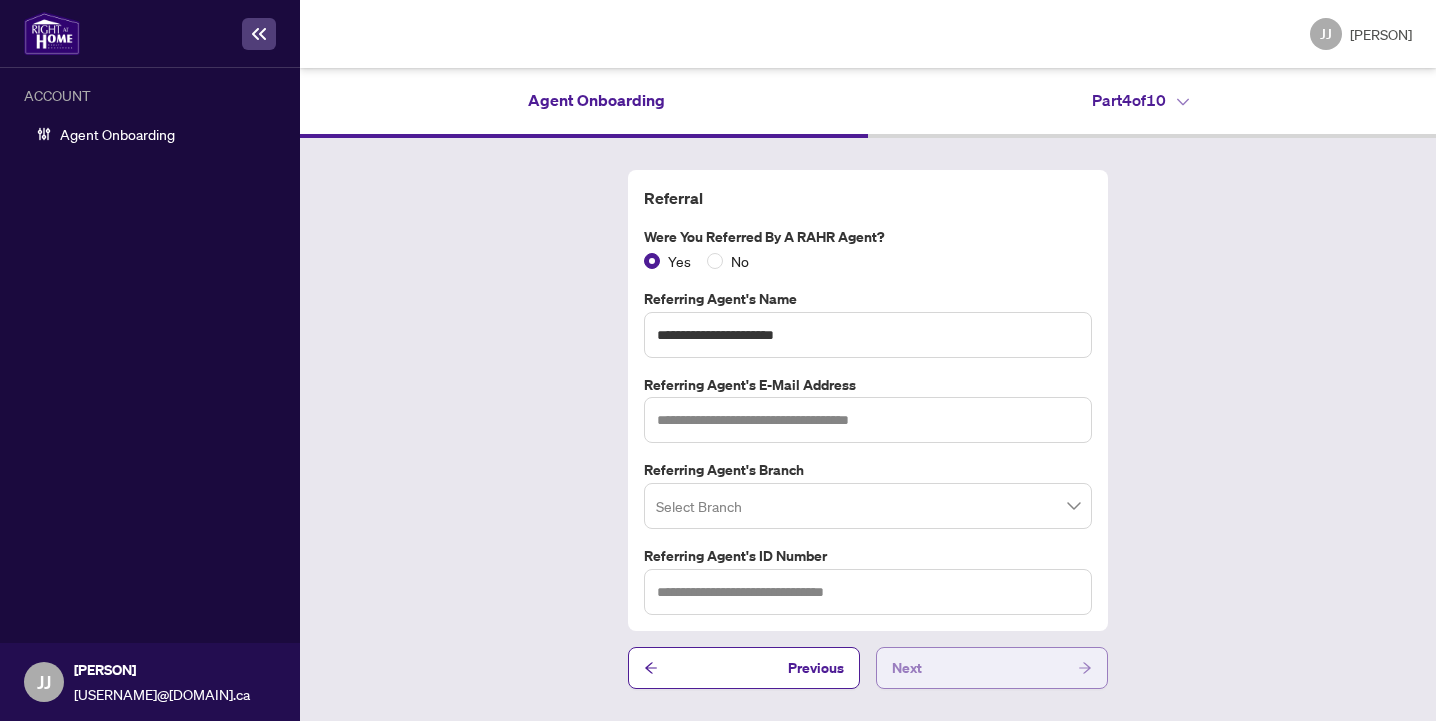 click on "Next" at bounding box center (992, 668) 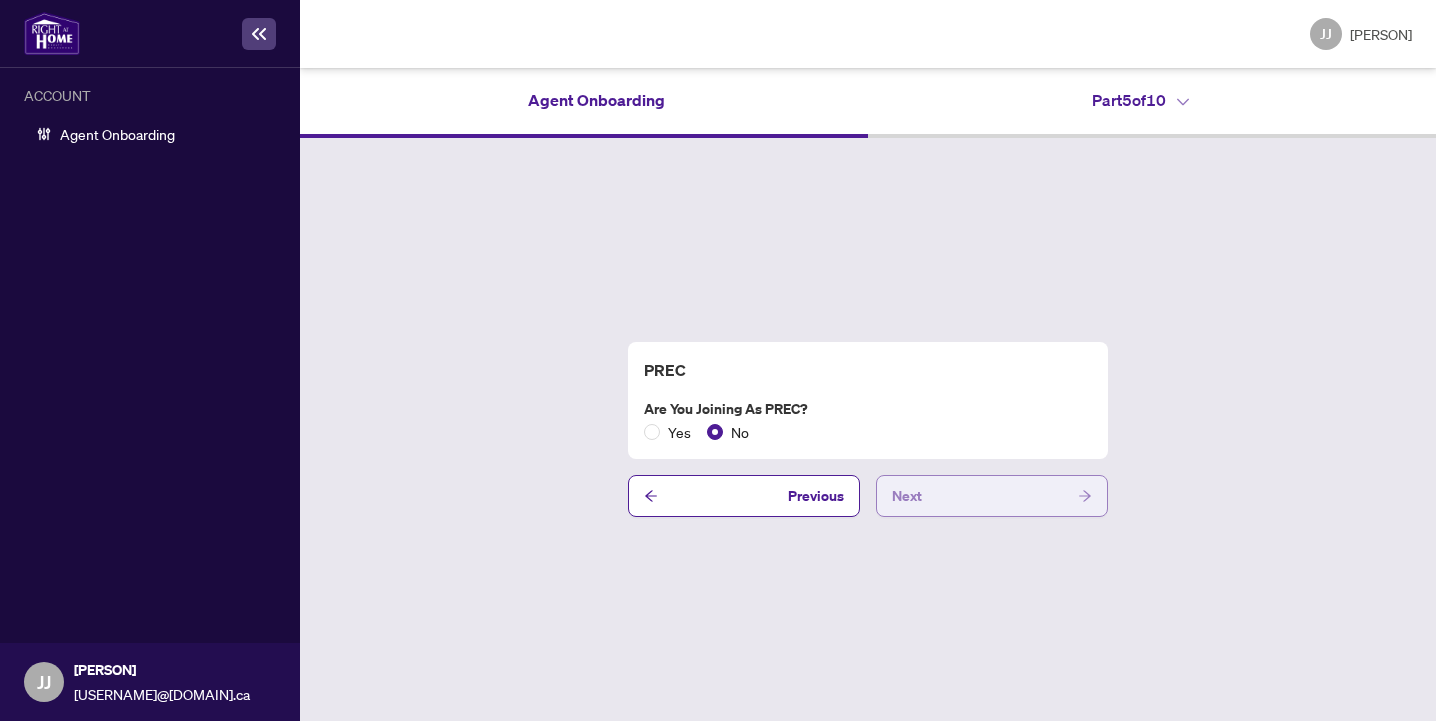 click on "Next" at bounding box center [992, 496] 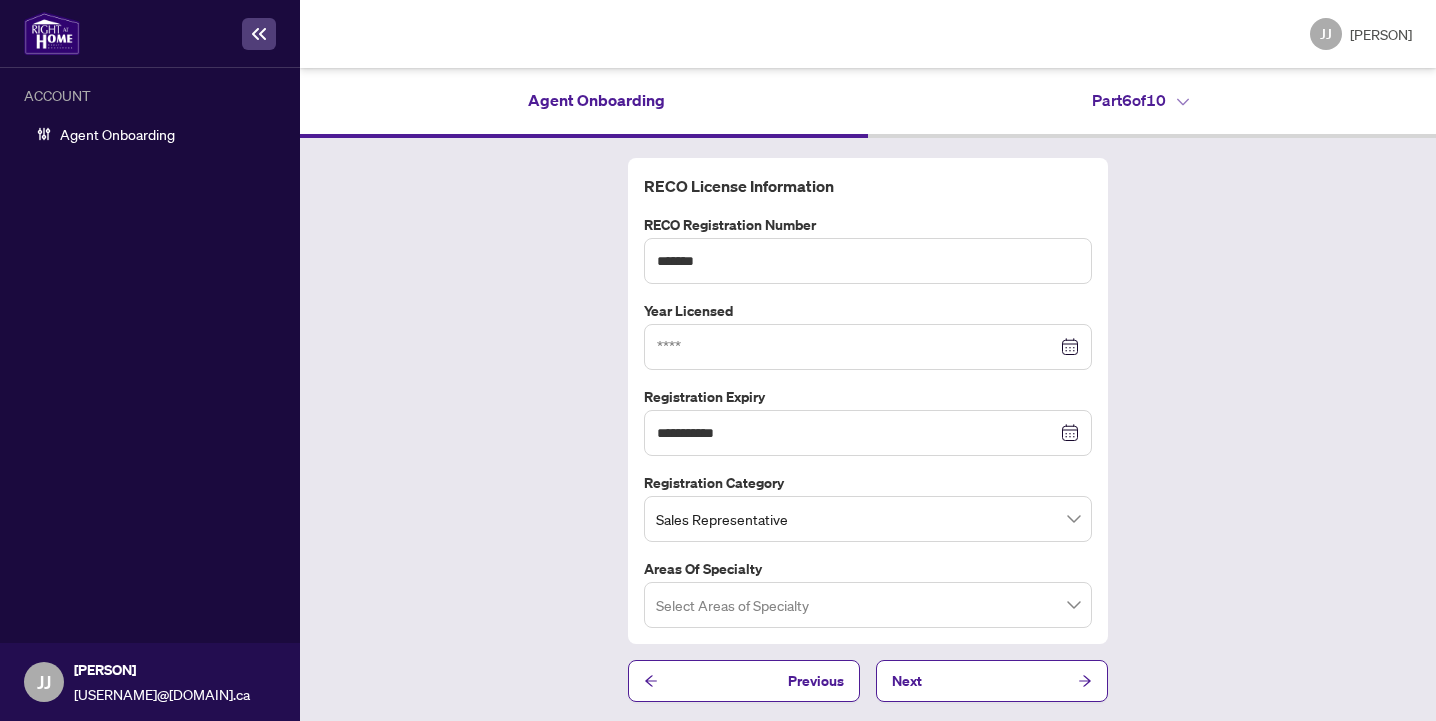 scroll, scrollTop: 0, scrollLeft: 0, axis: both 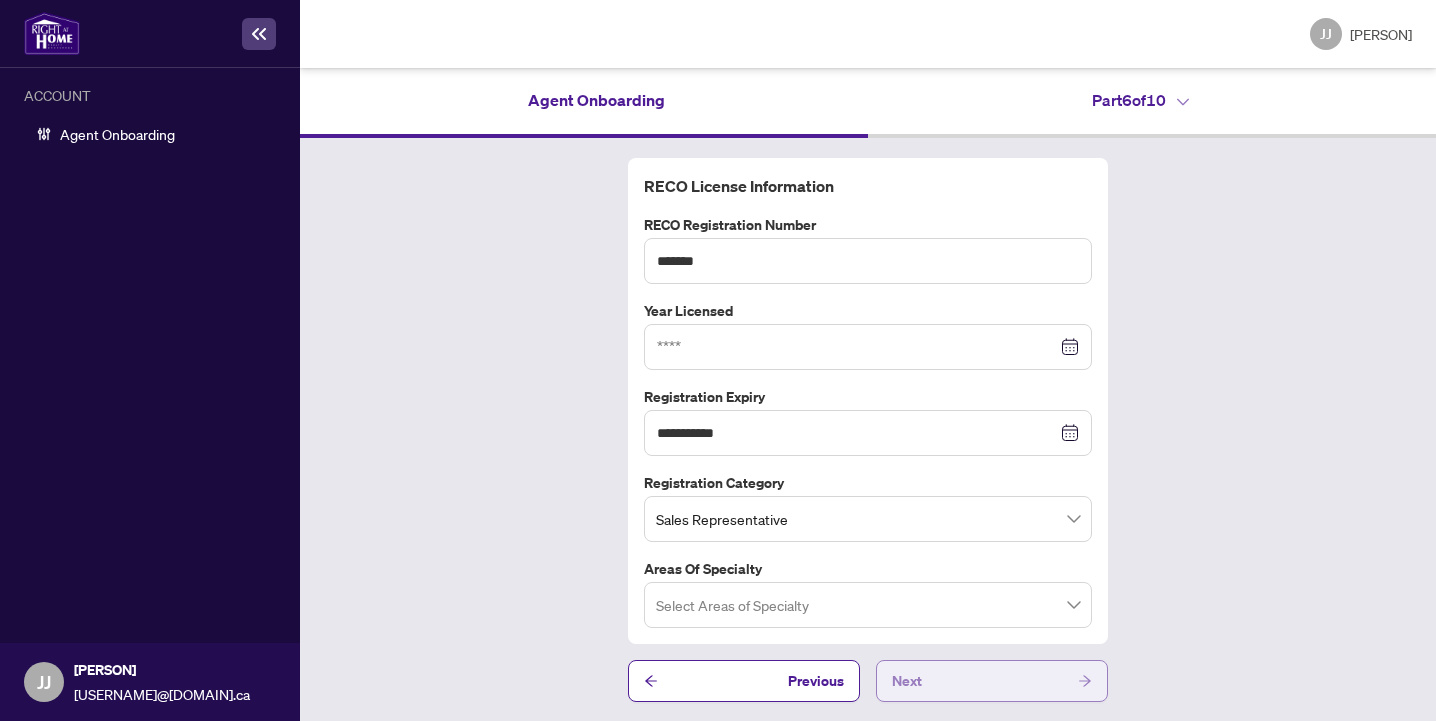 click on "Next" at bounding box center (992, 681) 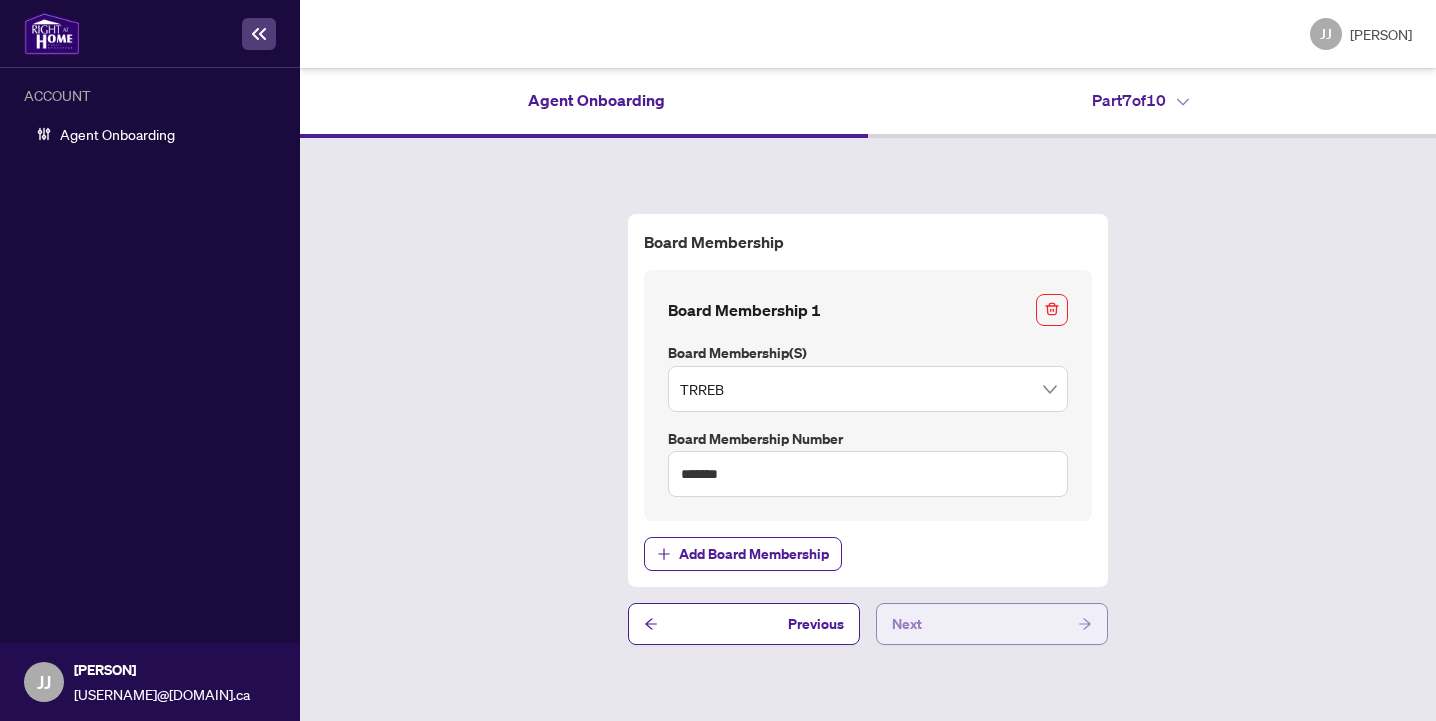 scroll, scrollTop: 0, scrollLeft: 0, axis: both 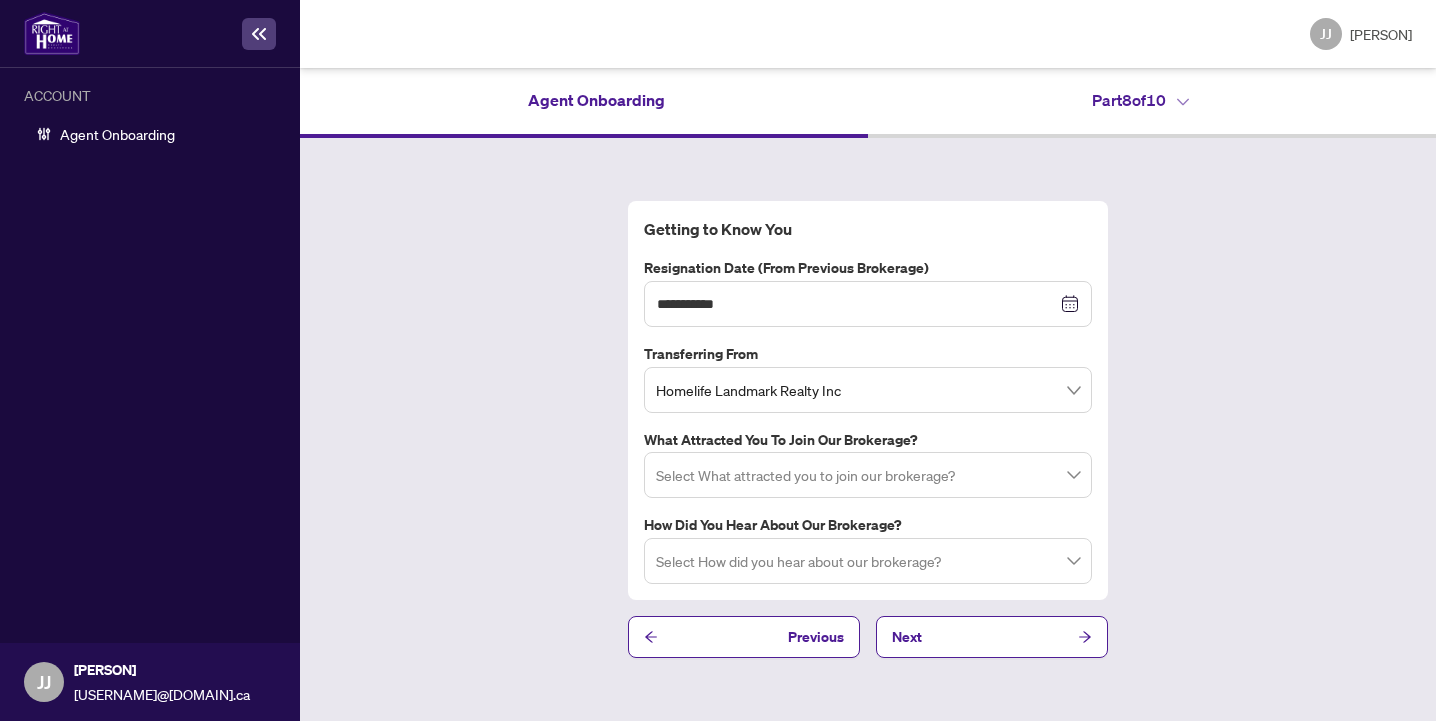 click at bounding box center (868, 475) 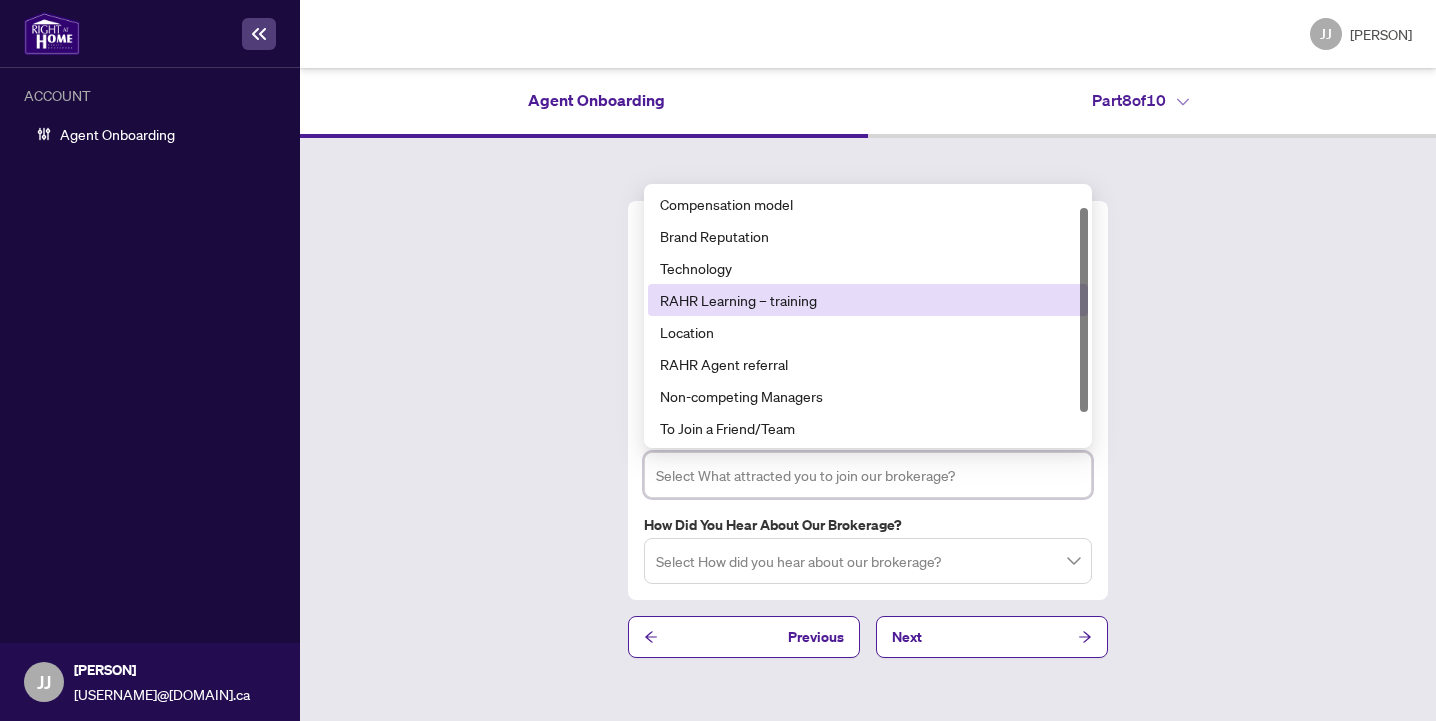 scroll, scrollTop: 64, scrollLeft: 0, axis: vertical 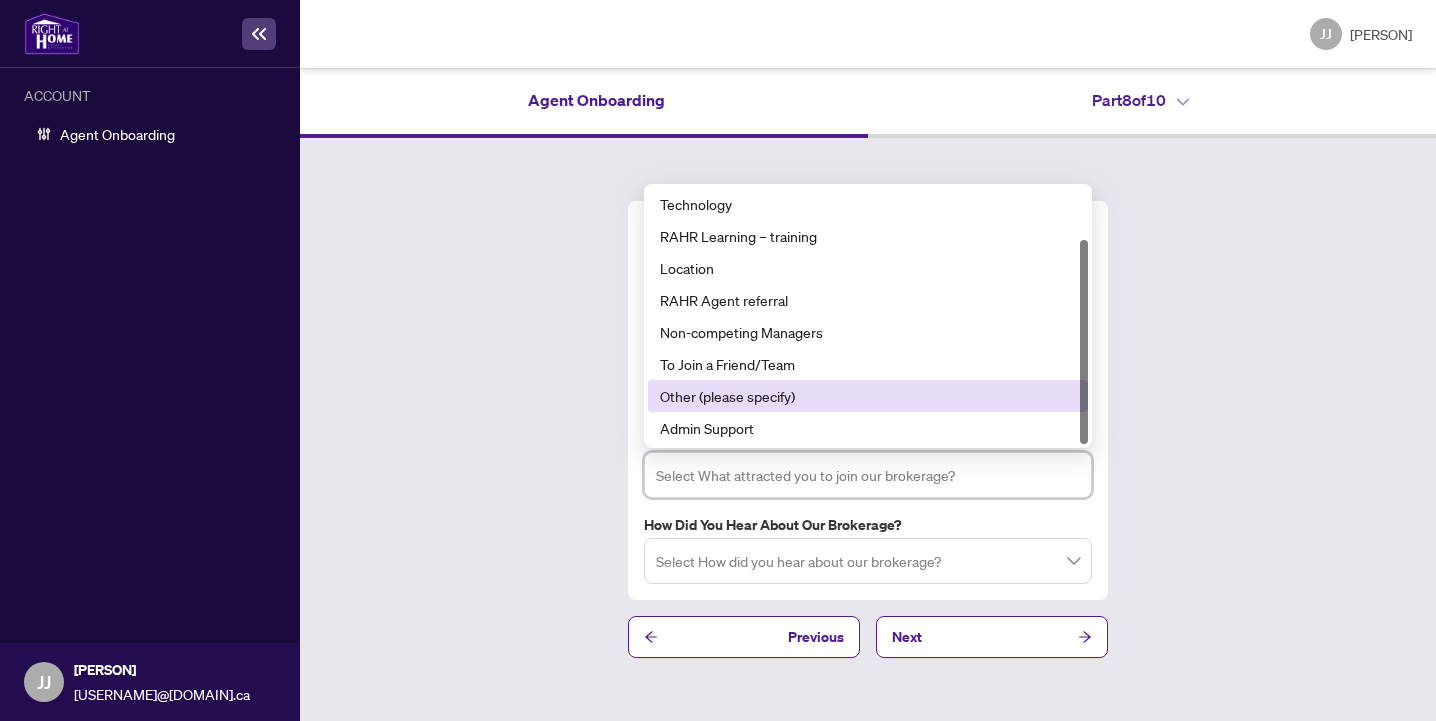 click on "Other (please specify)" at bounding box center (868, 396) 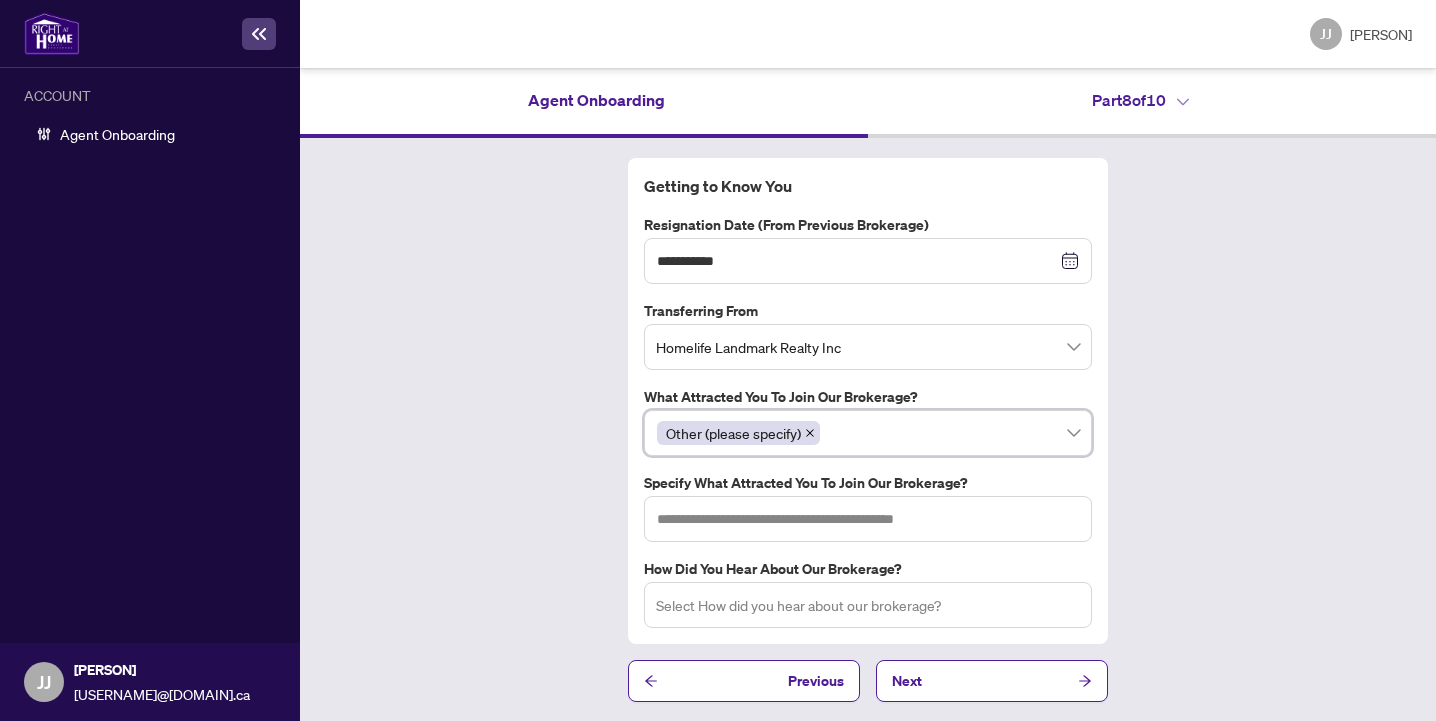 click on "Select How did you hear about our brokerage?" at bounding box center [868, 605] 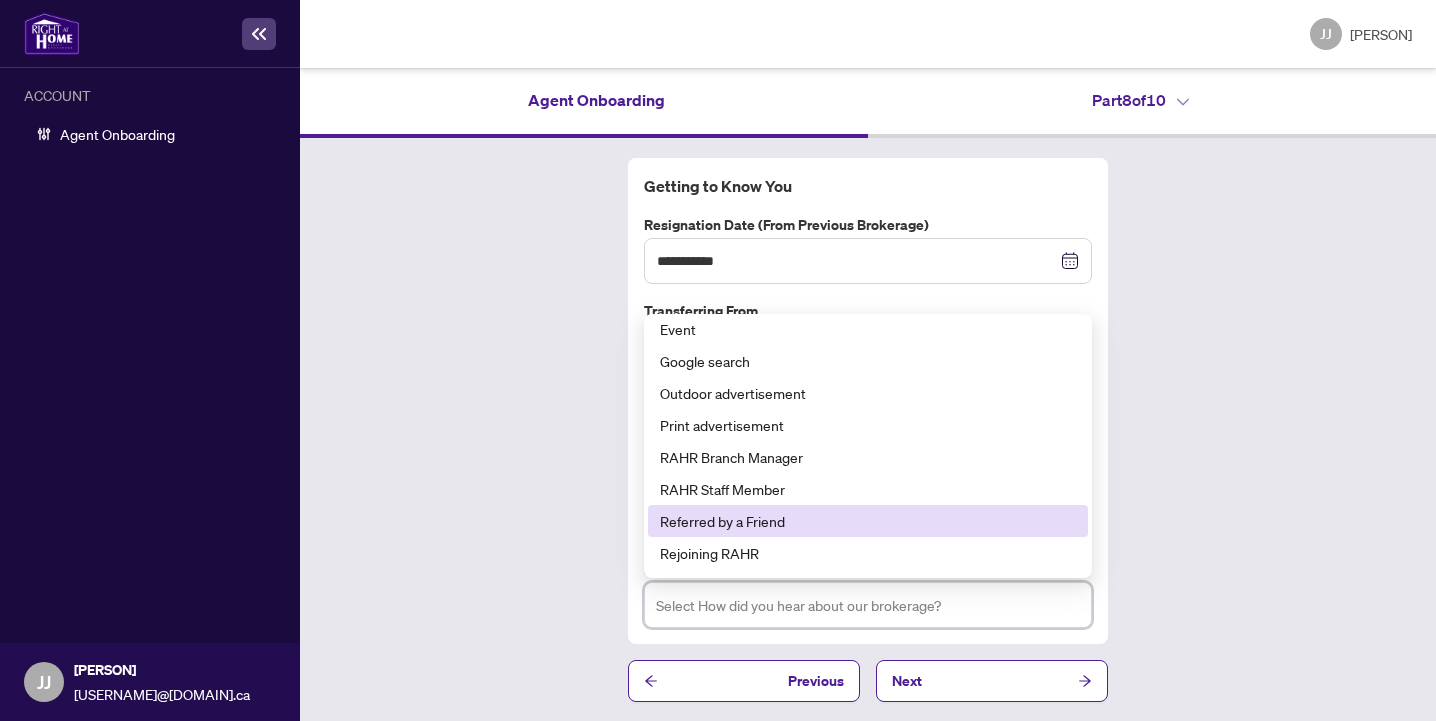 scroll, scrollTop: 135, scrollLeft: 0, axis: vertical 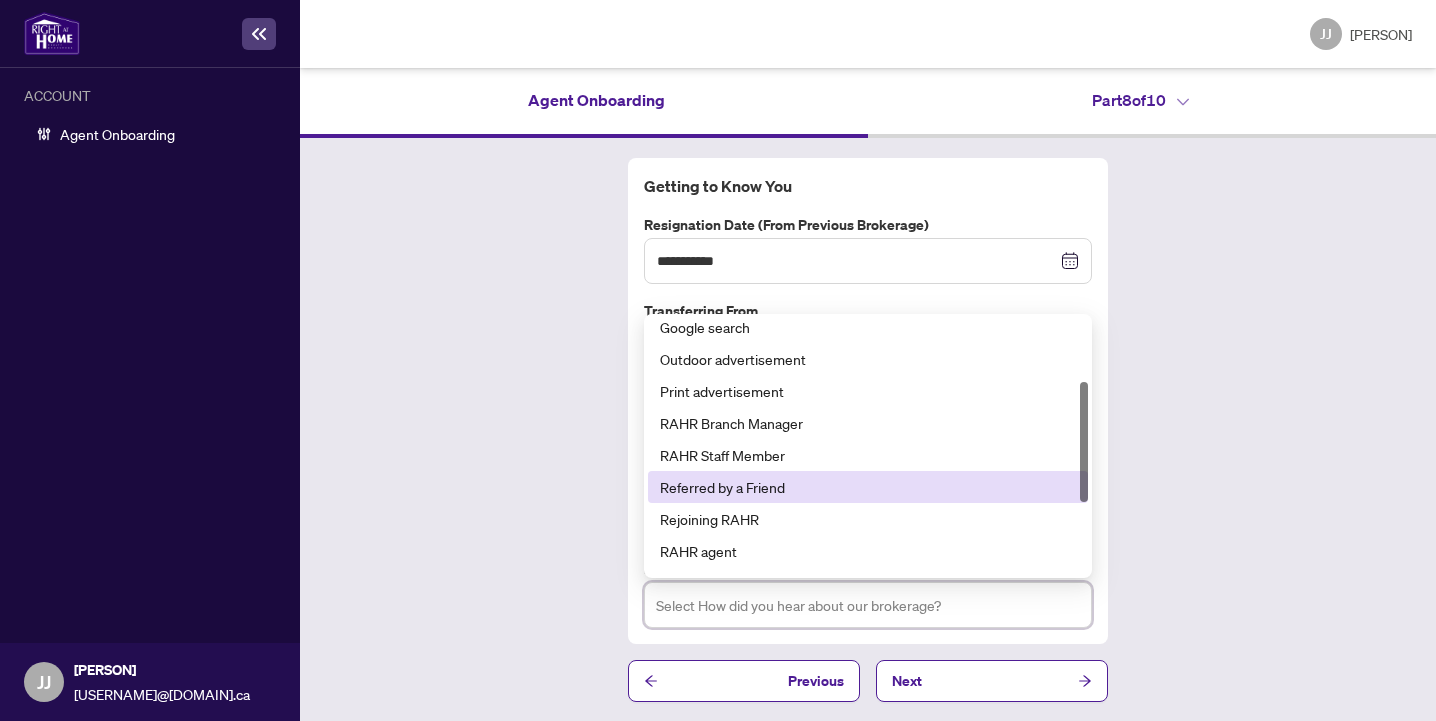 click on "Referred by a Friend" at bounding box center (868, 487) 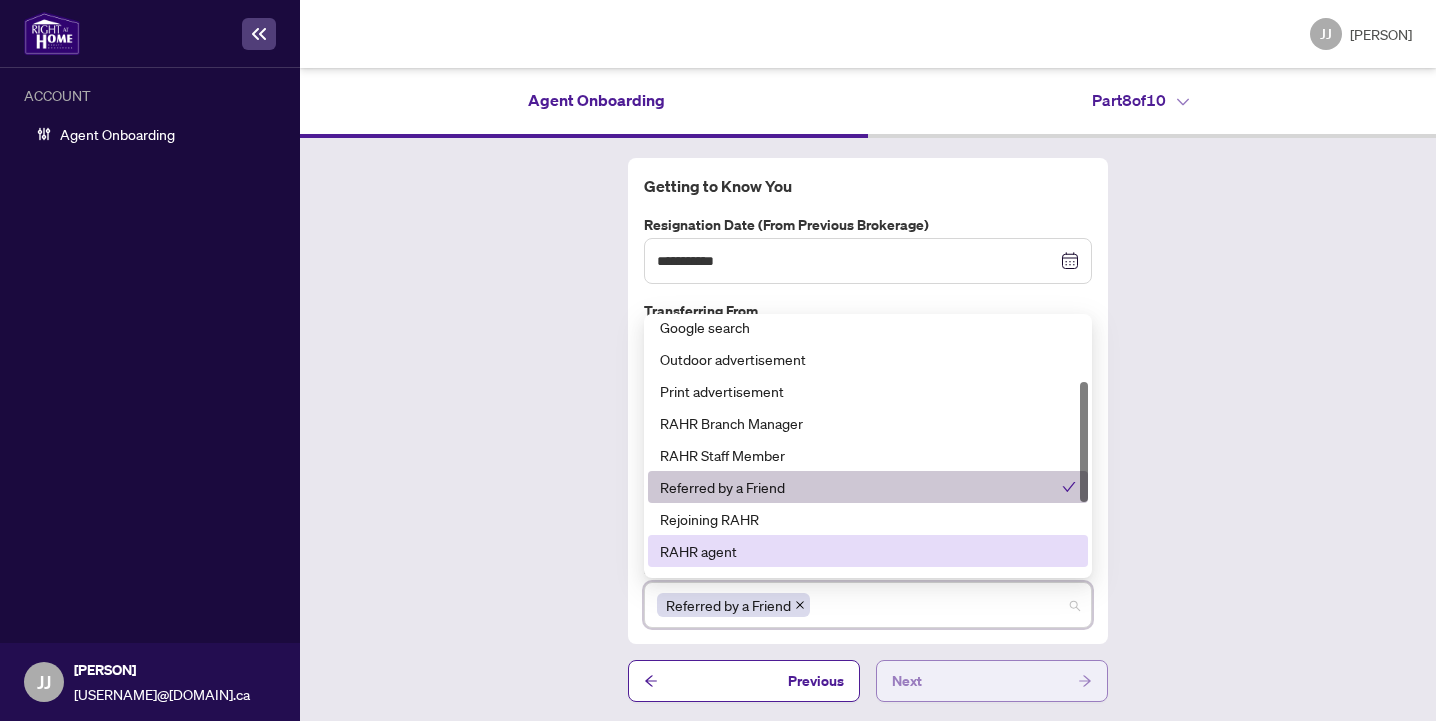 click on "Next" at bounding box center [992, 681] 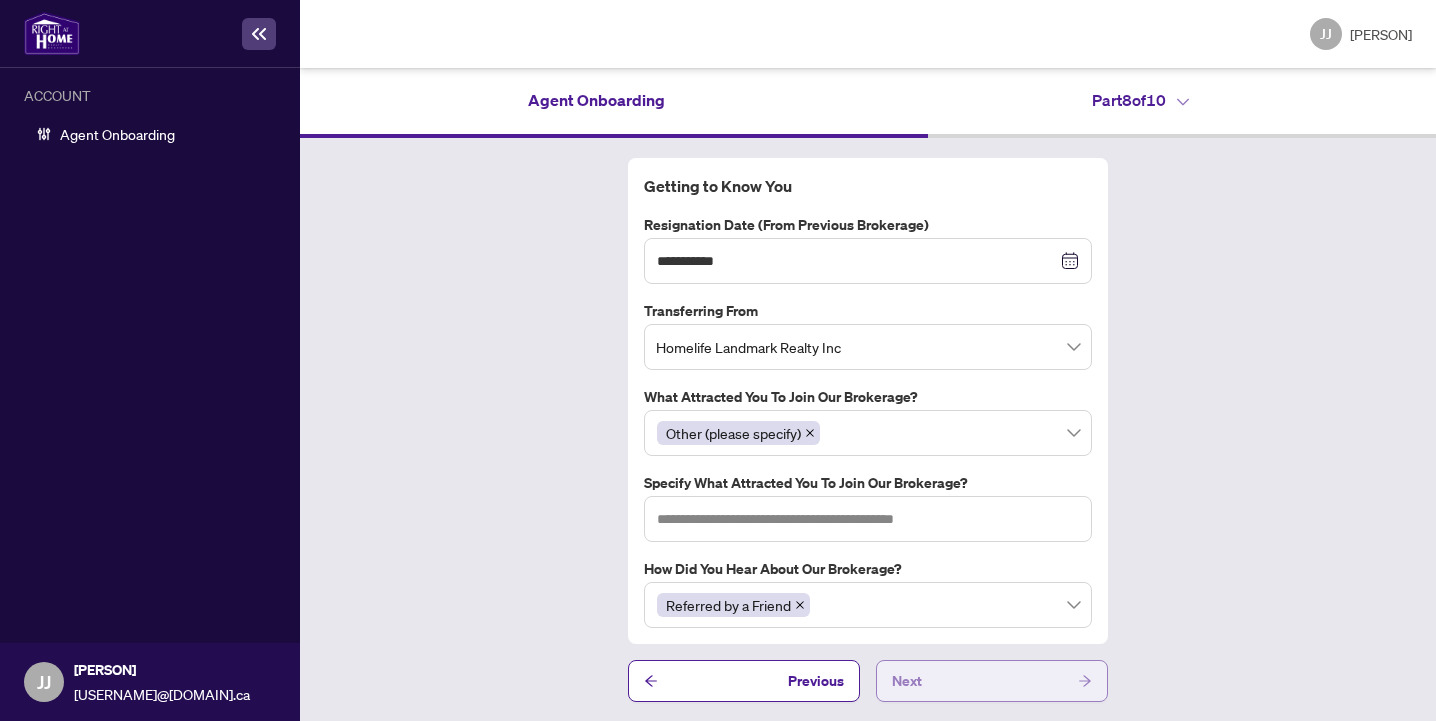 click on "Next" at bounding box center [992, 681] 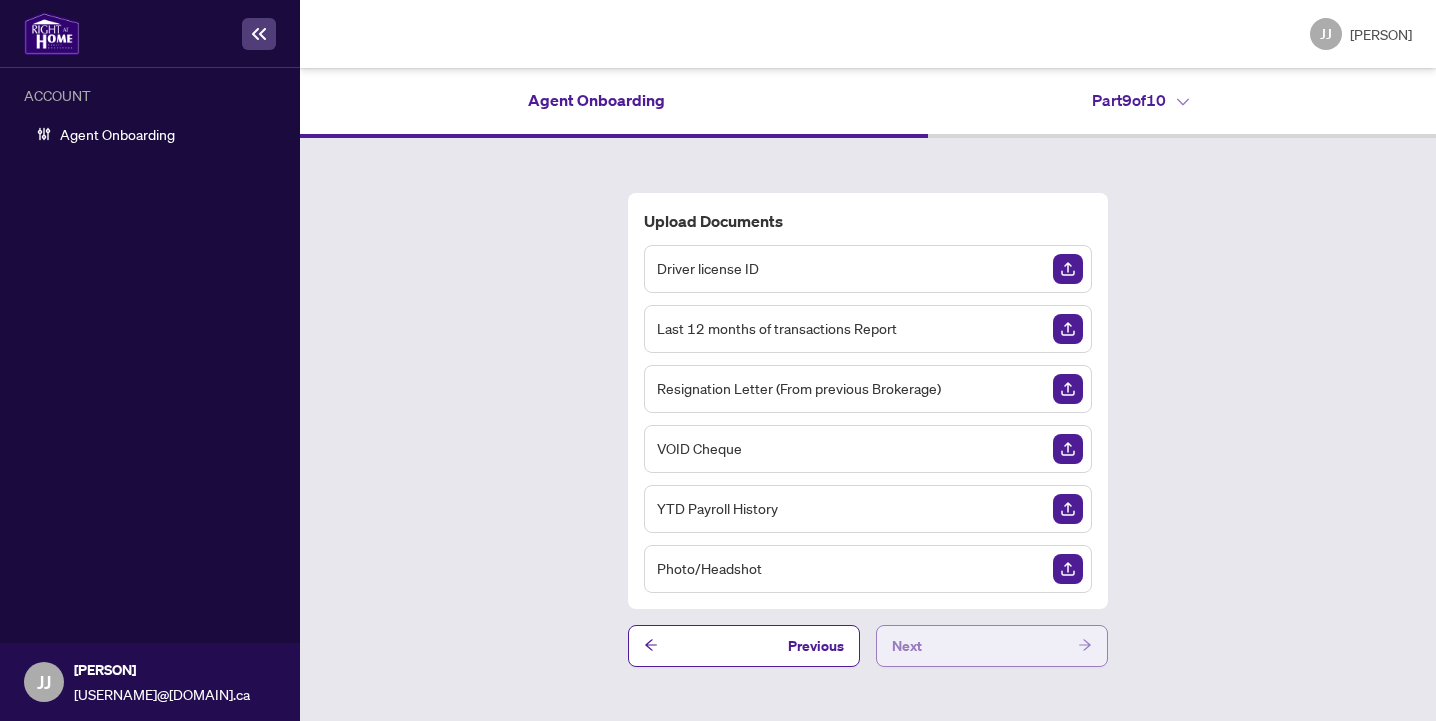 click on "Next" at bounding box center (992, 646) 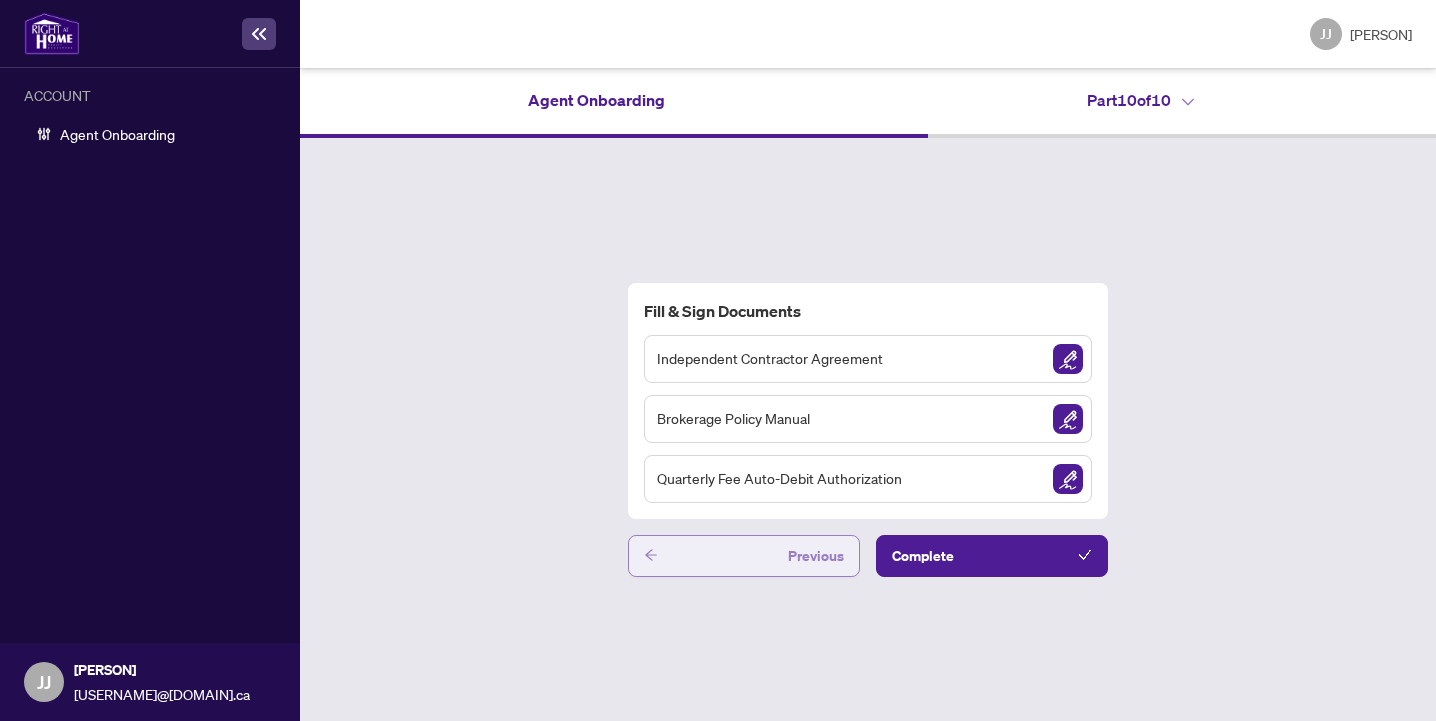 click on "Previous" at bounding box center [744, 556] 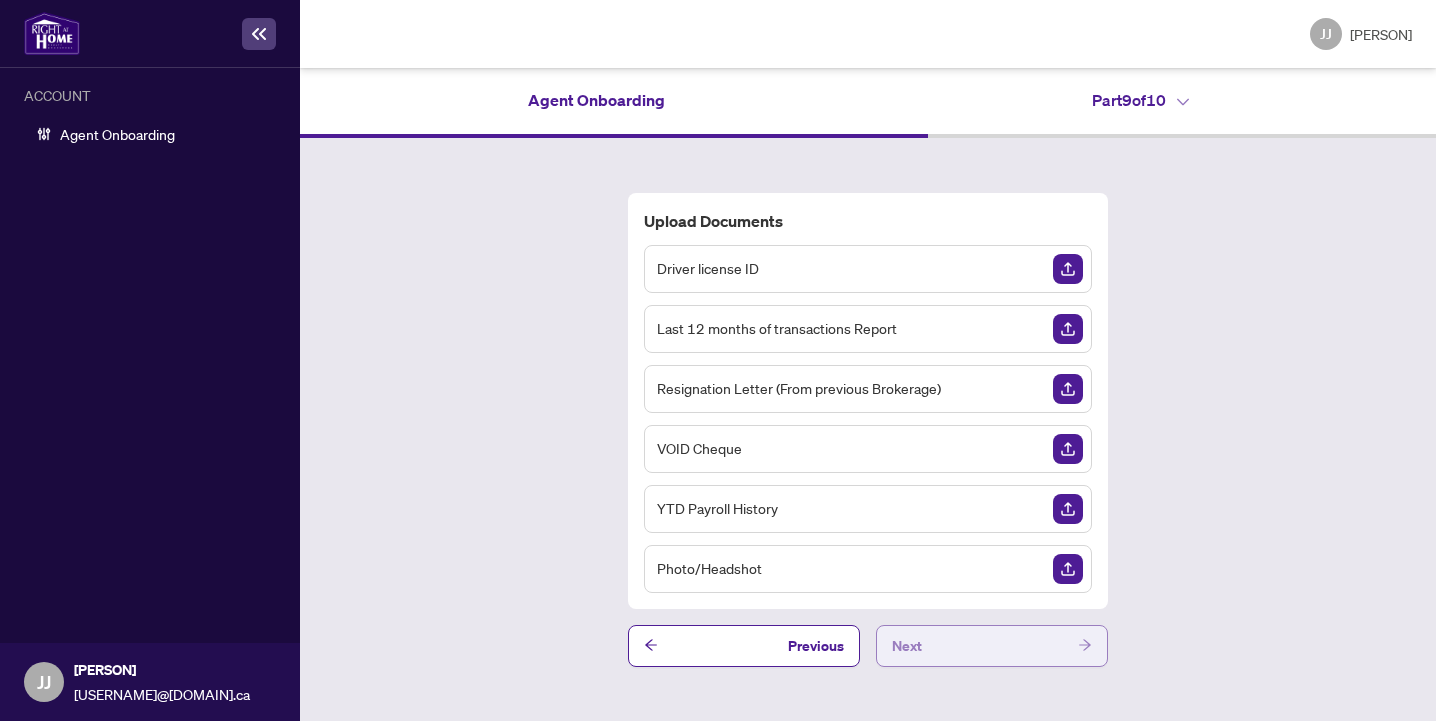 click on "Next" at bounding box center [992, 646] 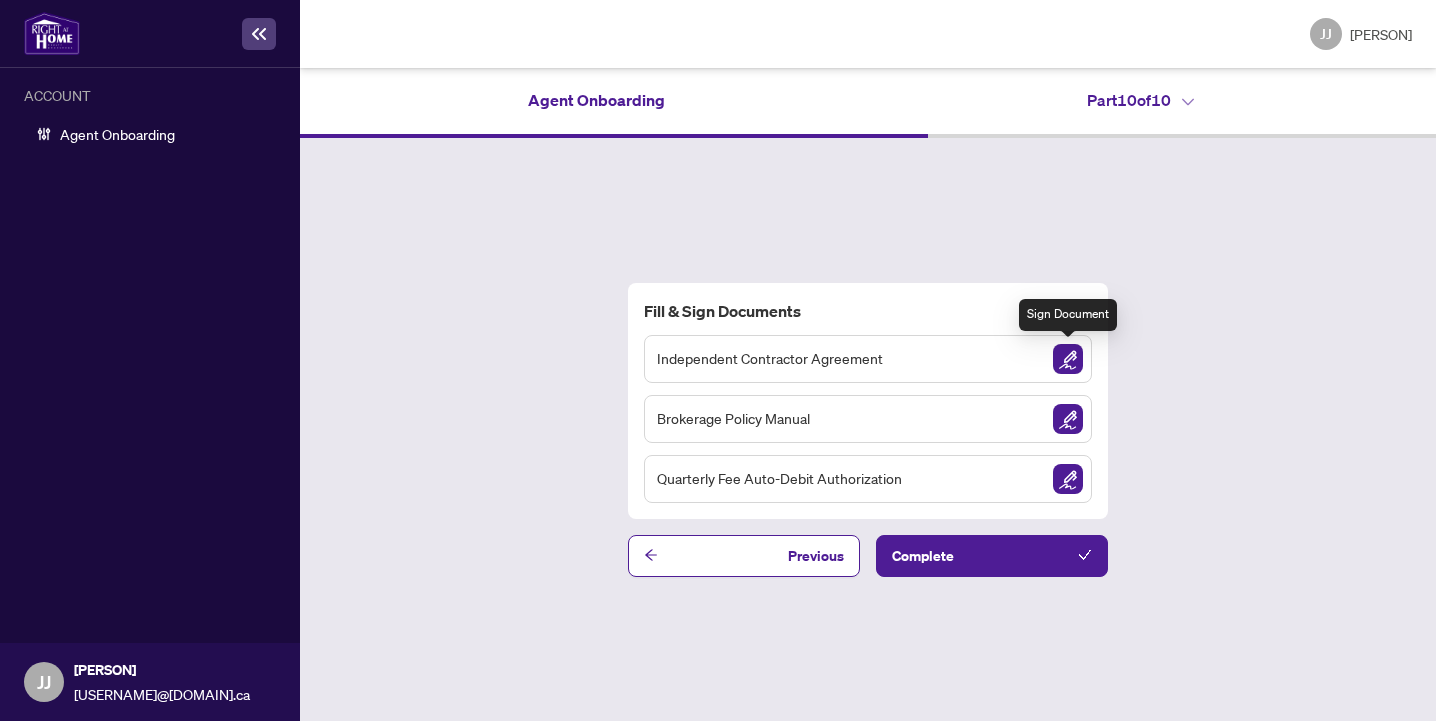 click at bounding box center [1068, 359] 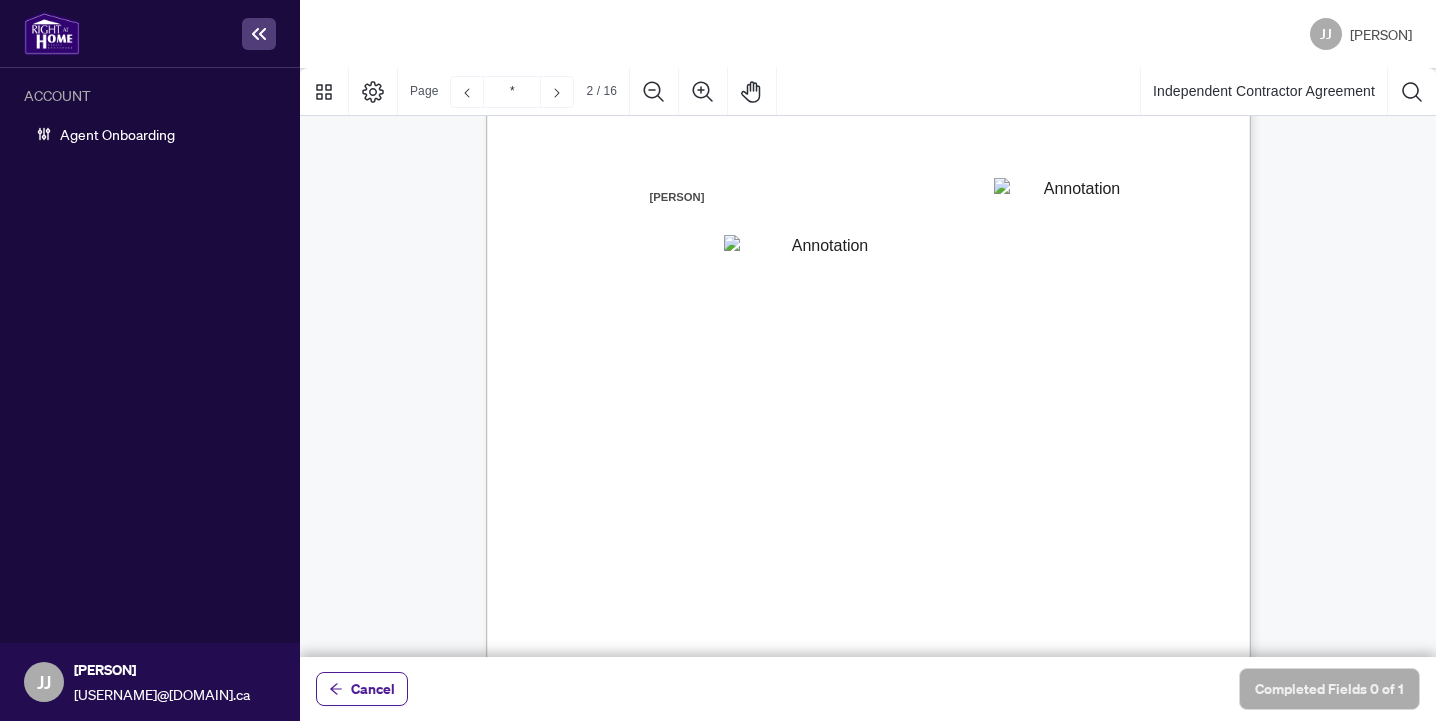 scroll, scrollTop: 0, scrollLeft: 0, axis: both 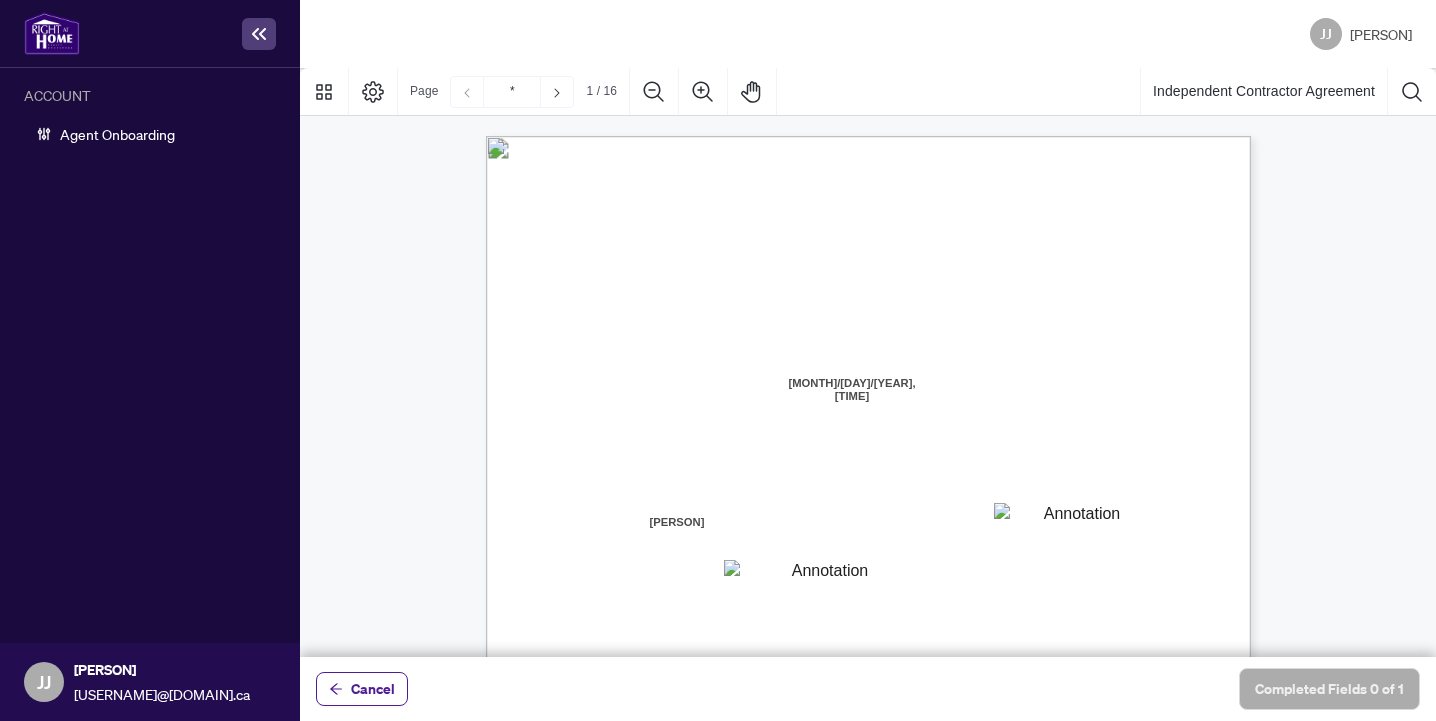 drag, startPoint x: 1064, startPoint y: 357, endPoint x: 1069, endPoint y: 379, distance: 22.561028 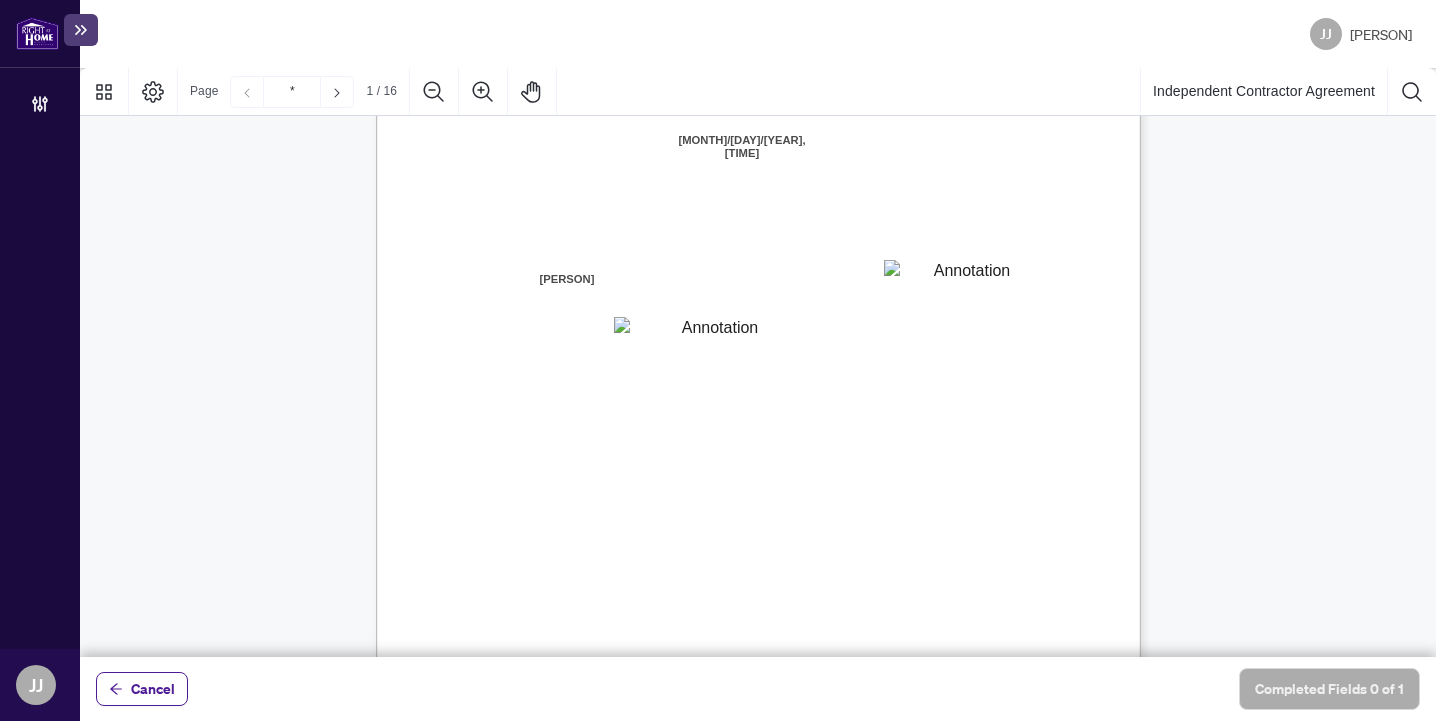 scroll, scrollTop: 221, scrollLeft: 0, axis: vertical 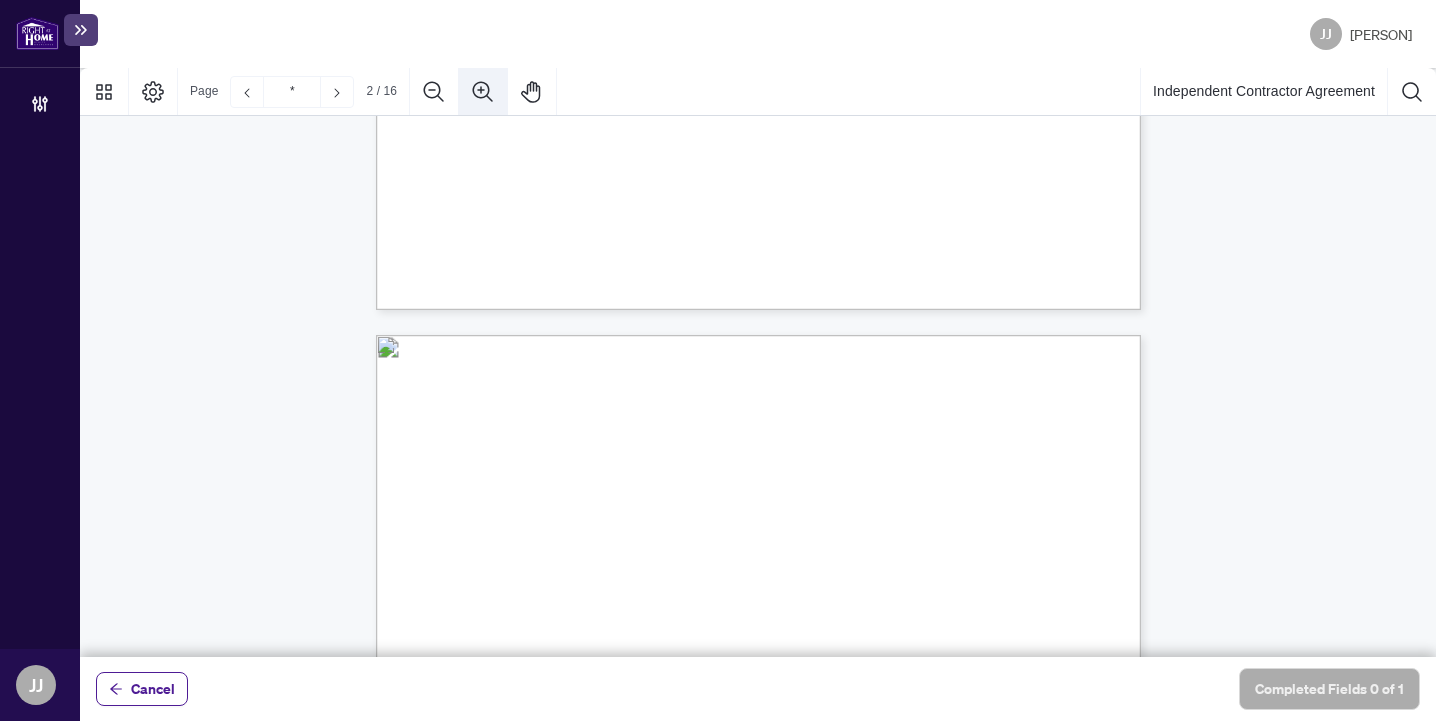 click 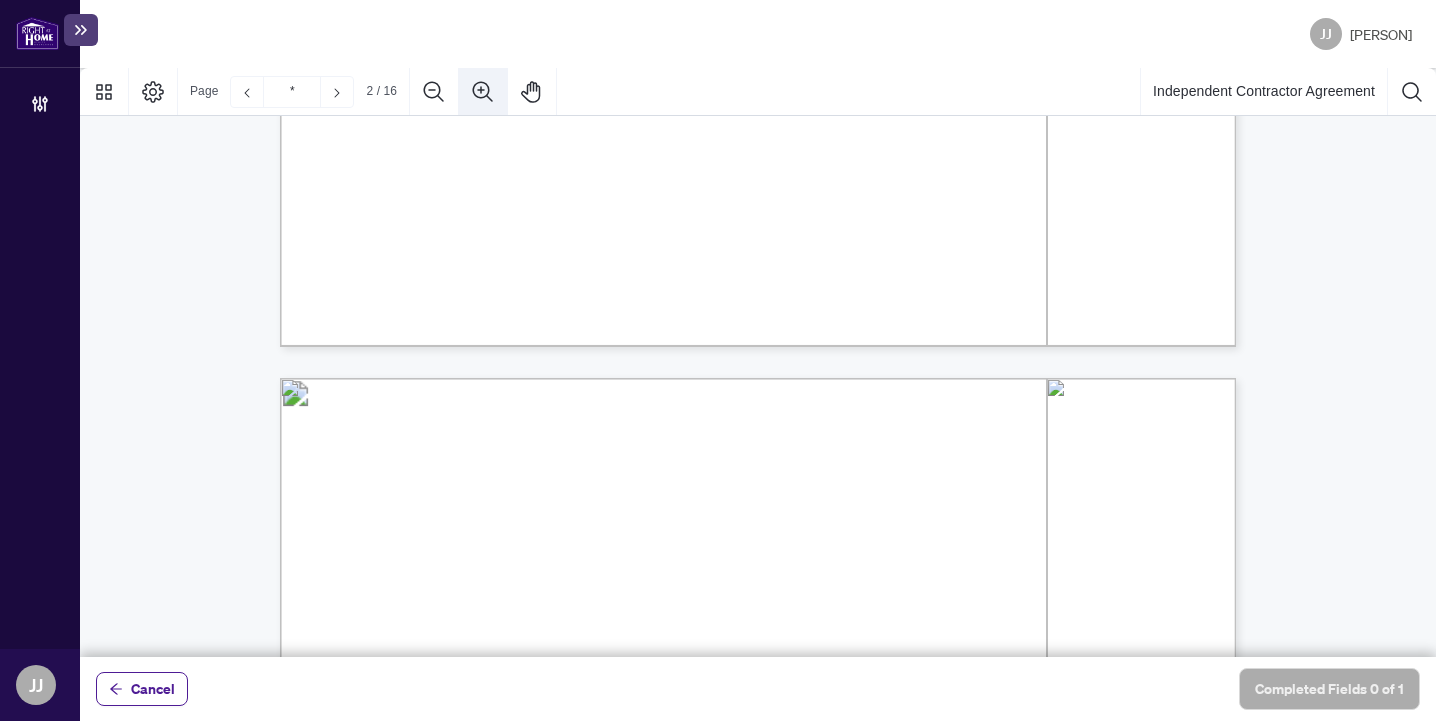 click 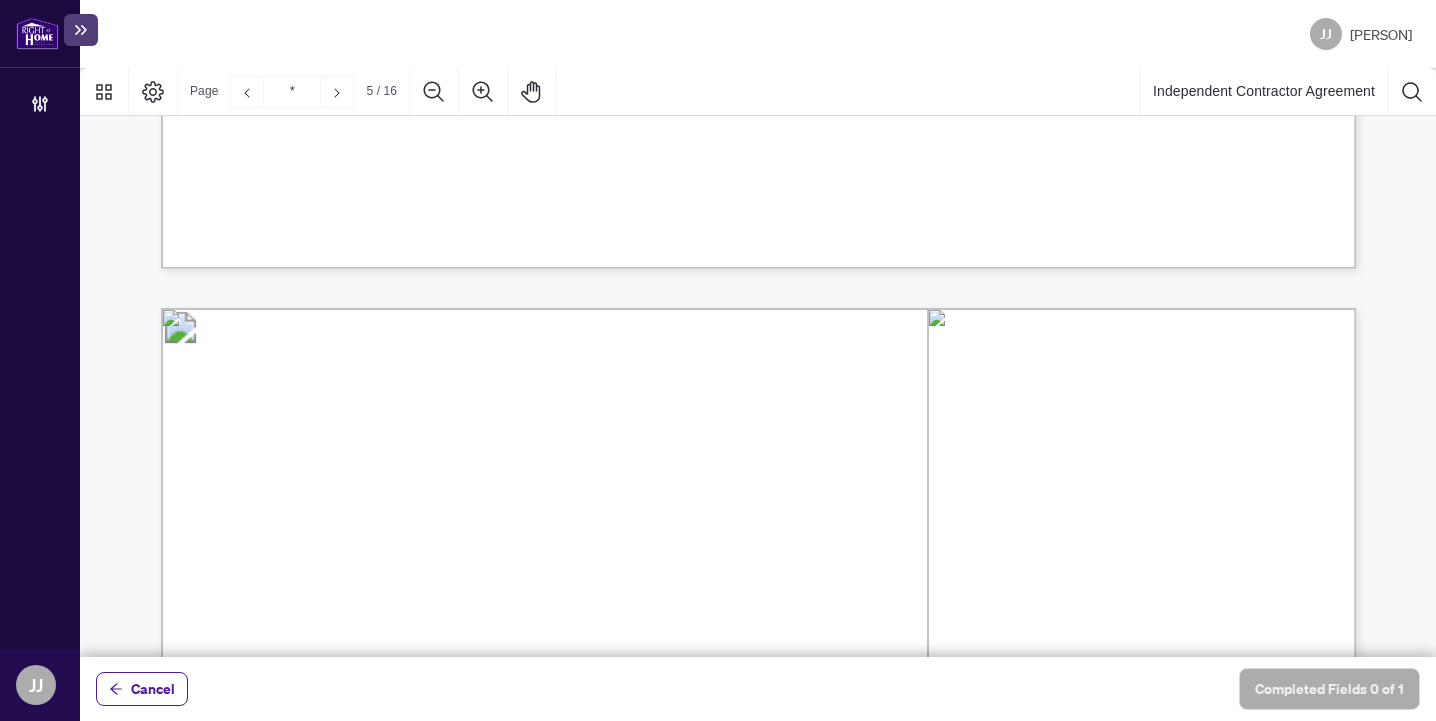 scroll, scrollTop: 6113, scrollLeft: 0, axis: vertical 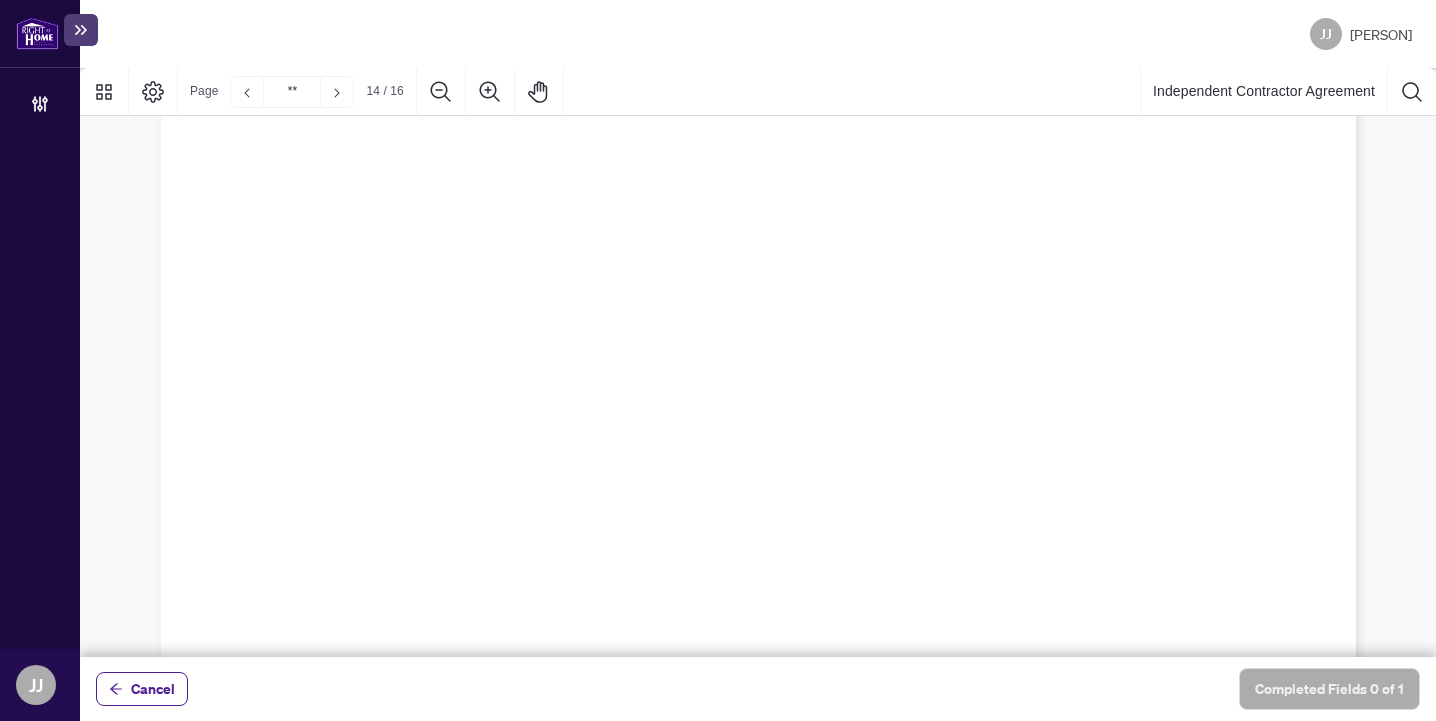 type on "**" 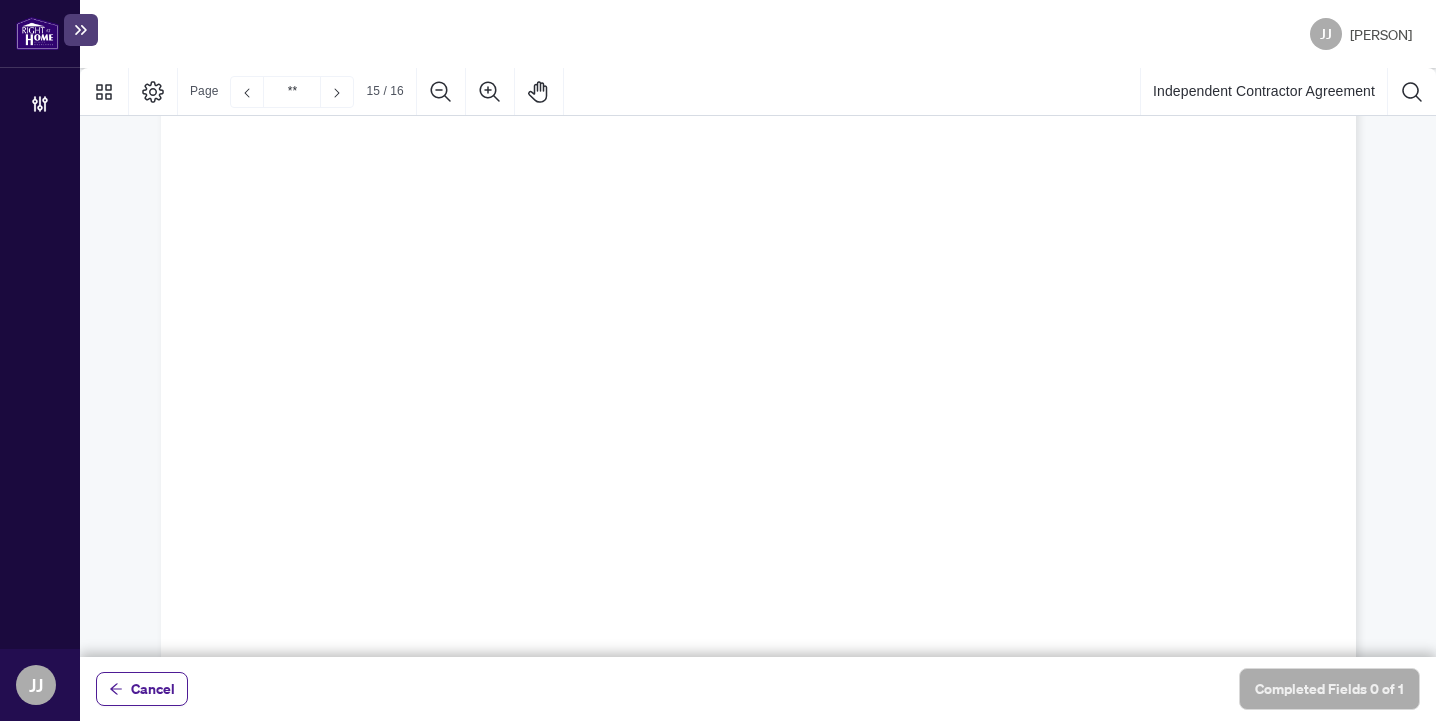 scroll, scrollTop: 23009, scrollLeft: 0, axis: vertical 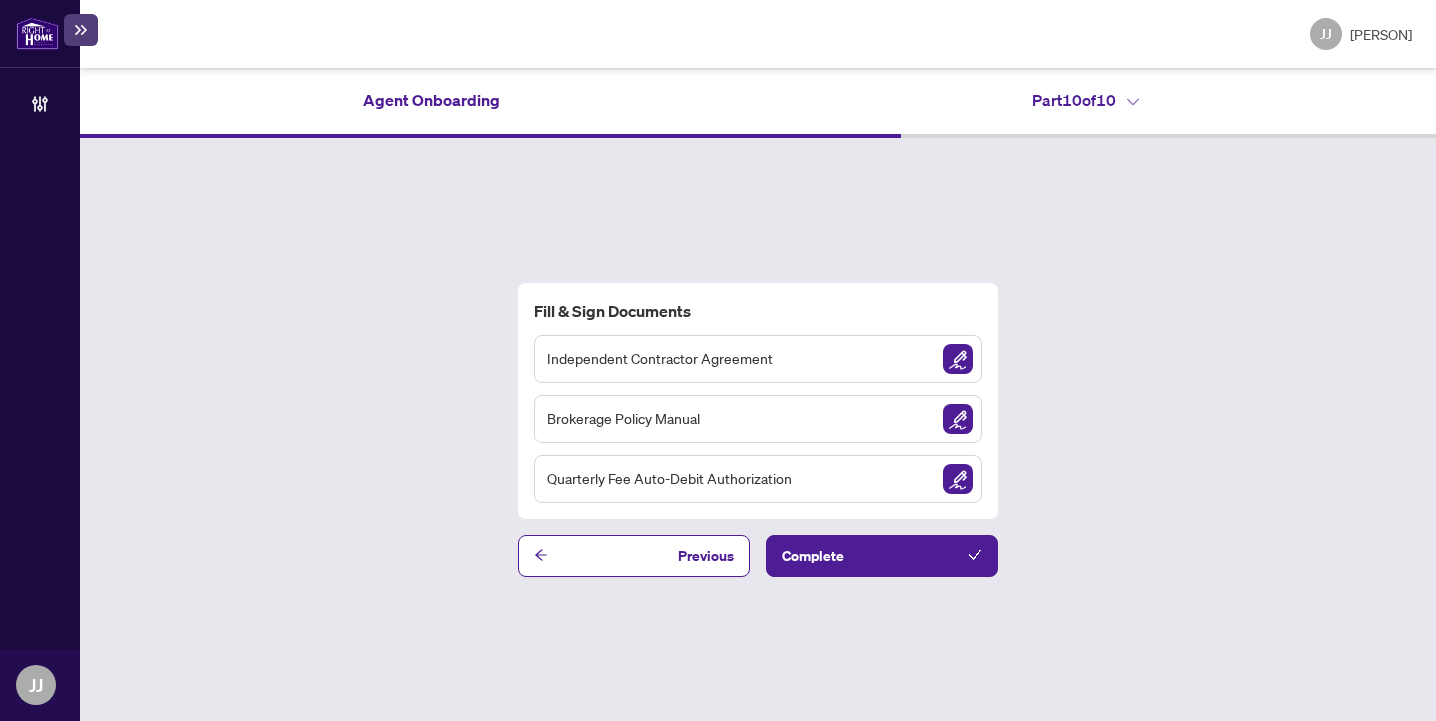 click at bounding box center [958, 419] 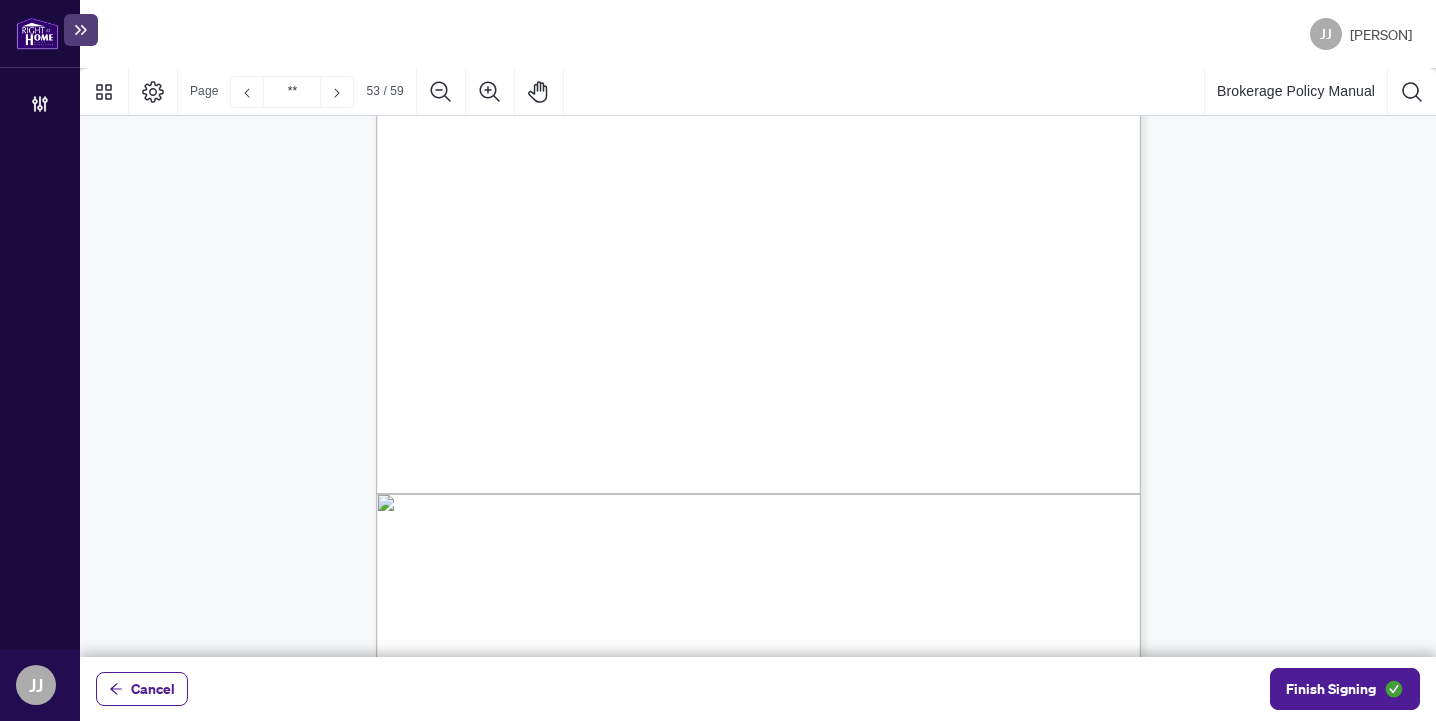 scroll, scrollTop: 53193, scrollLeft: 0, axis: vertical 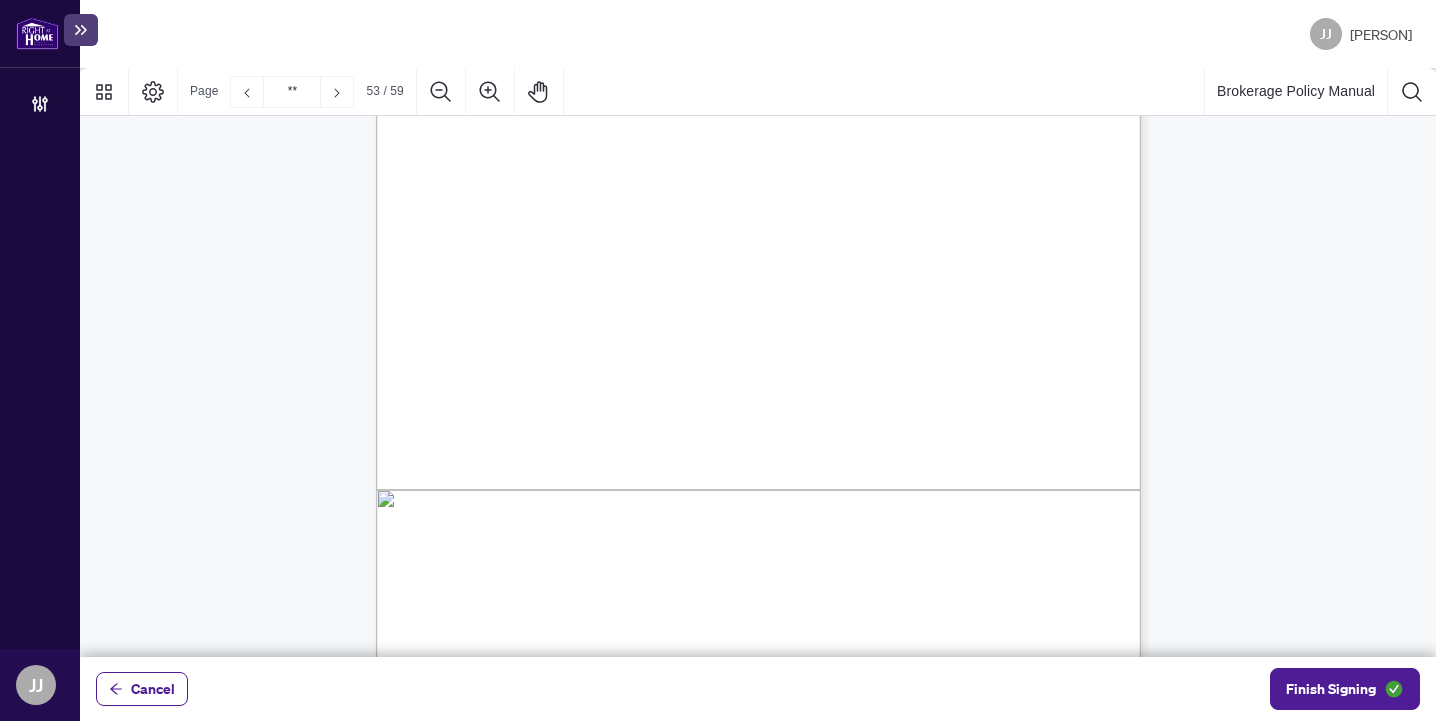 drag, startPoint x: 529, startPoint y: 295, endPoint x: 557, endPoint y: 296, distance: 28.01785 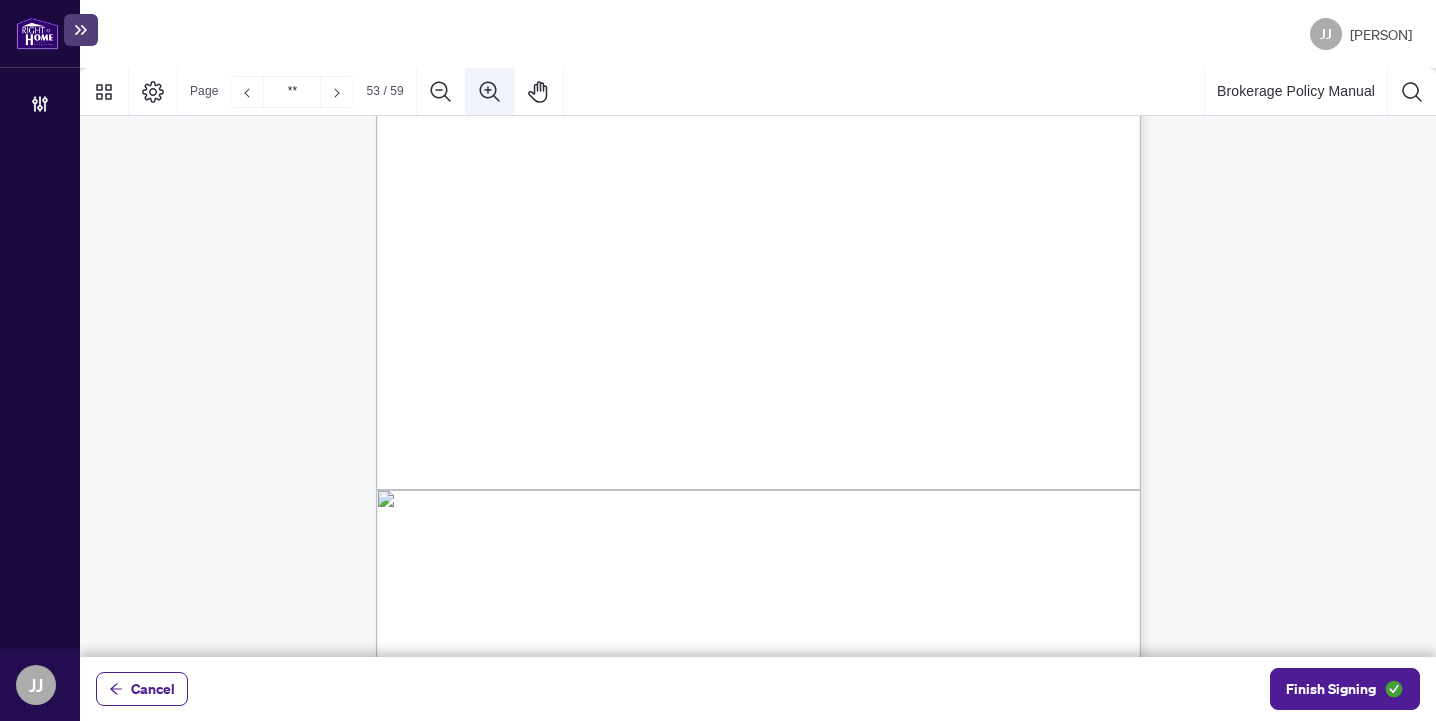 click 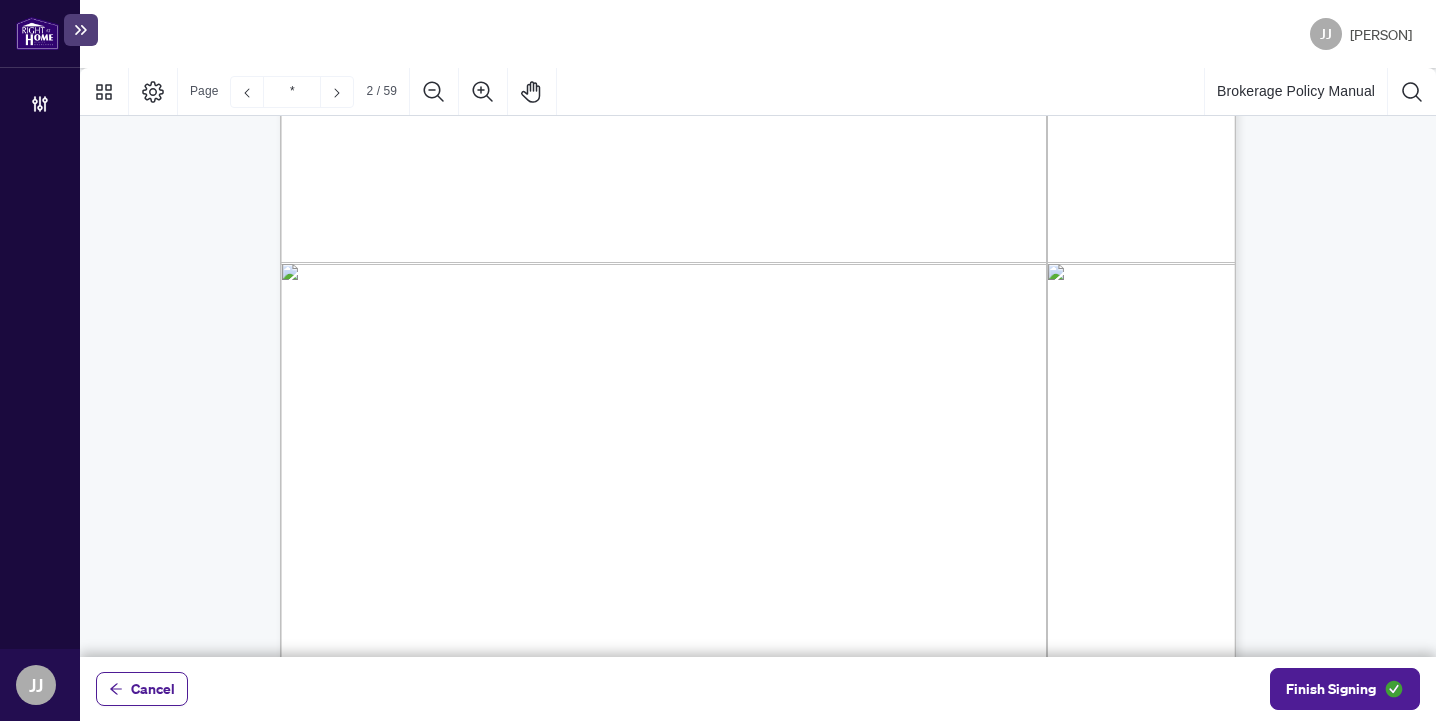 scroll, scrollTop: 1912, scrollLeft: 0, axis: vertical 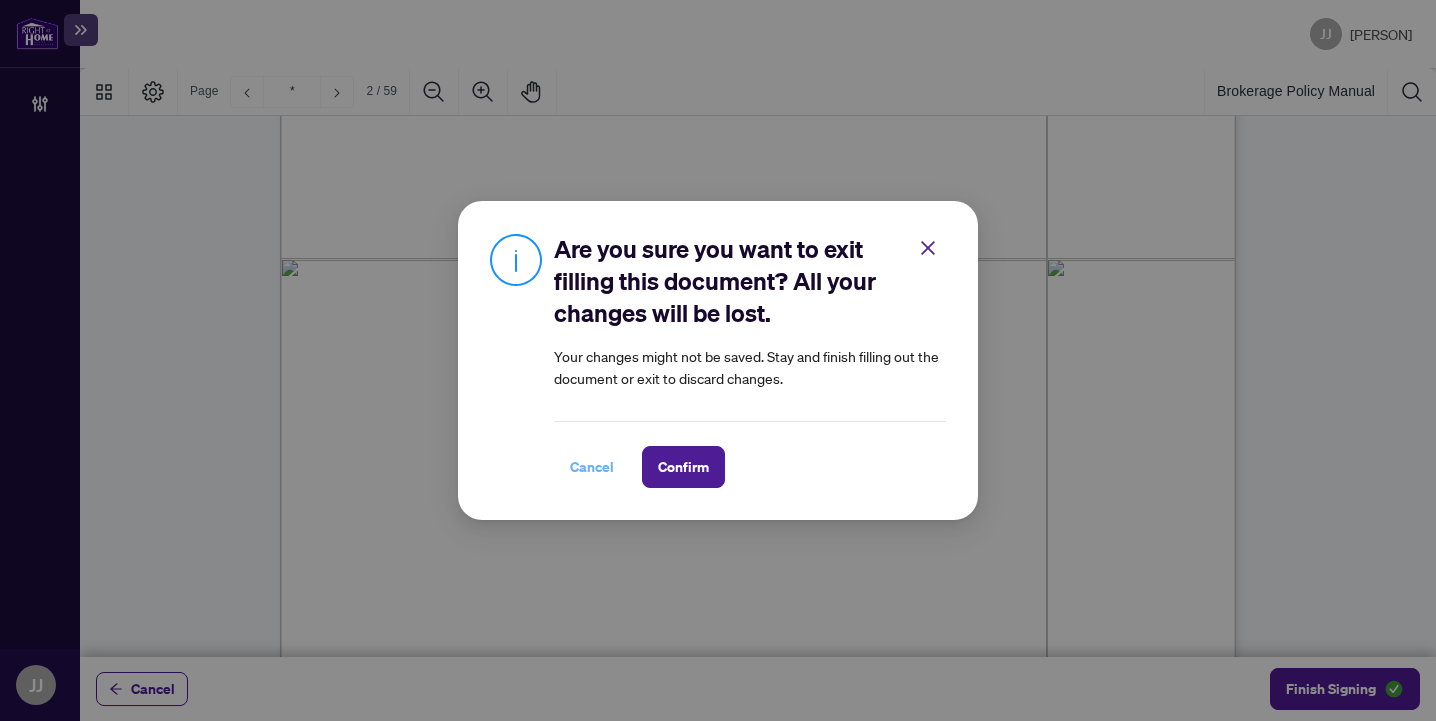 click on "Cancel" at bounding box center [592, 467] 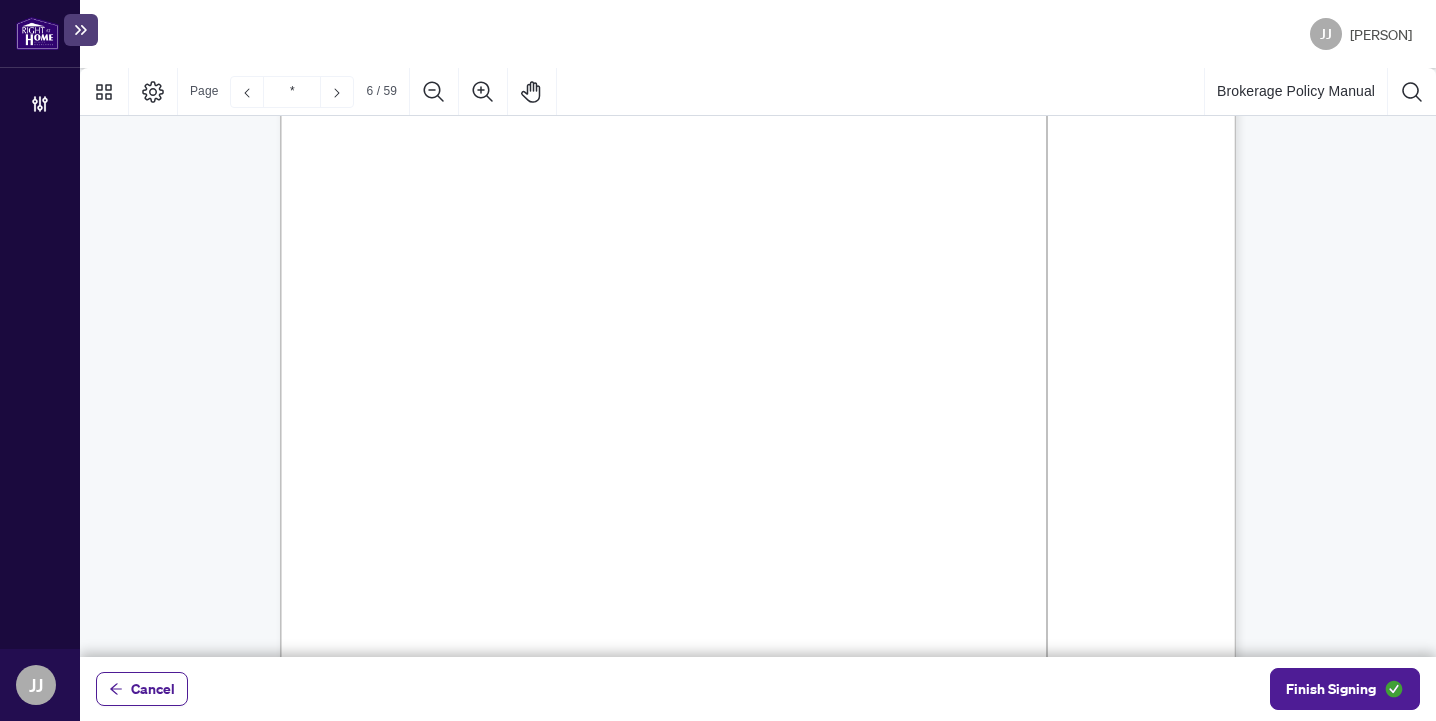 scroll, scrollTop: 6596, scrollLeft: 0, axis: vertical 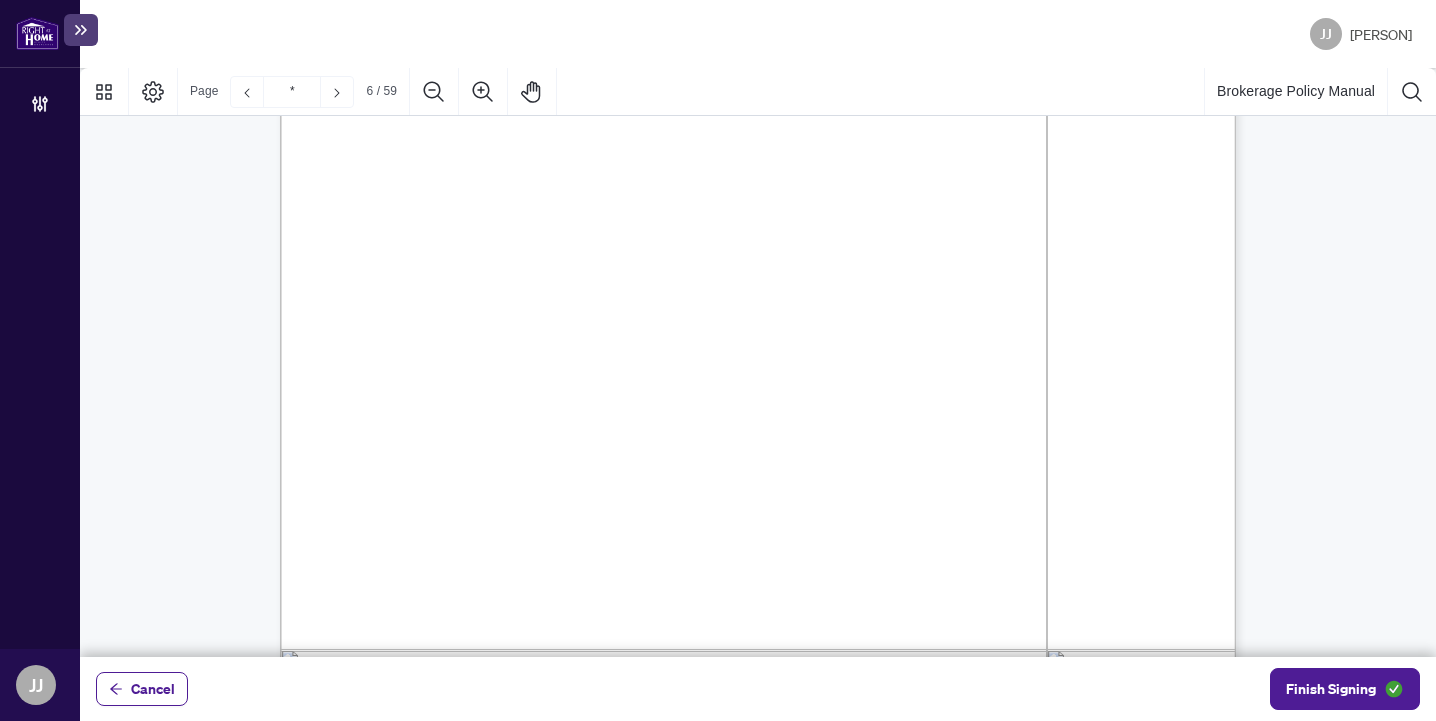 click on "means a party that has chosen to represent themselves in a real estate" at bounding box center [869, 421] 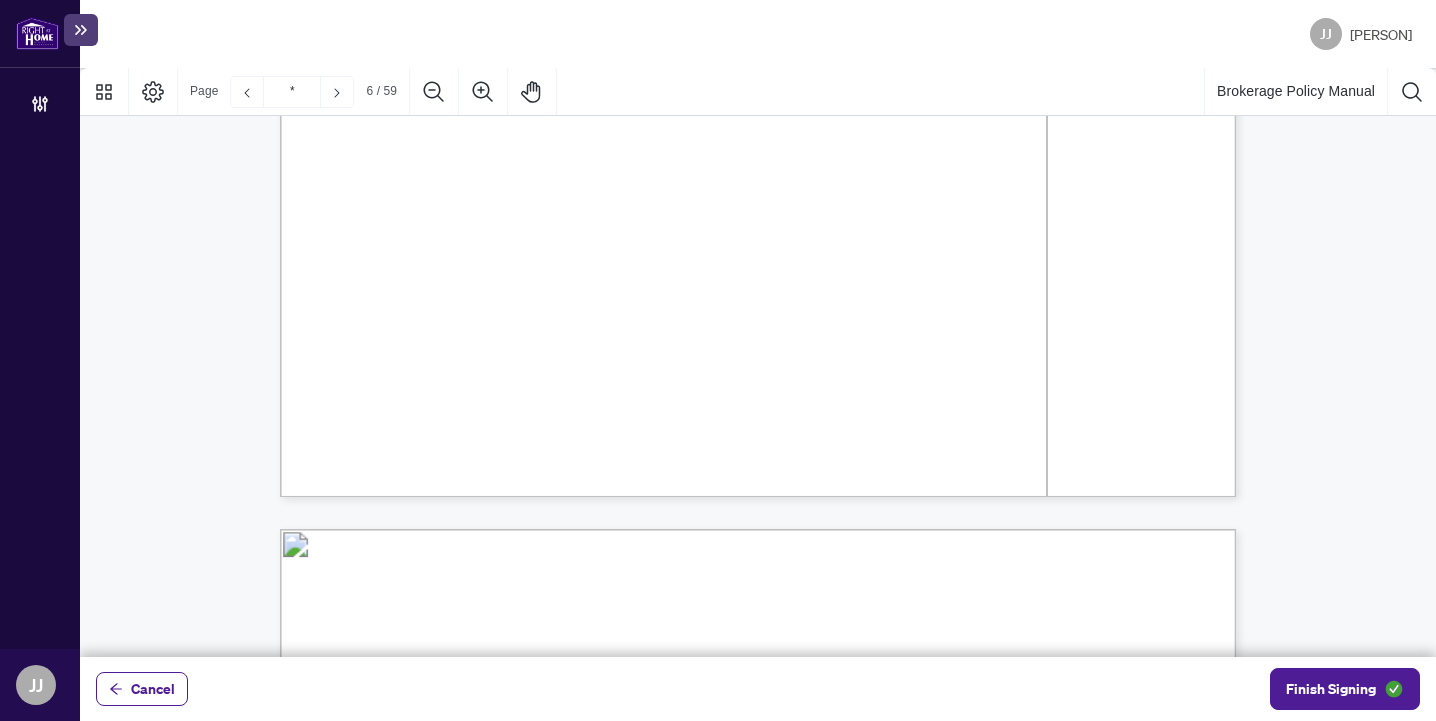 scroll, scrollTop: 7223, scrollLeft: 0, axis: vertical 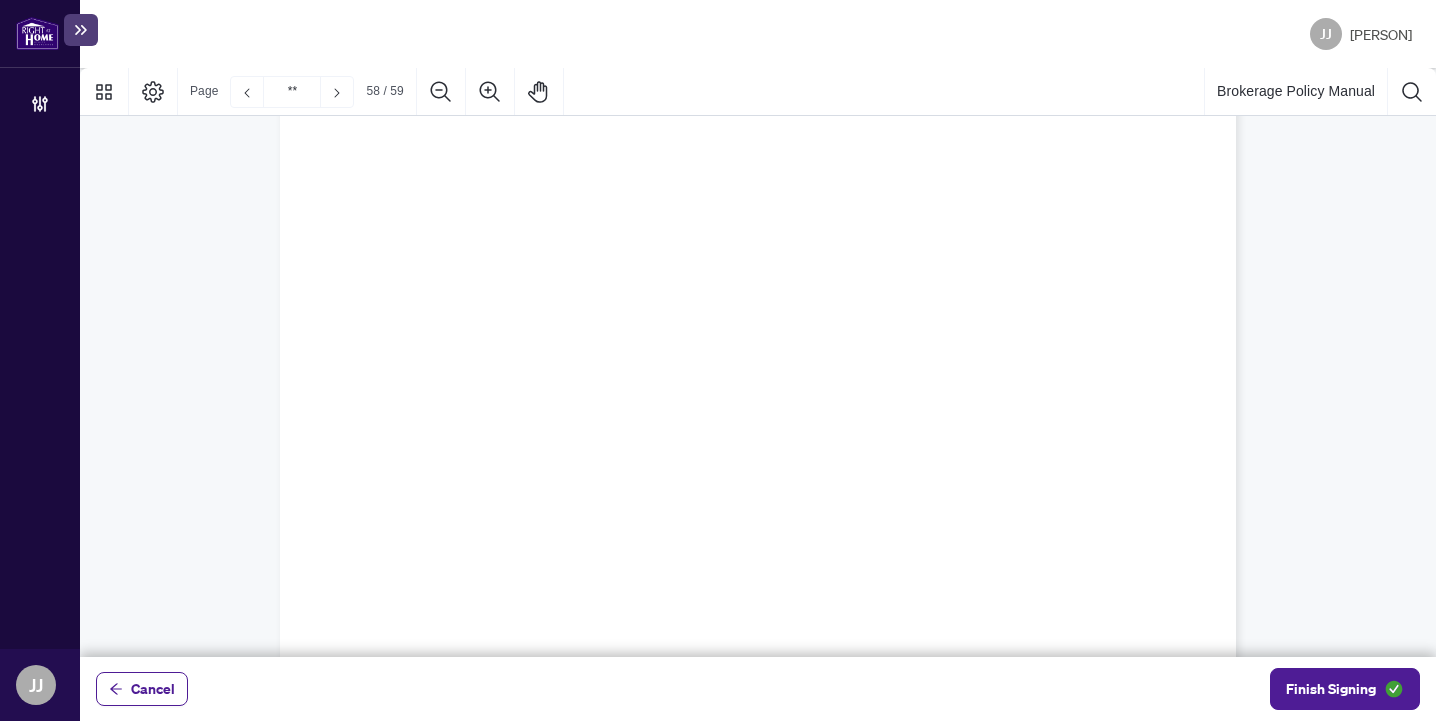 type on "**" 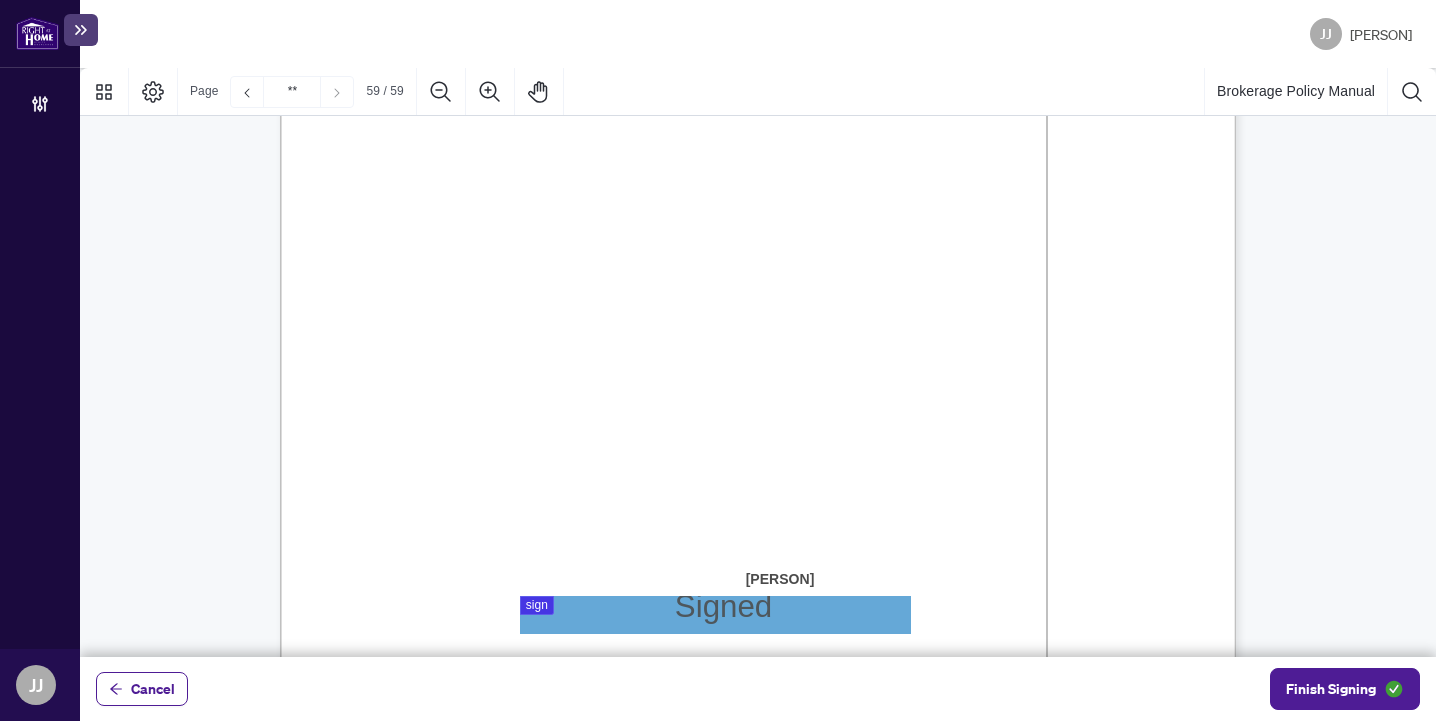scroll, scrollTop: 73862, scrollLeft: 0, axis: vertical 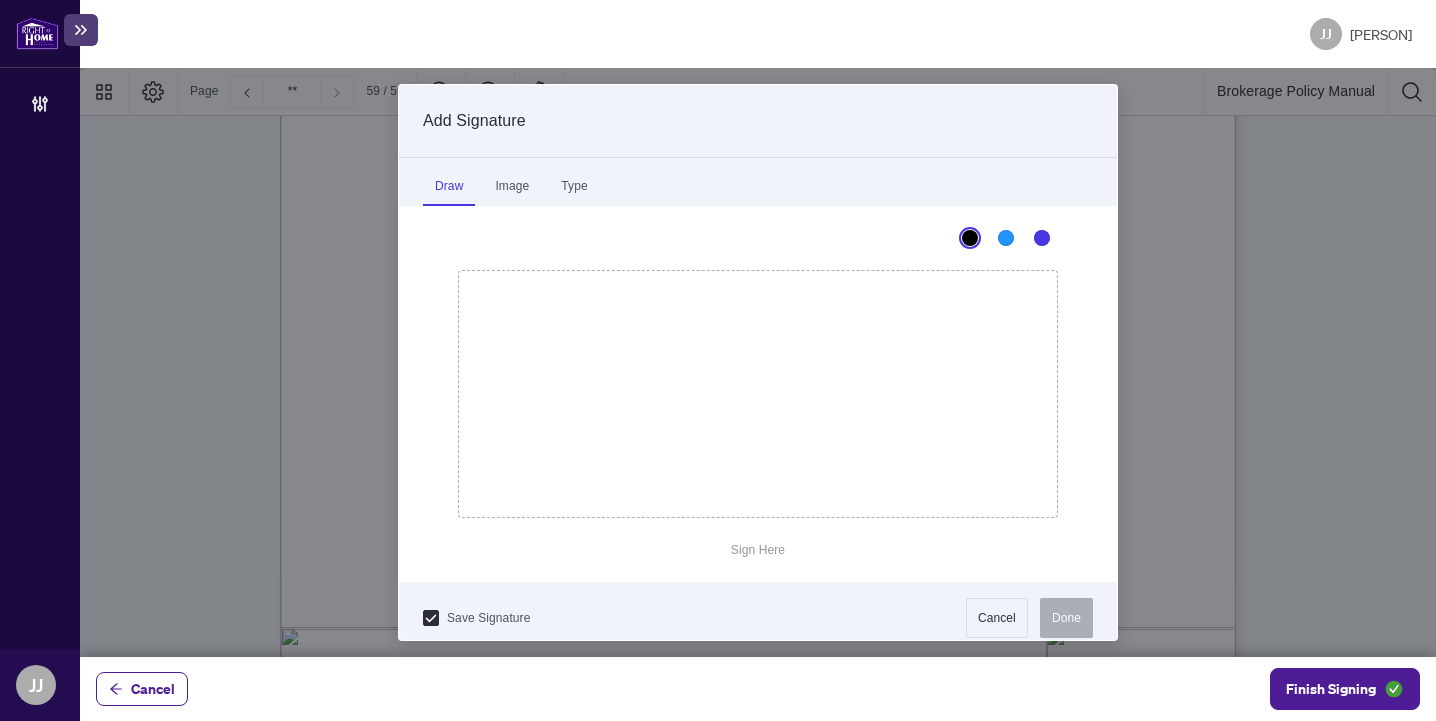 click at bounding box center (758, 362) 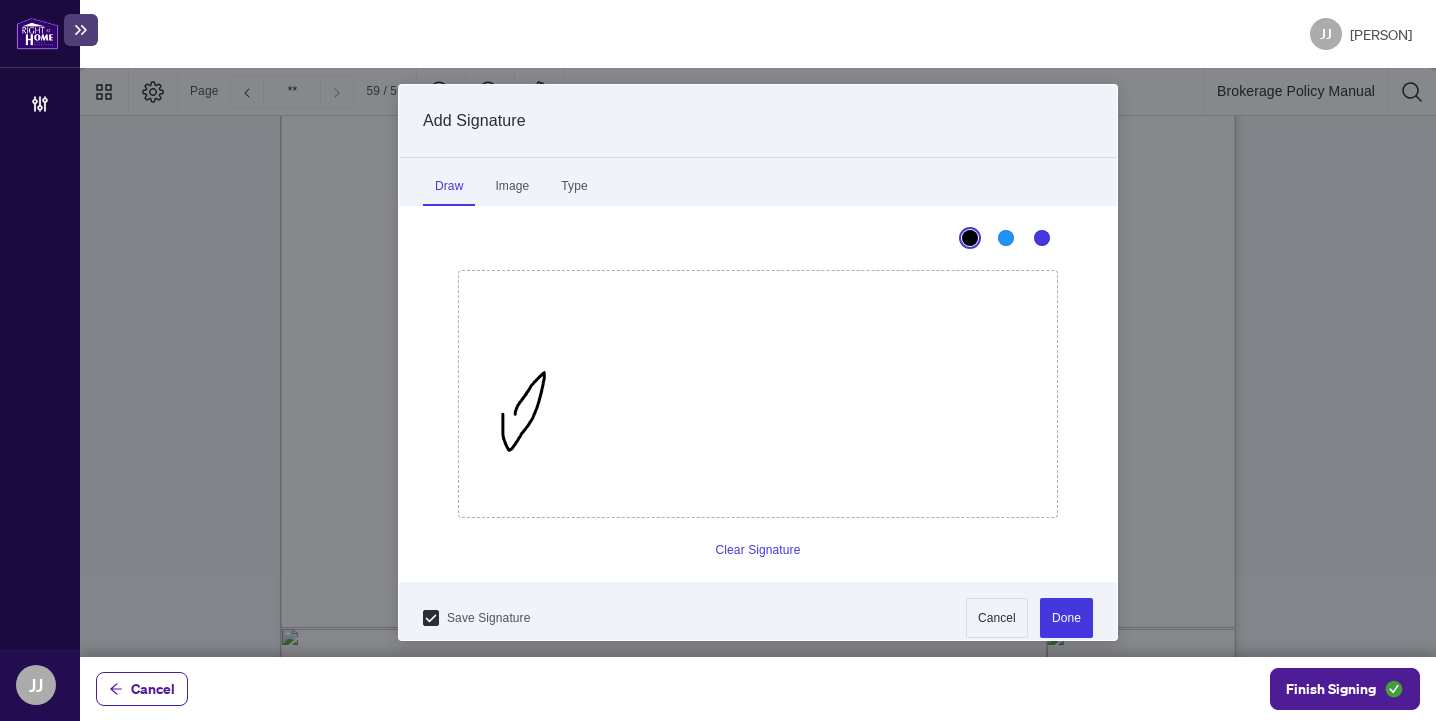 drag, startPoint x: 515, startPoint y: 414, endPoint x: 502, endPoint y: 414, distance: 13 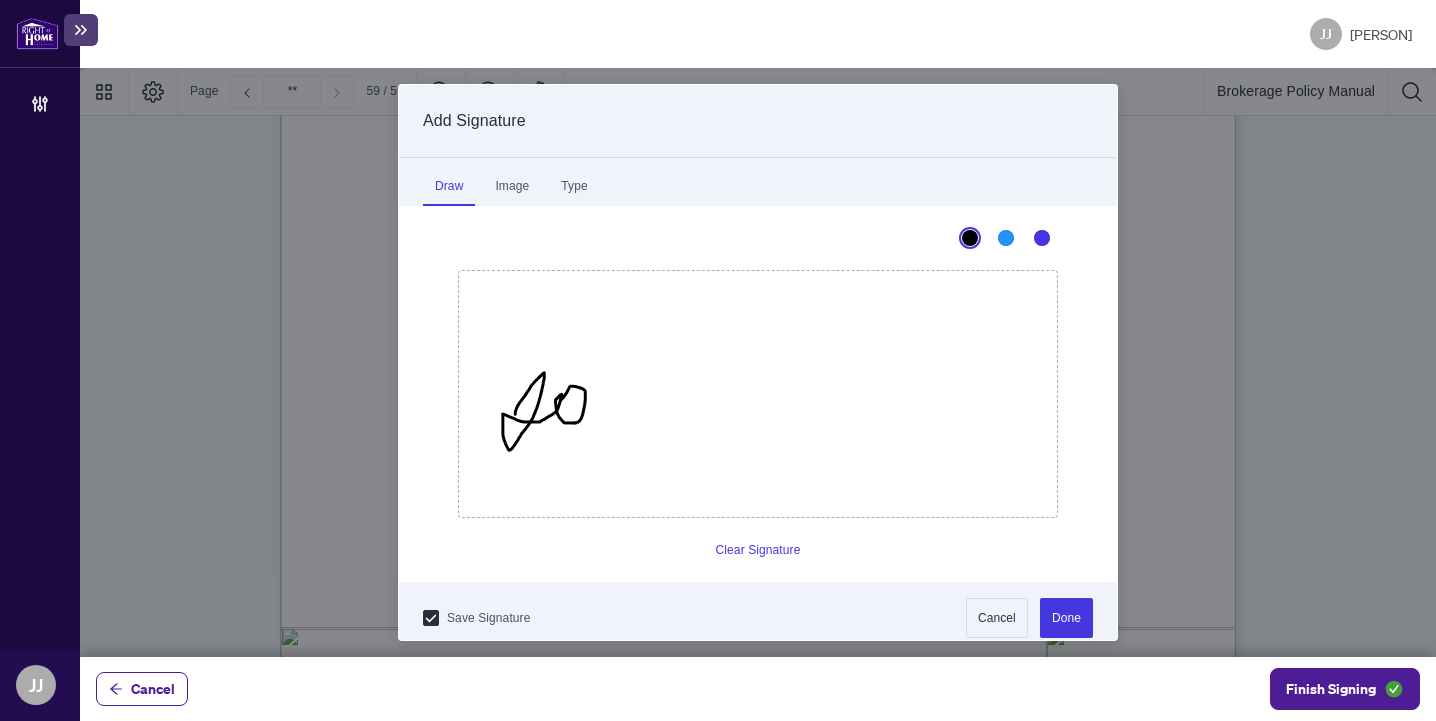 drag, startPoint x: 502, startPoint y: 414, endPoint x: 560, endPoint y: 400, distance: 59.665737 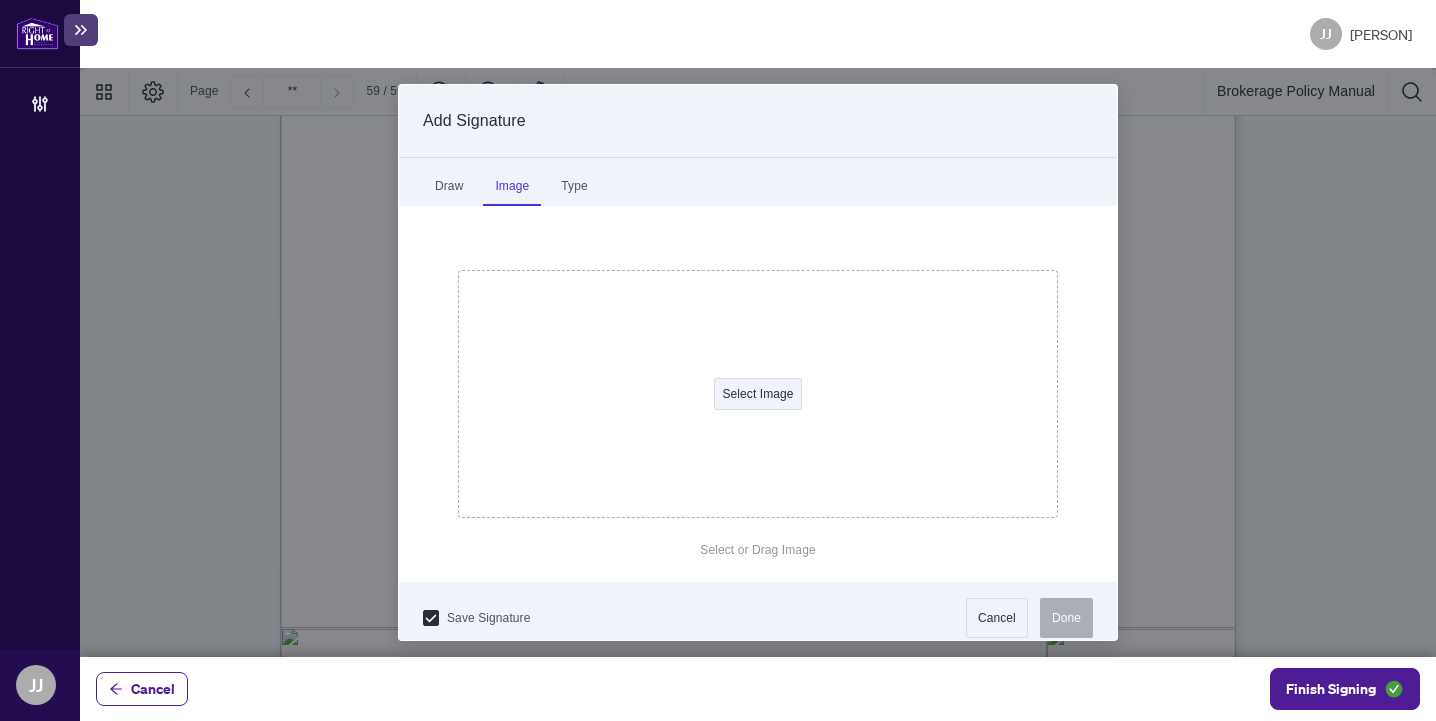 click on "Image" at bounding box center [512, 186] 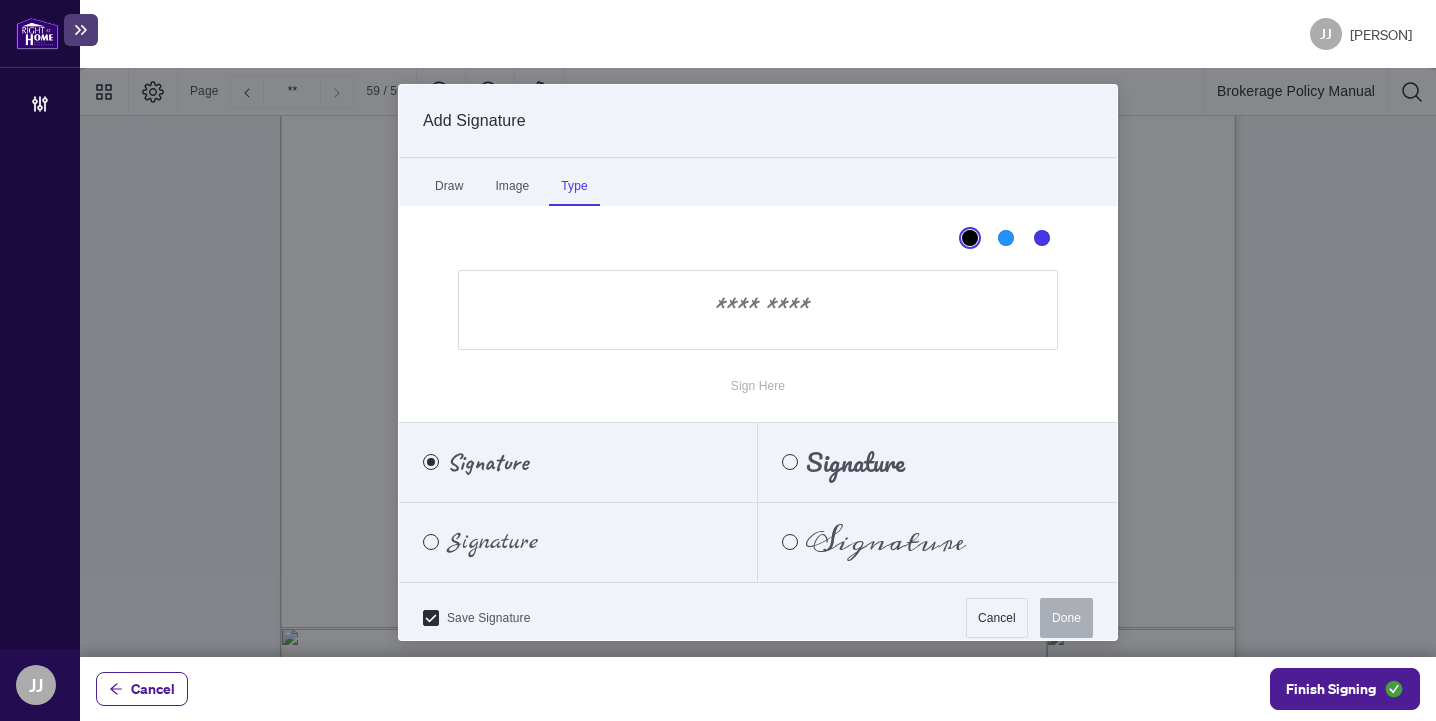 click on "Type" at bounding box center [574, 186] 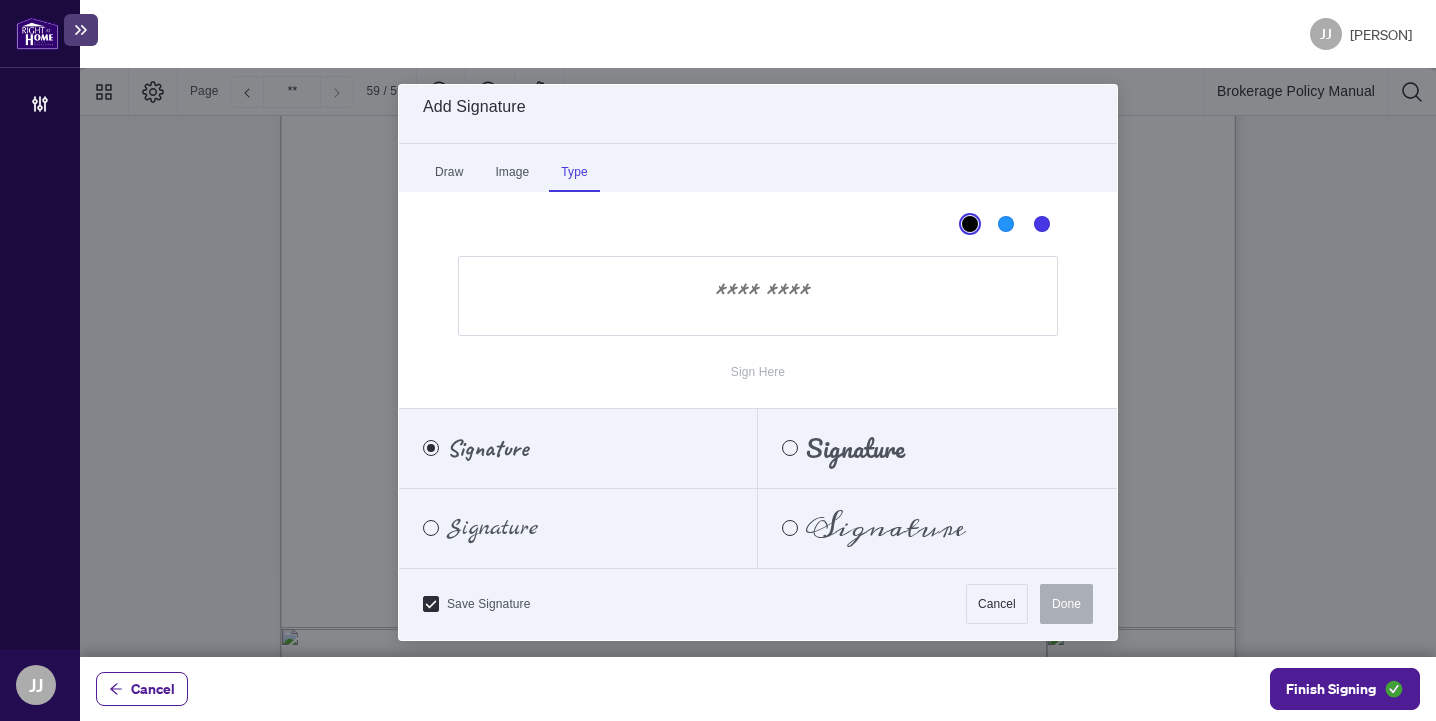click at bounding box center (758, 296) 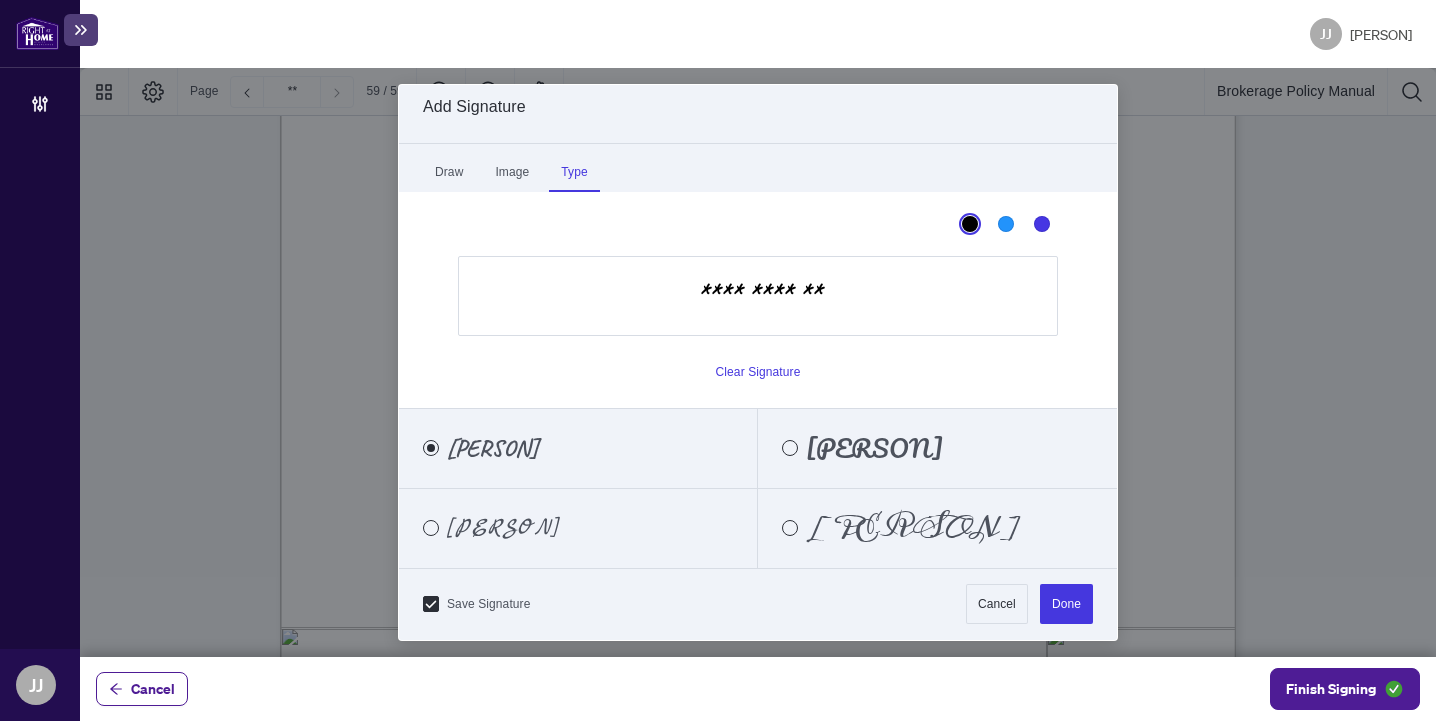 type on "**********" 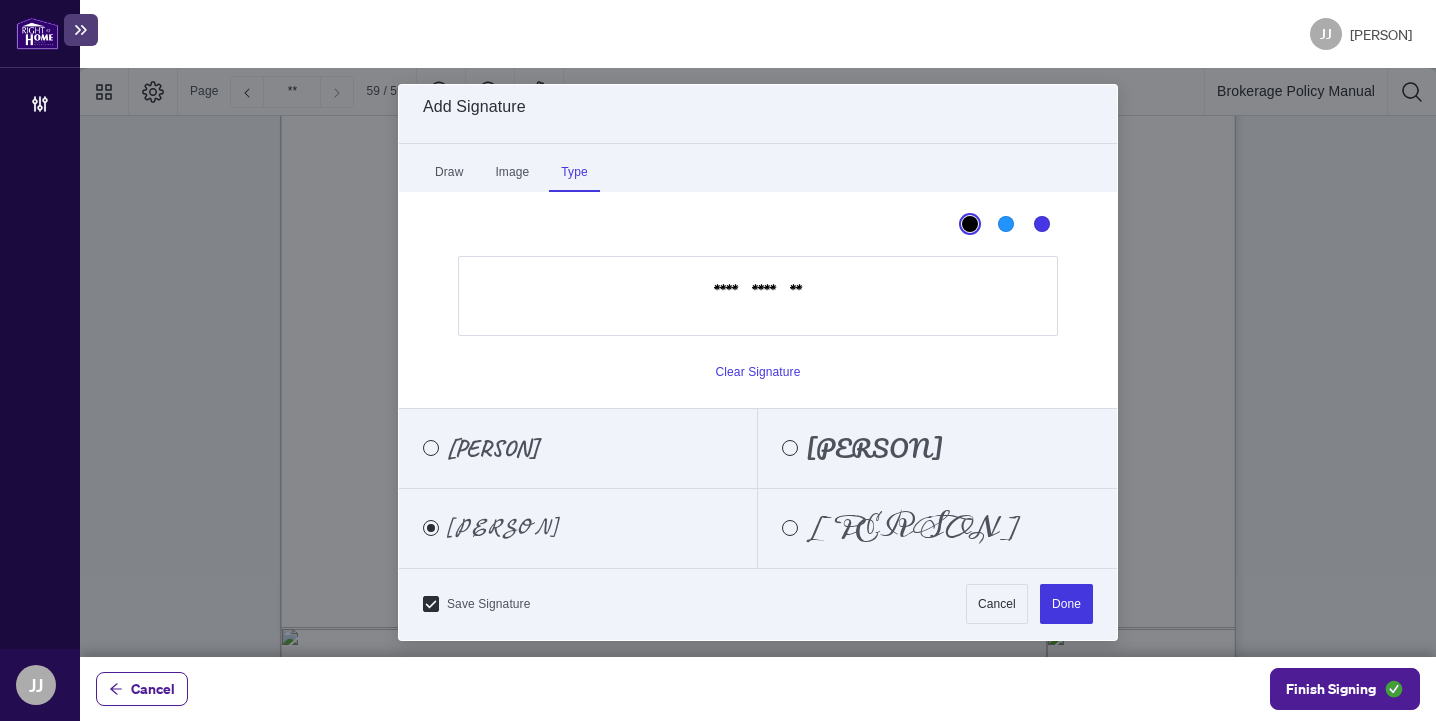 click on "[PERSON]" at bounding box center [874, 448] 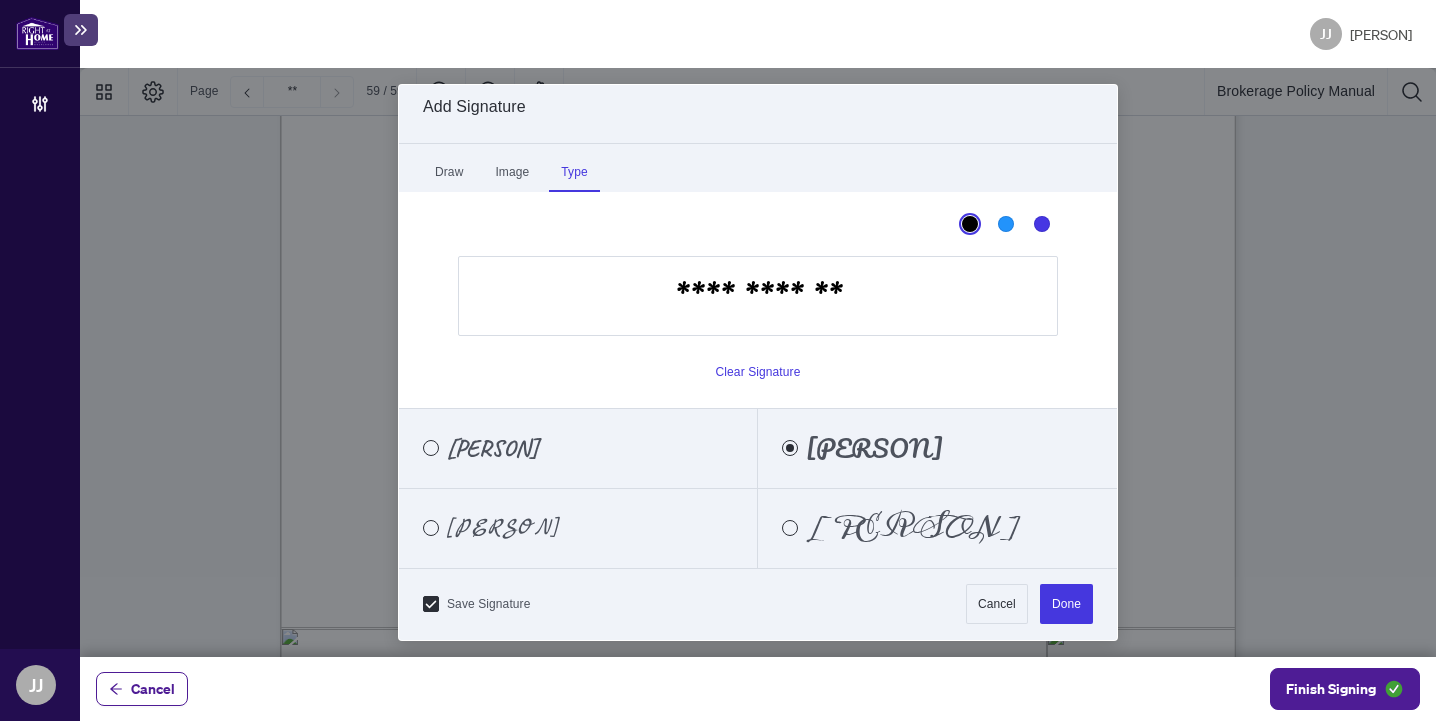 scroll, scrollTop: 10, scrollLeft: 0, axis: vertical 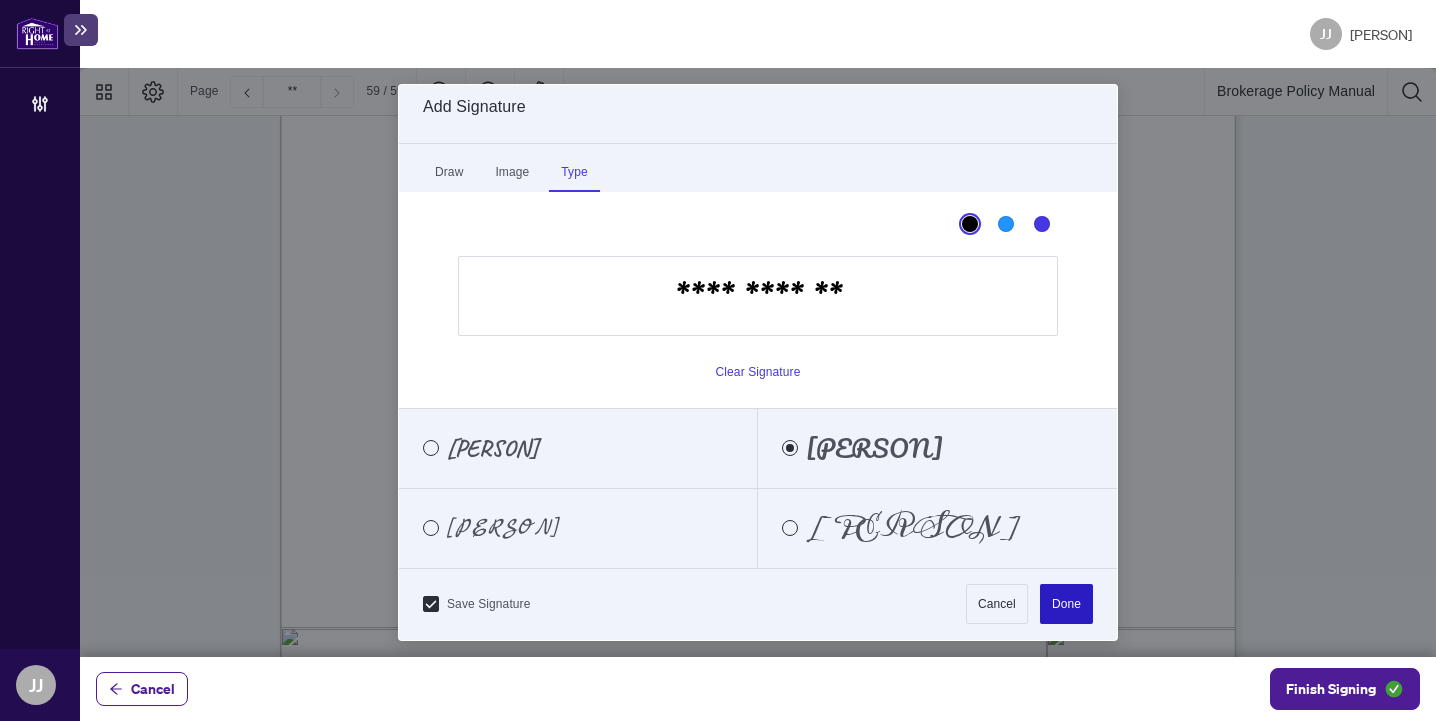 click on "Done" at bounding box center (1066, 604) 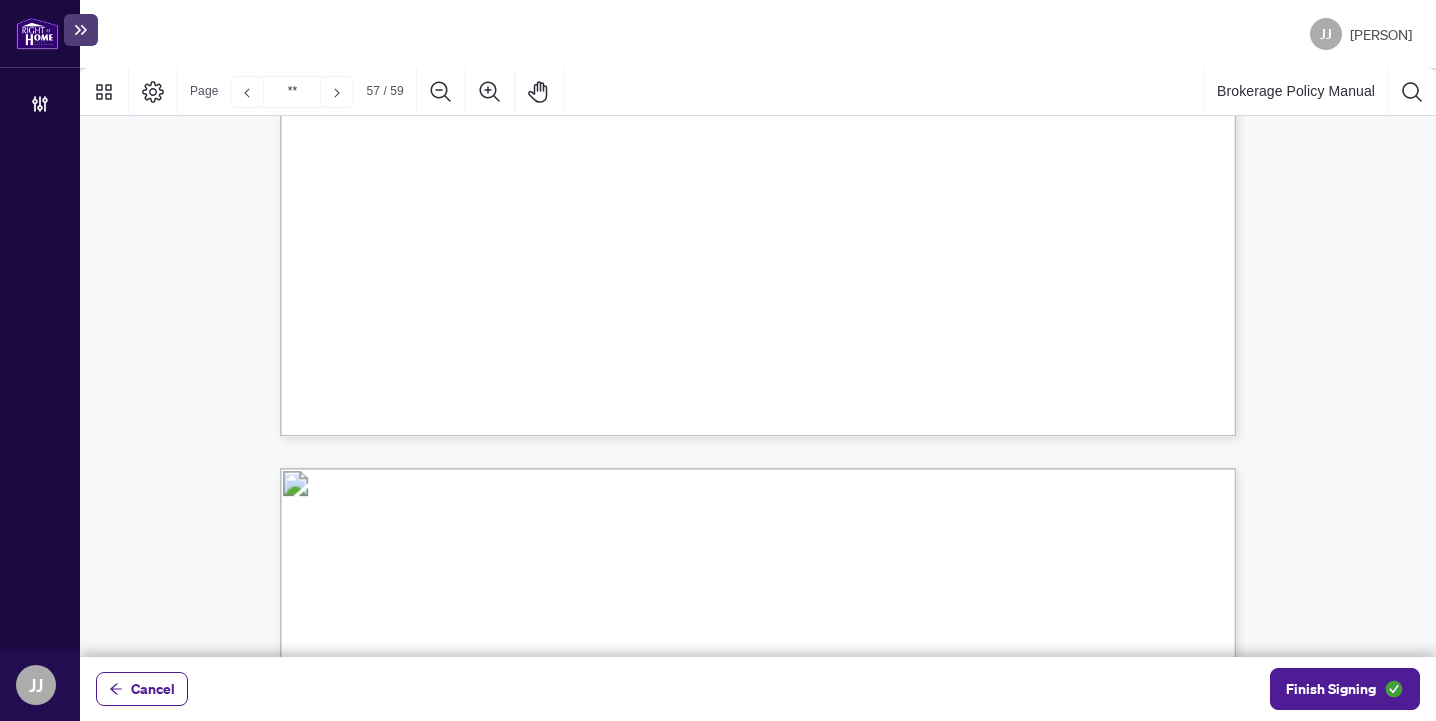 type on "**" 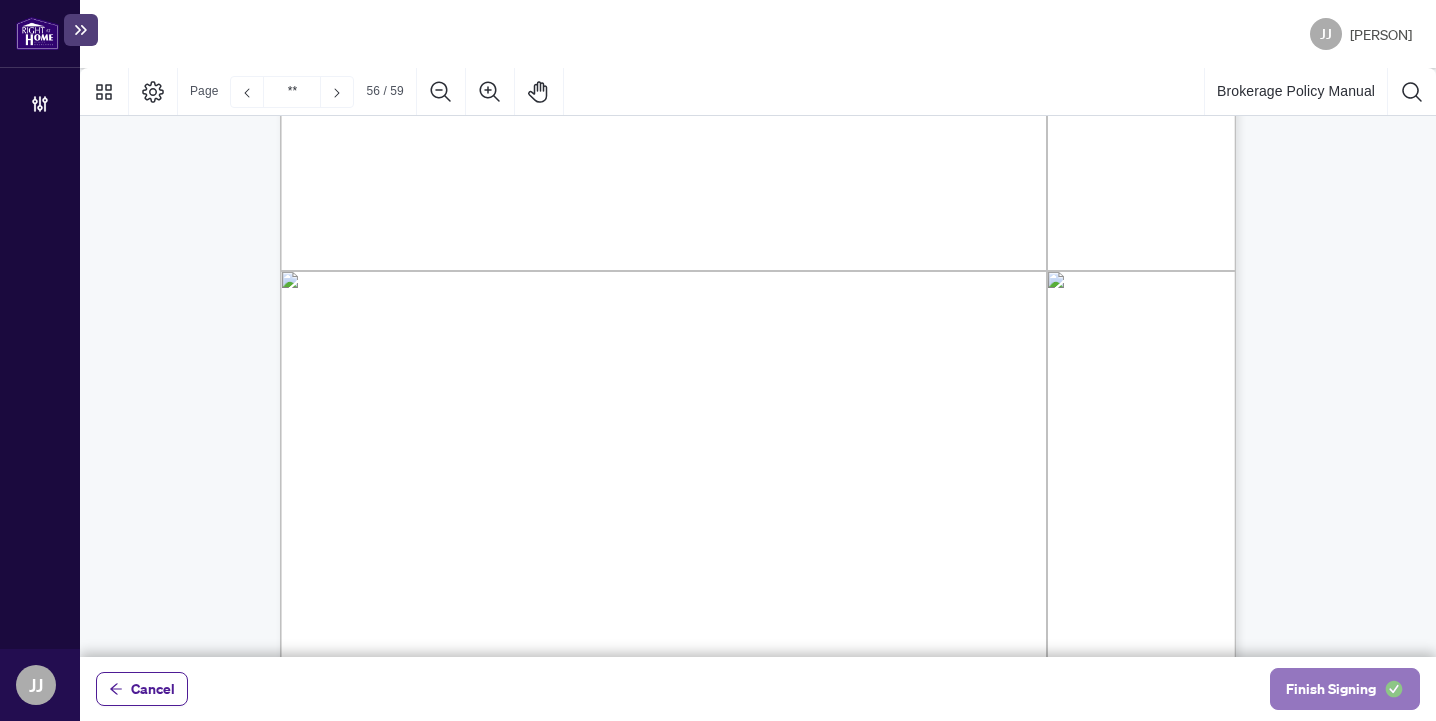 click on "Finish Signing" at bounding box center (1331, 689) 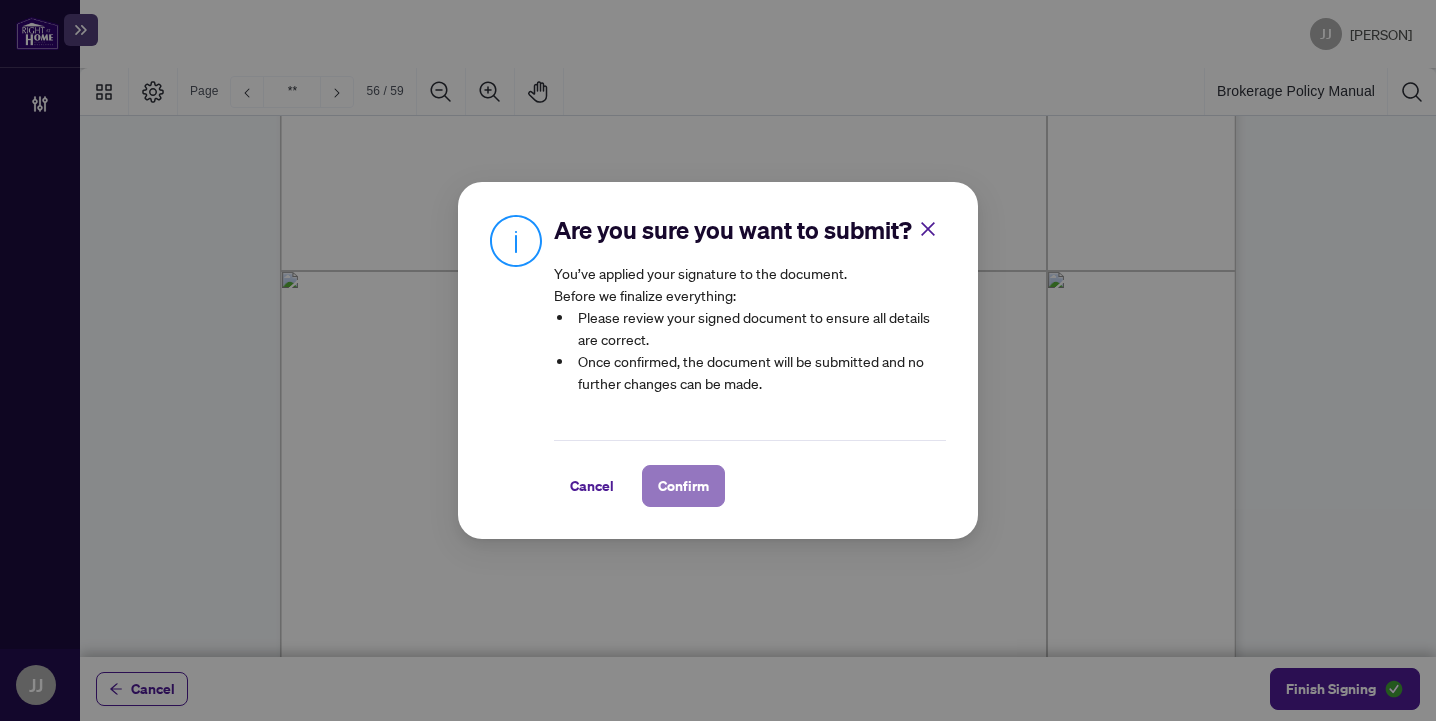 click on "Confirm" at bounding box center (683, 486) 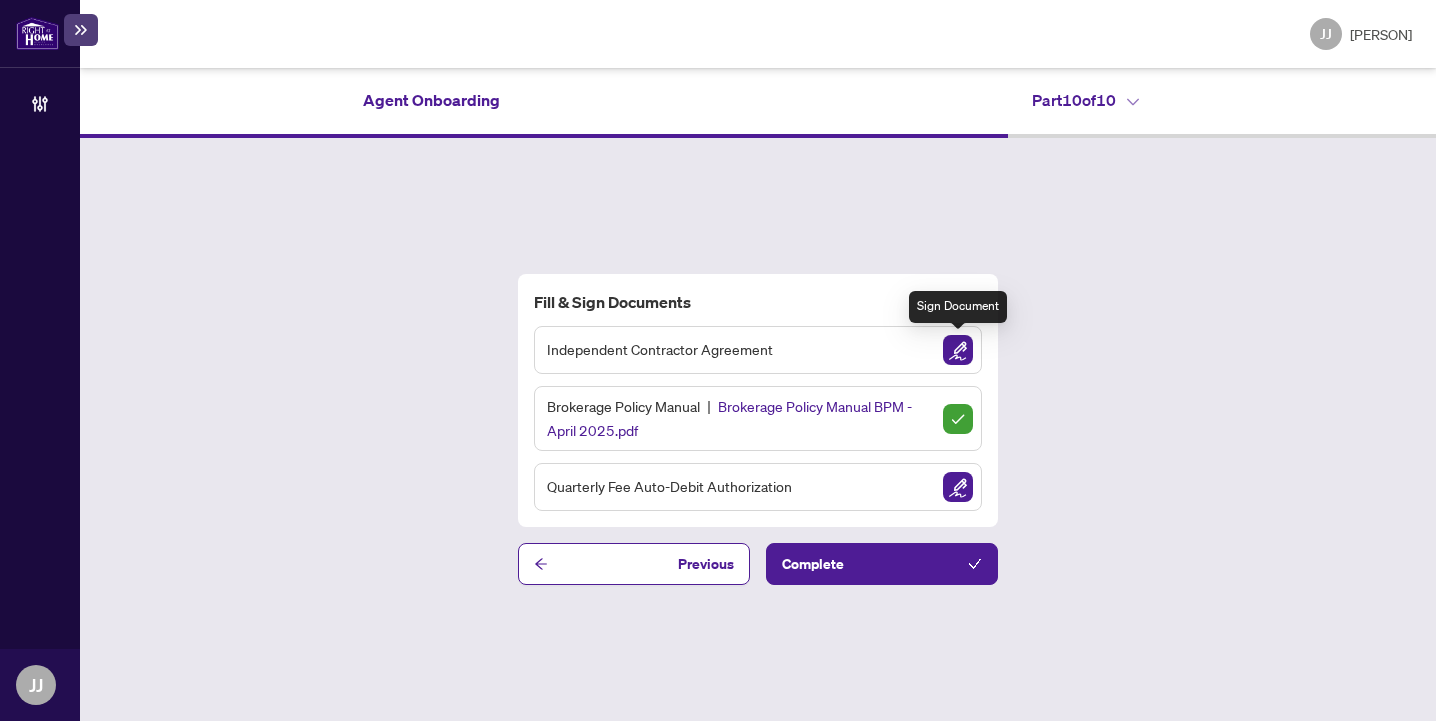 click at bounding box center (958, 350) 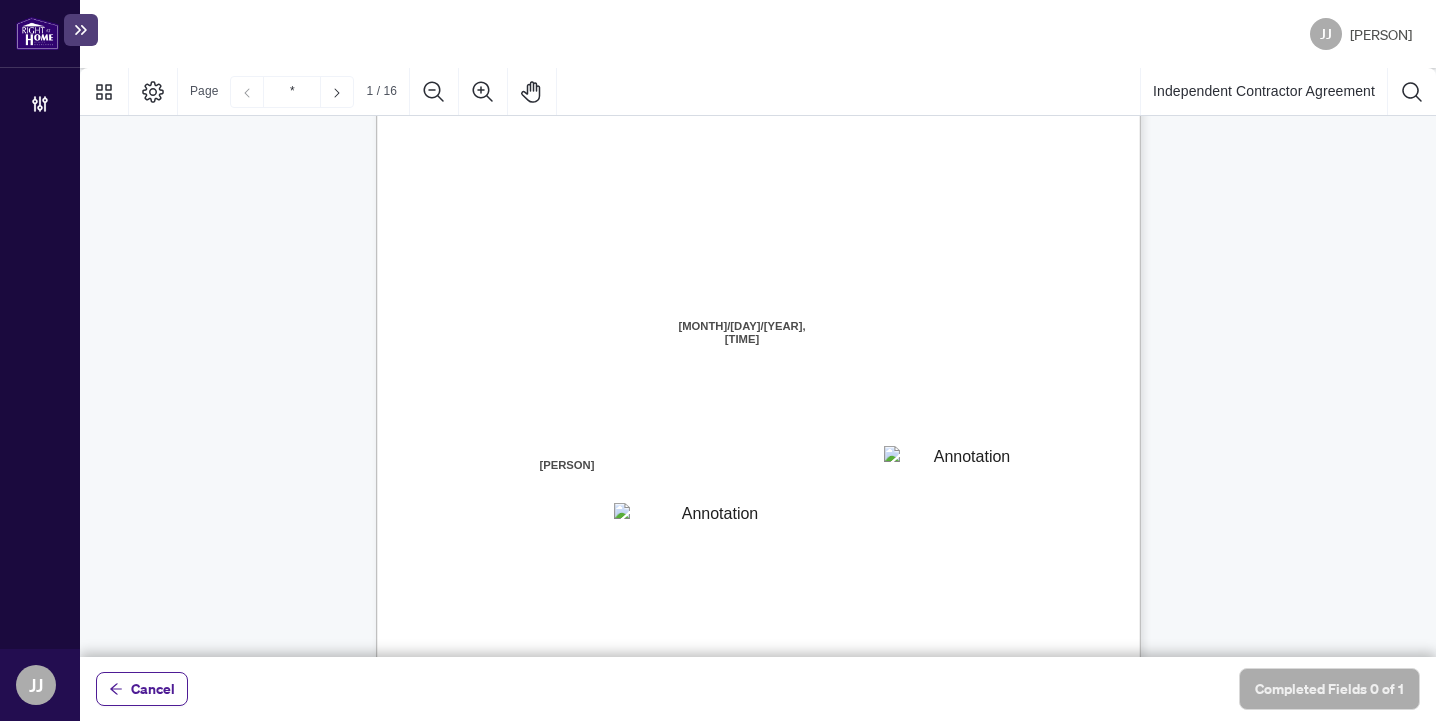 scroll, scrollTop: 58, scrollLeft: 0, axis: vertical 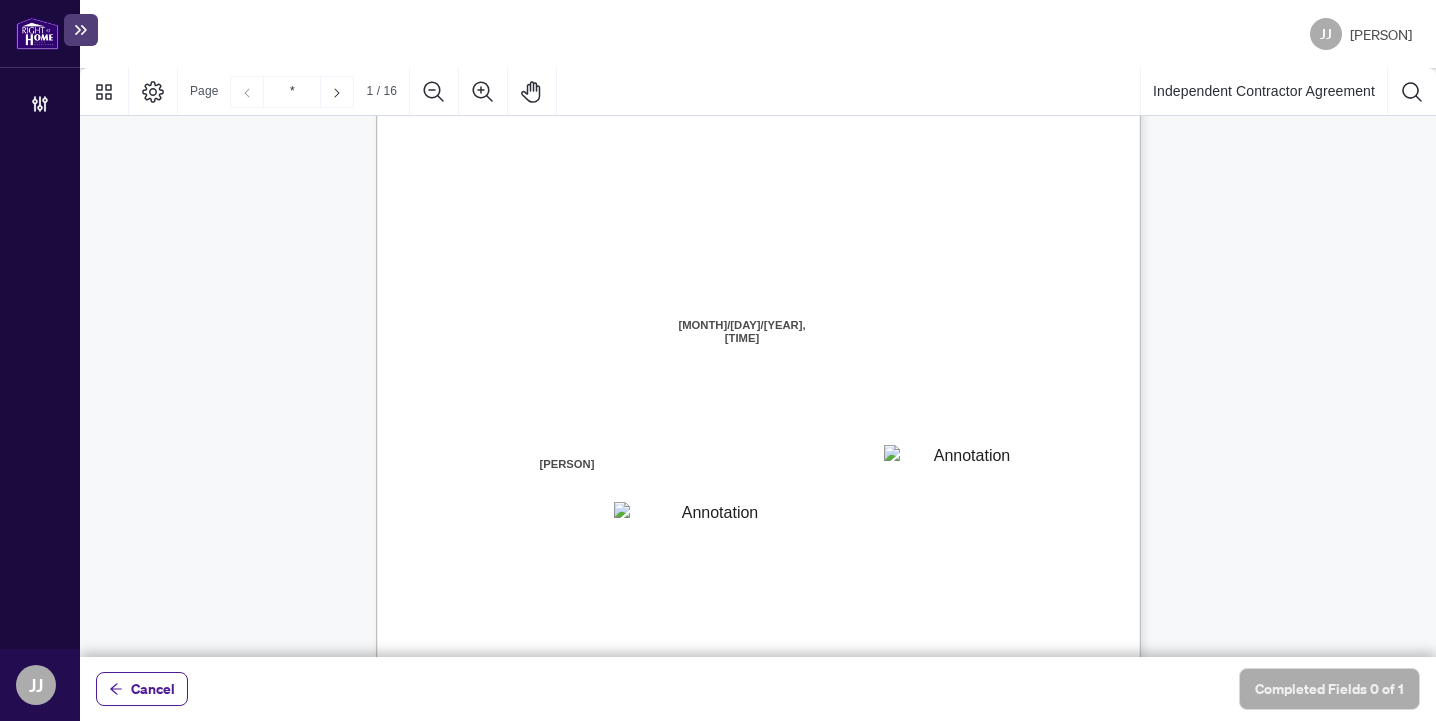 click at bounding box center (964, 460) 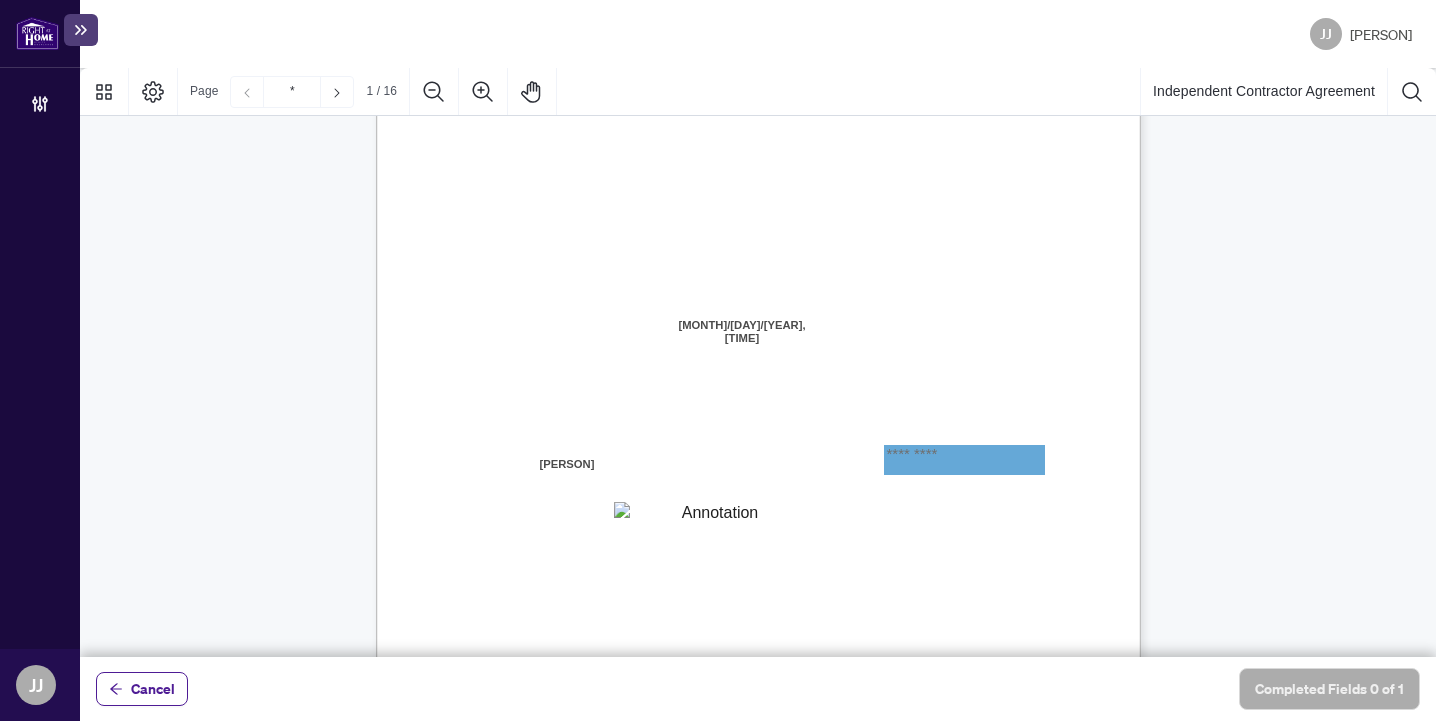 type on "*********" 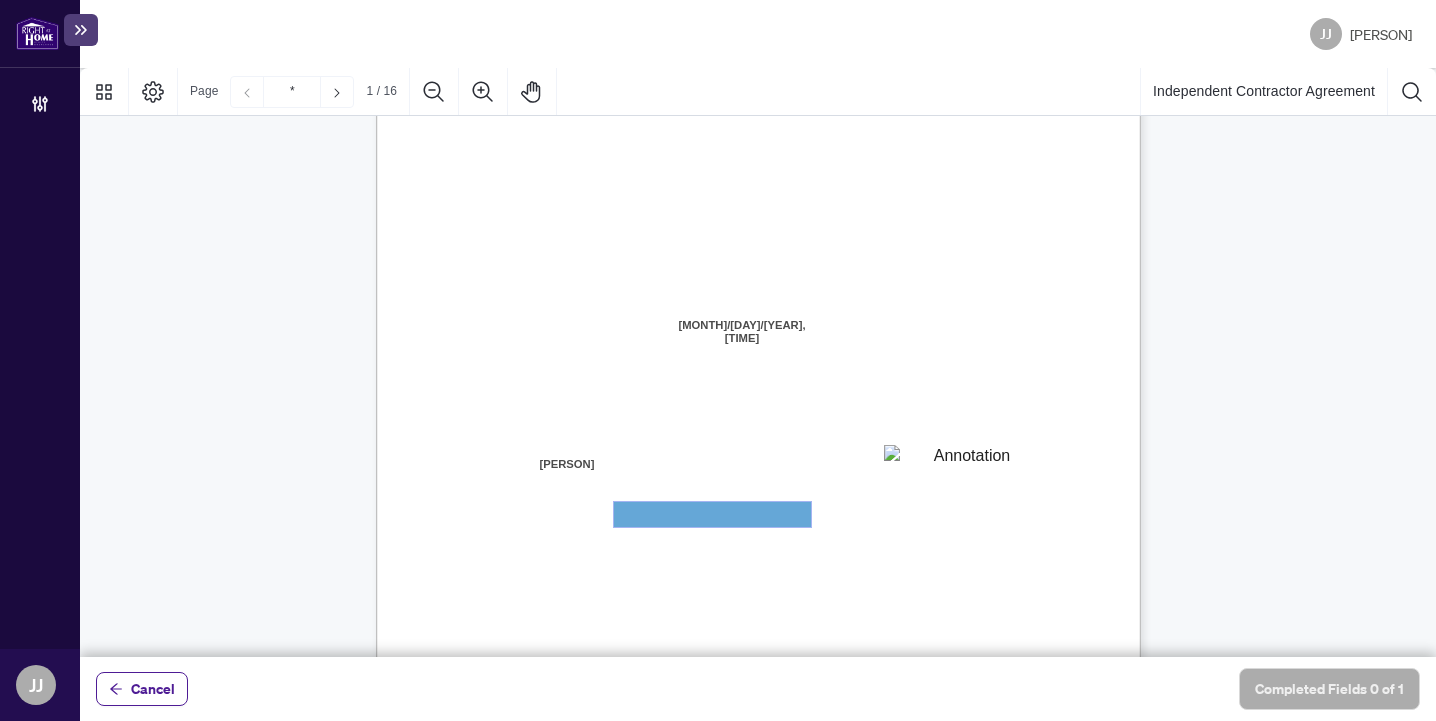 click at bounding box center [712, 514] 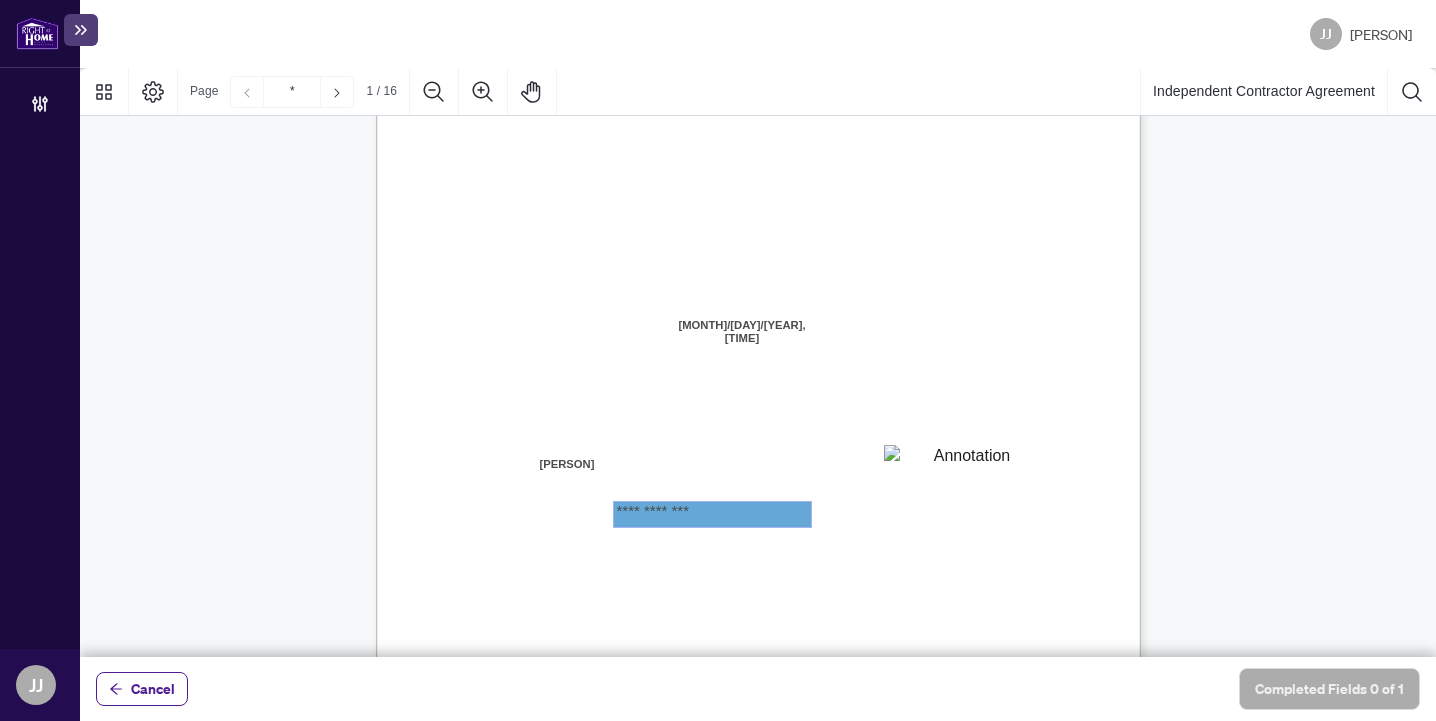 type on "**********" 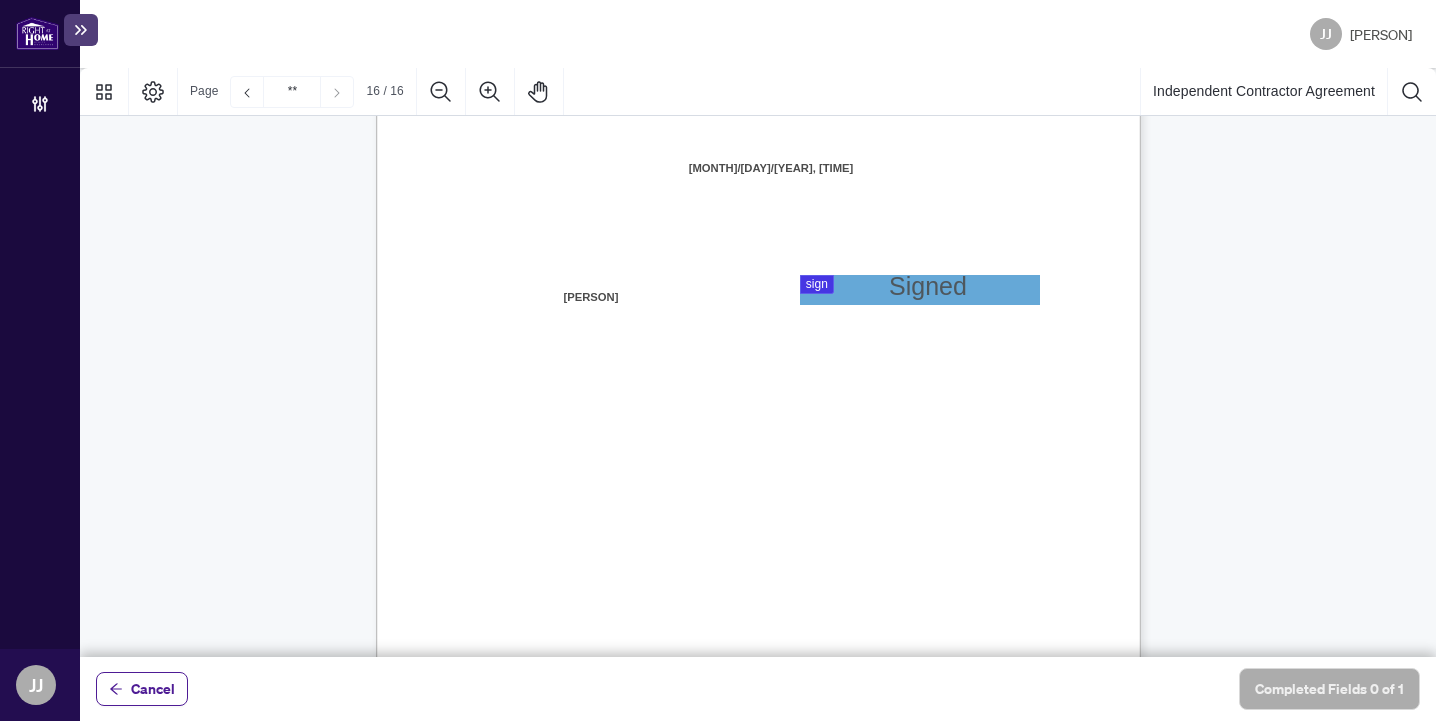 scroll, scrollTop: 15300, scrollLeft: 0, axis: vertical 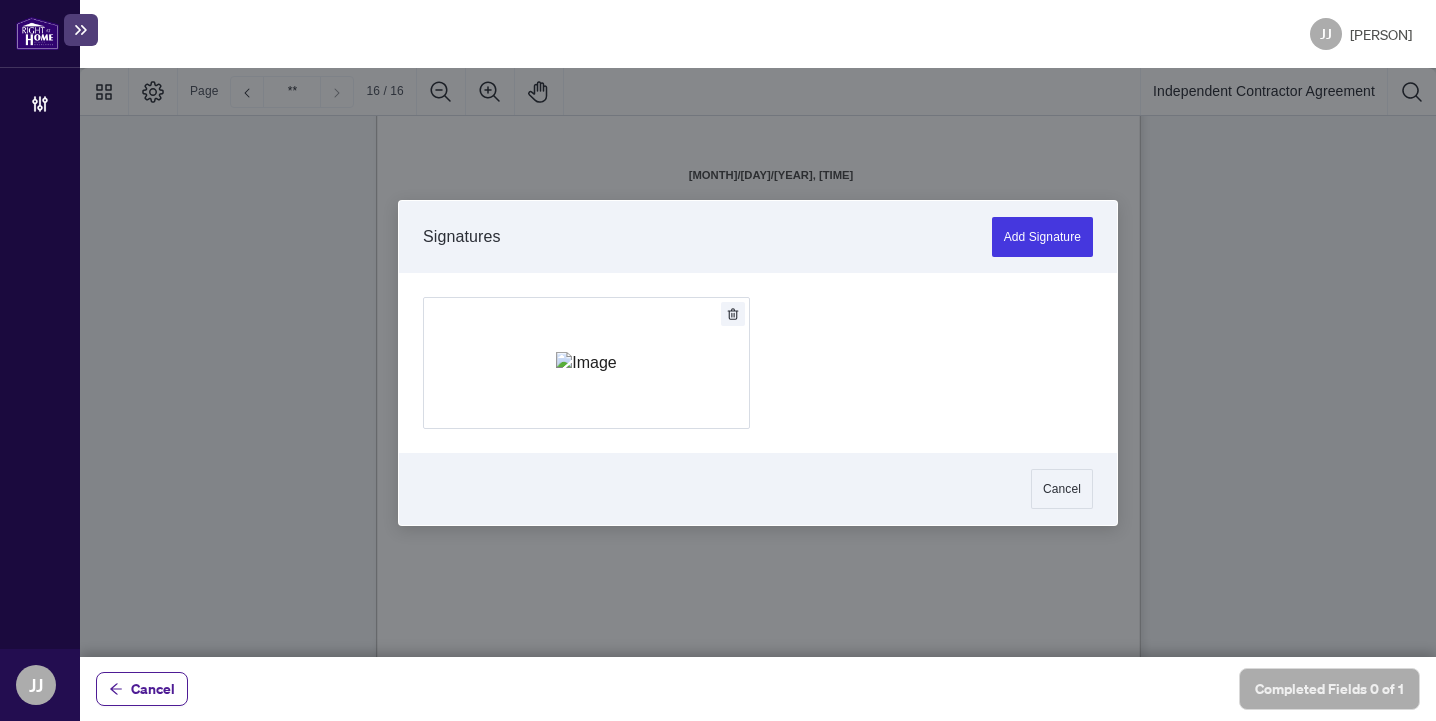 click at bounding box center [758, 362] 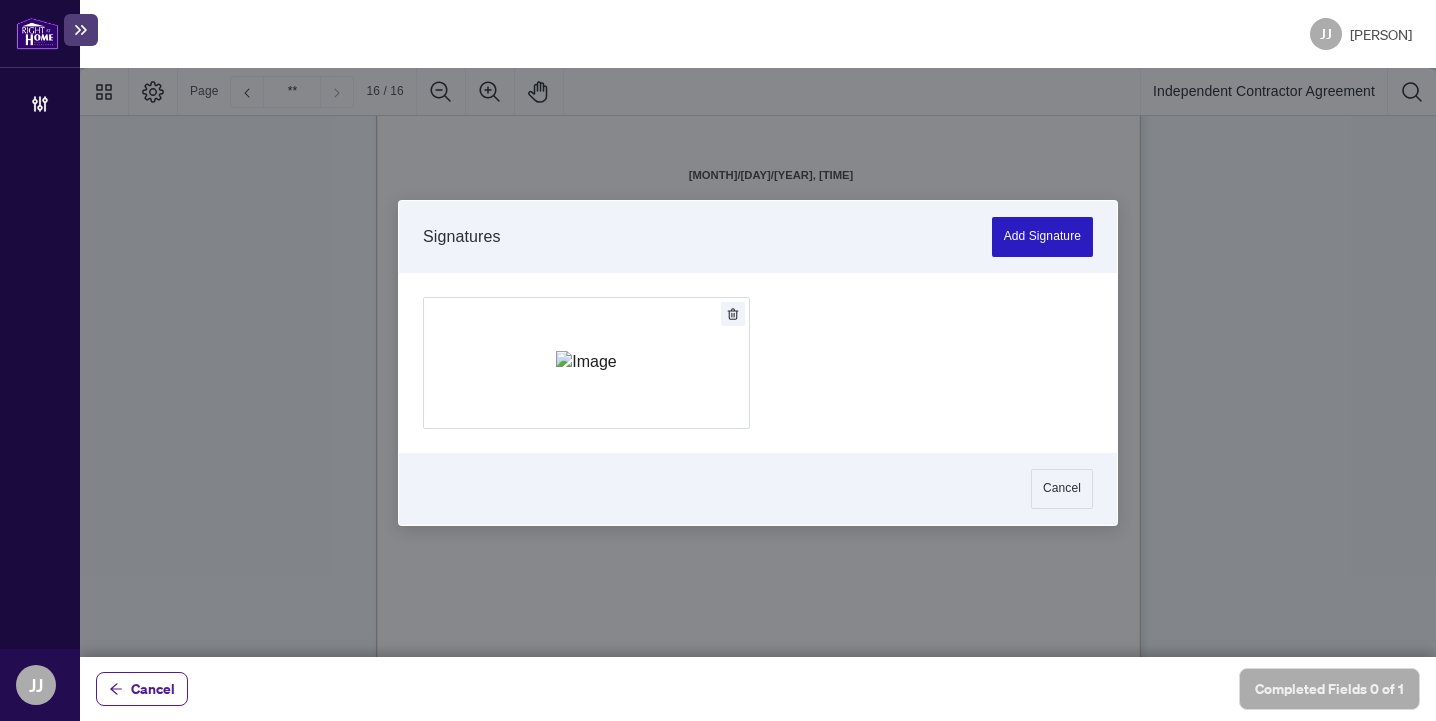 click on "Add Signature" at bounding box center (1042, 237) 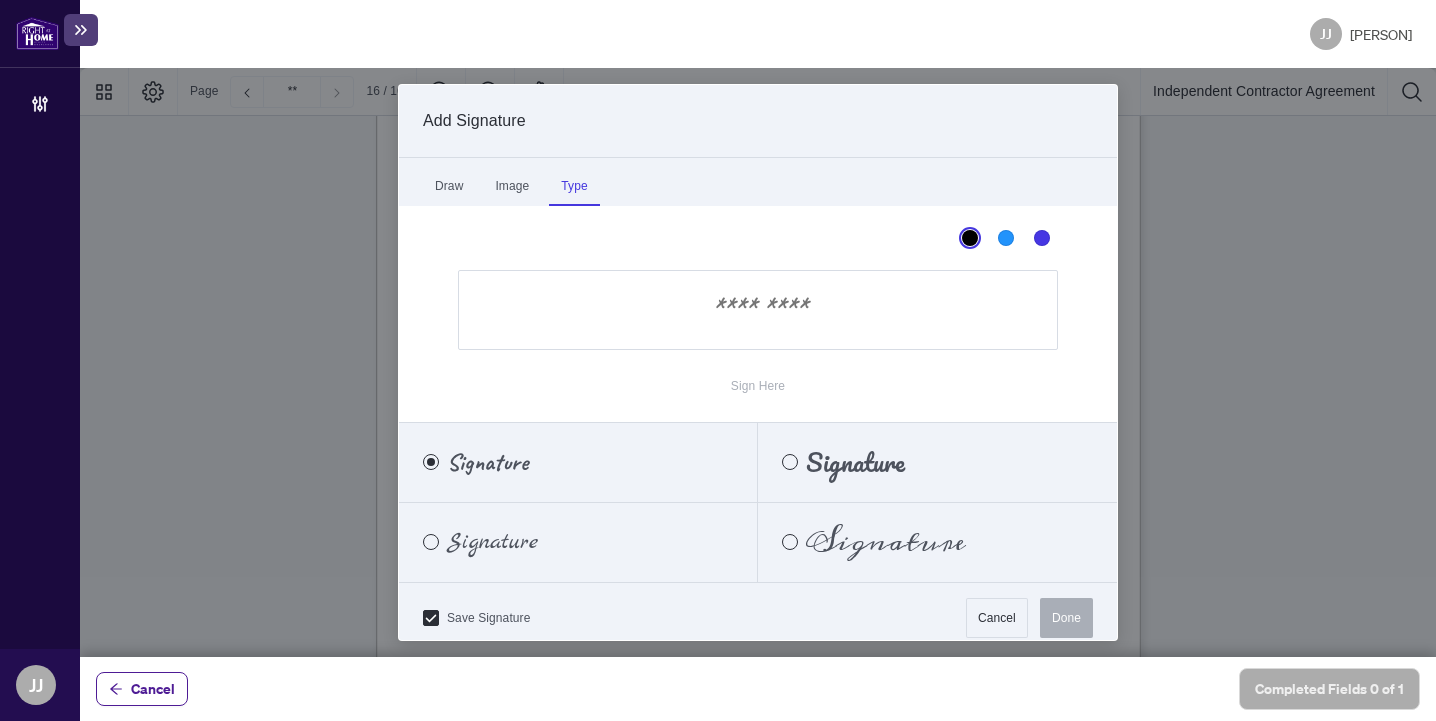 click on "Type" at bounding box center (574, 186) 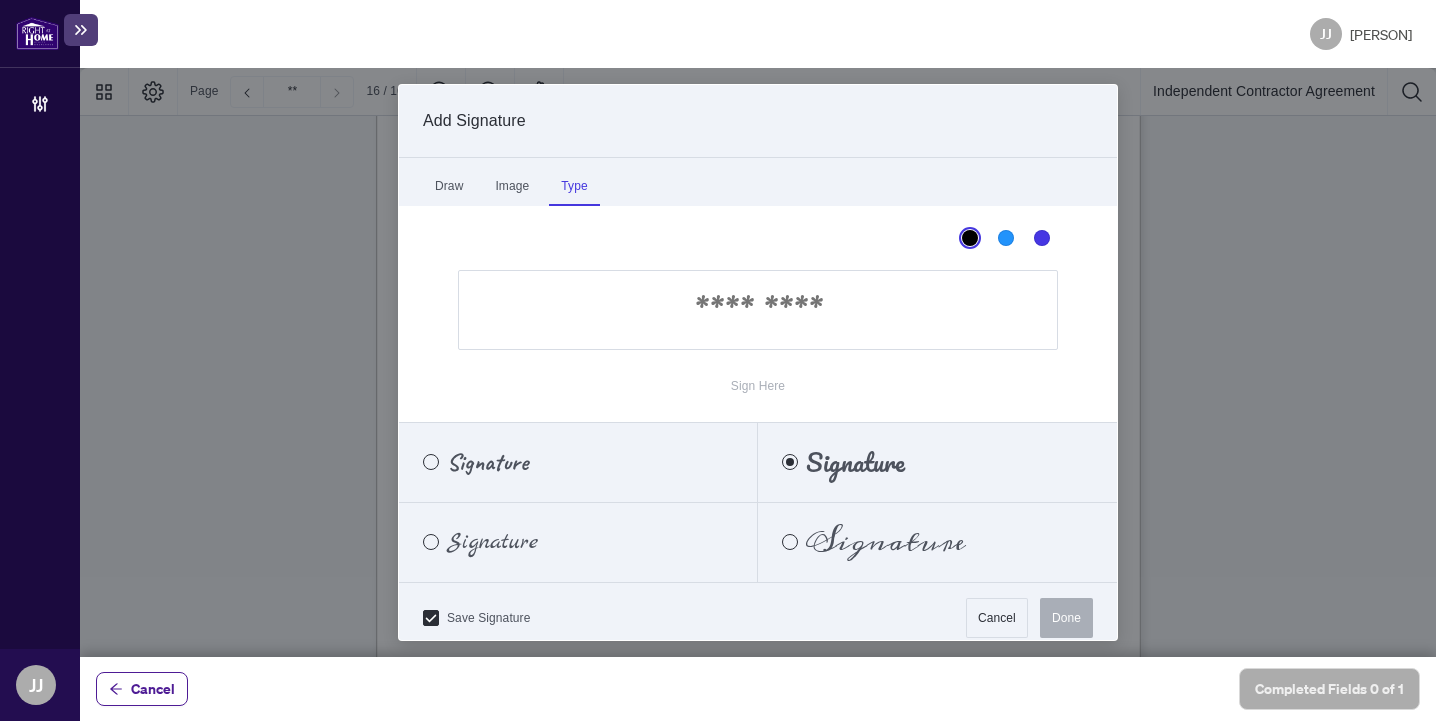scroll, scrollTop: 10, scrollLeft: 0, axis: vertical 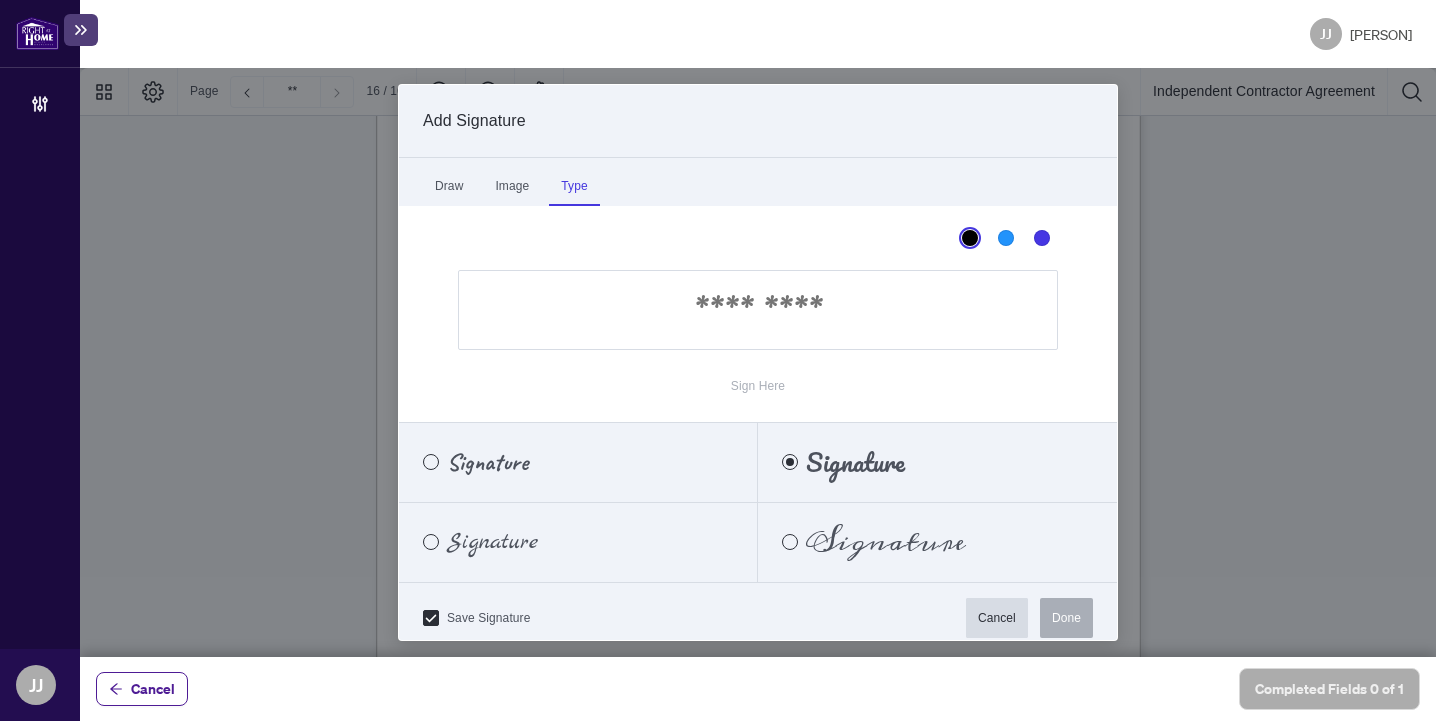click on "Cancel" at bounding box center [997, 618] 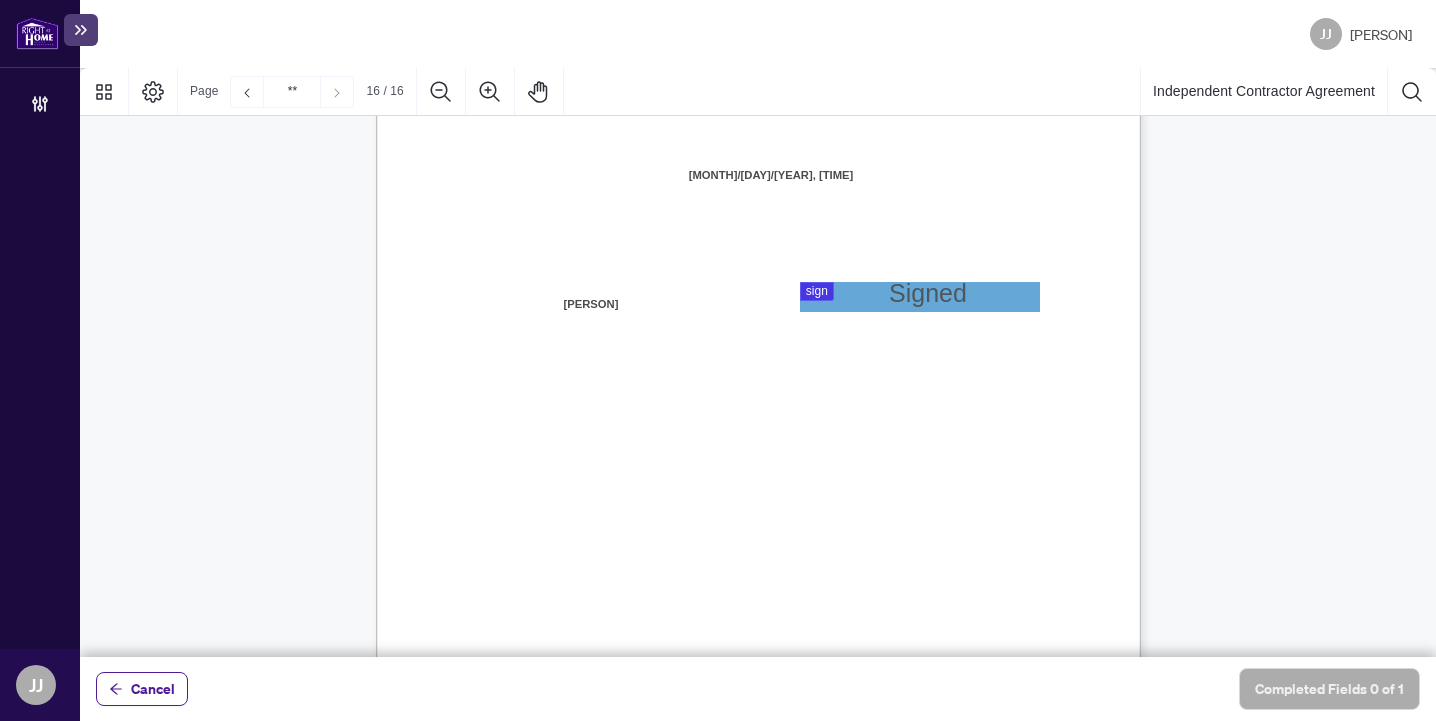 click on "IN WITNESS WHEREOF,  the parties hereto, having read and understood the entire Agreement,
have executed this Agreement on  .
Date
INDEPENDENT CONTRACTOR:
Name:
Signature
WITNESS  (Applicable if signing in person) :
Name:
Signature
BROKERAGE:
1000085532 ONTARIO INC. DBA RIGHT AT HOME REALTY, BROKERAGE
Title:  Broker of Record
Name:
Signature 16" at bounding box center (854, 680) 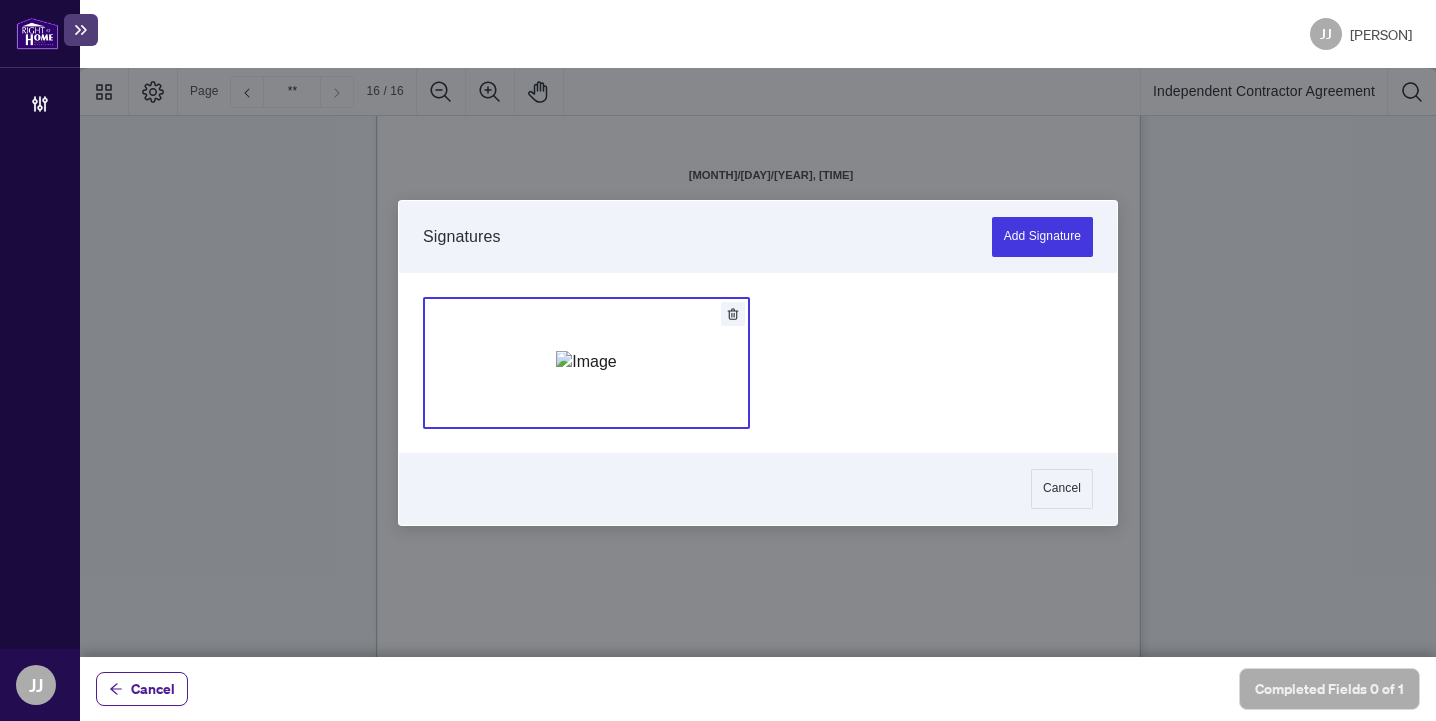 click at bounding box center [586, 362] 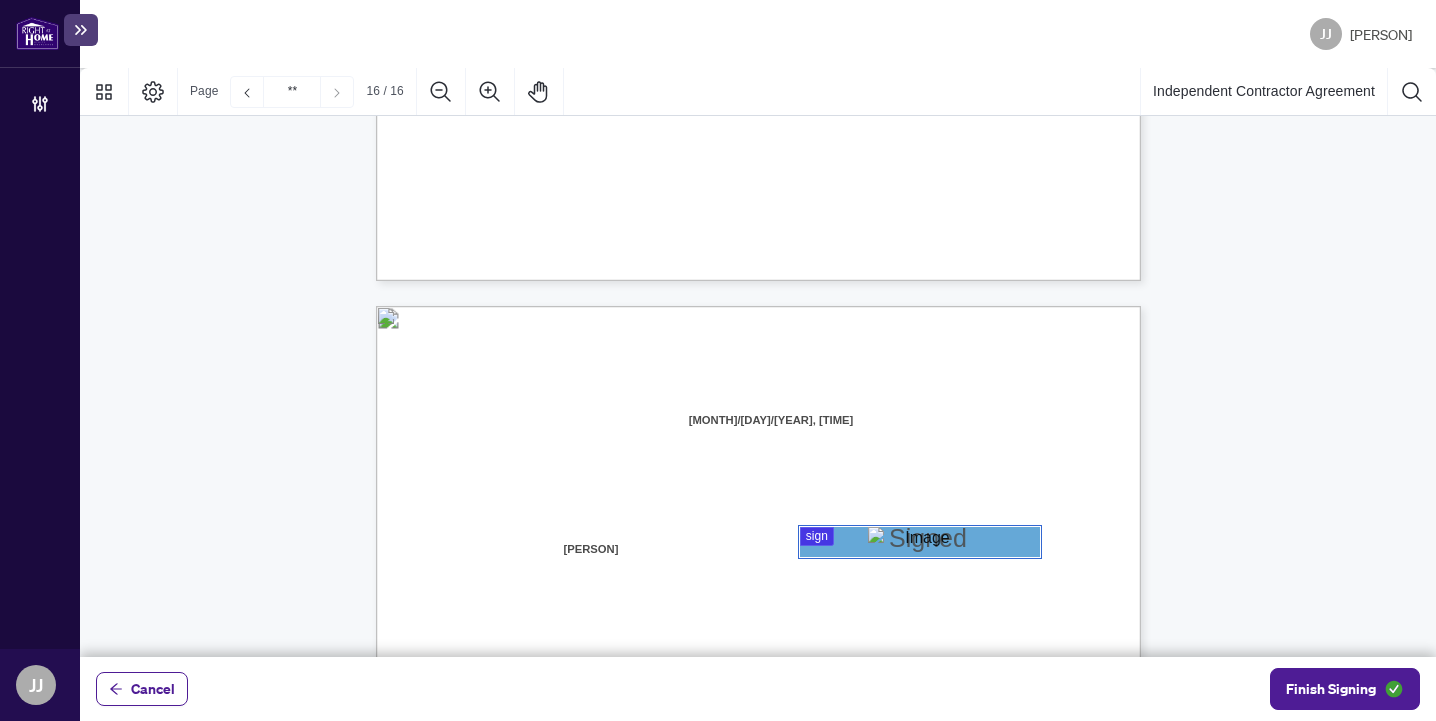 type on "**" 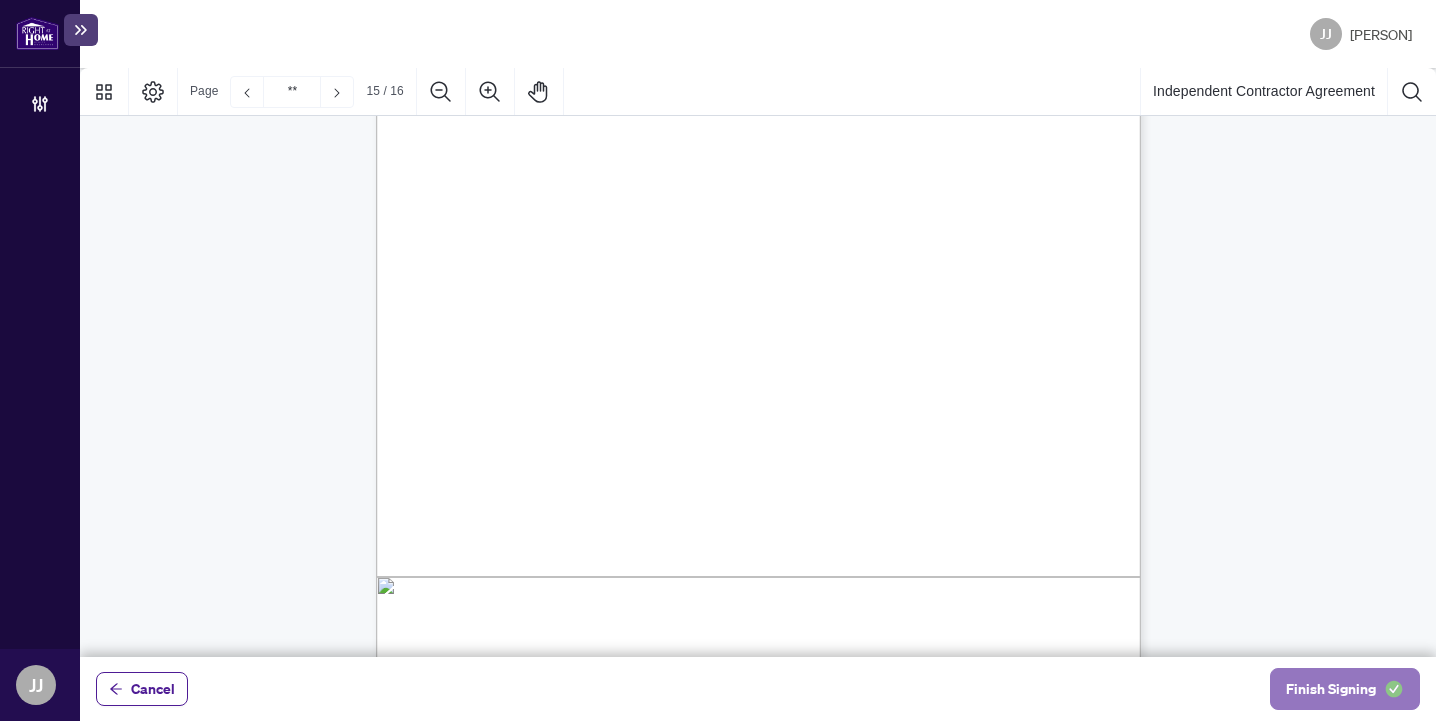click on "Finish Signing" at bounding box center (1331, 689) 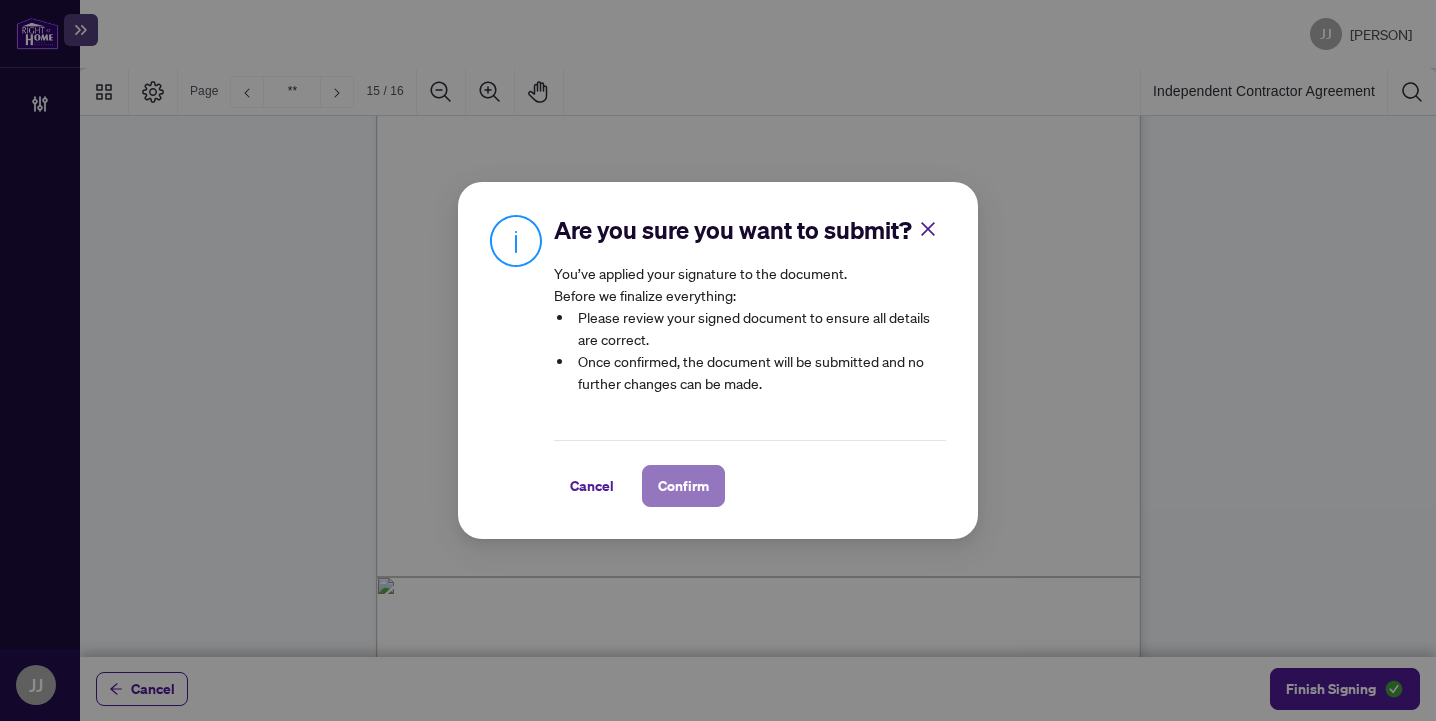 click on "Confirm" at bounding box center [683, 486] 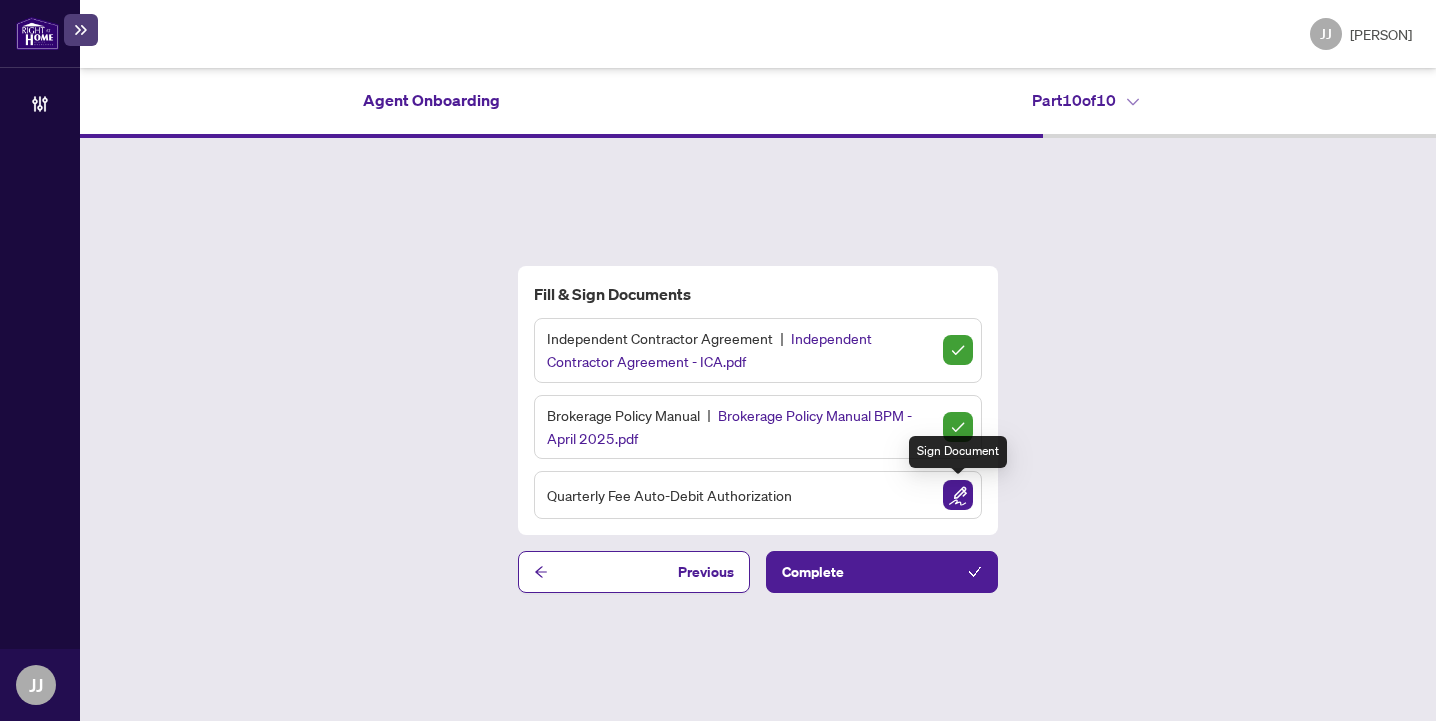 click at bounding box center [958, 495] 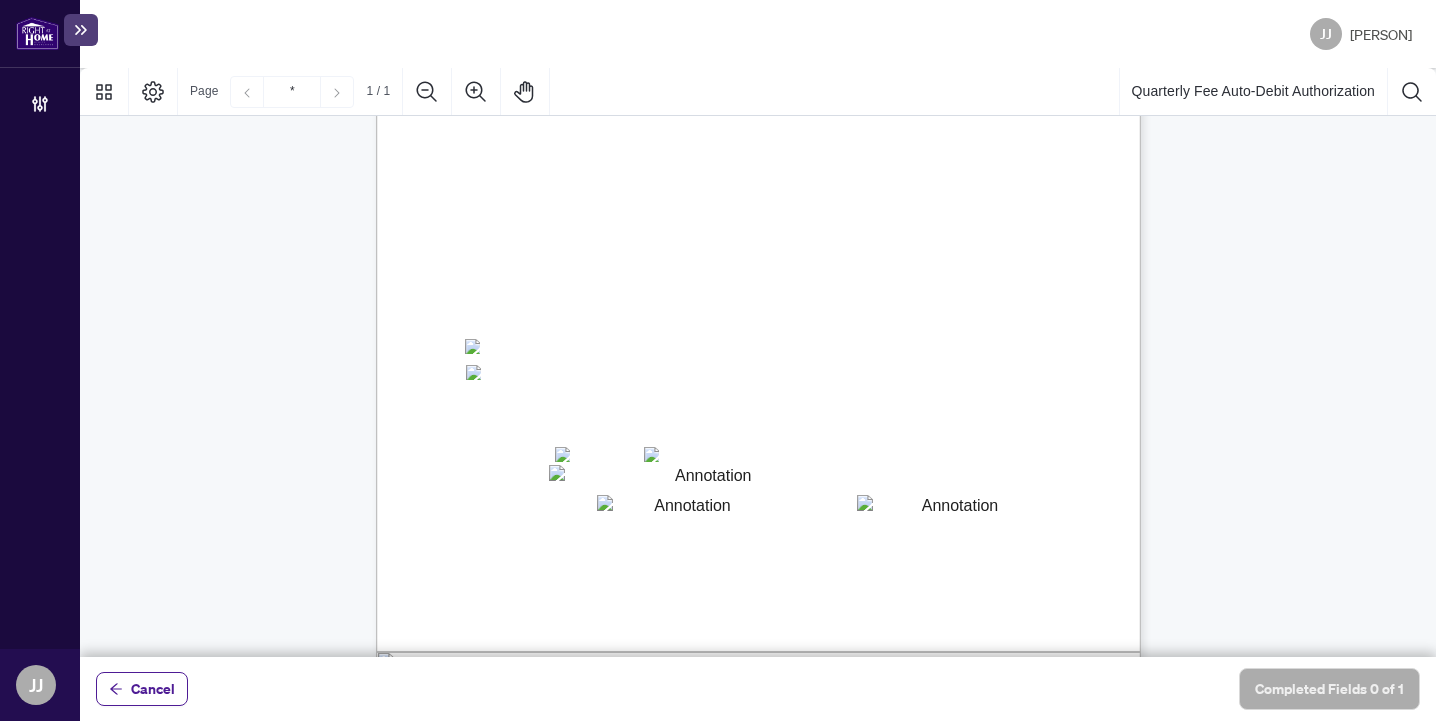 scroll, scrollTop: 259, scrollLeft: 0, axis: vertical 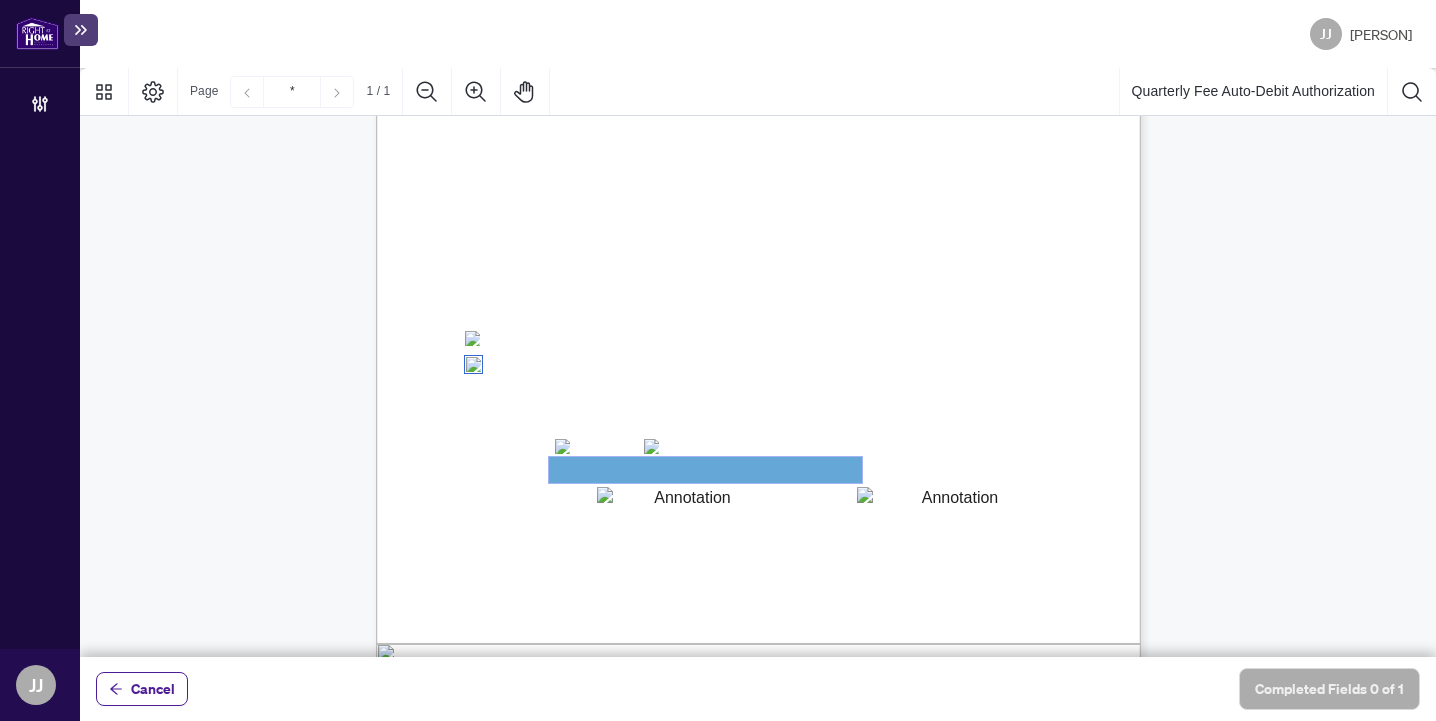 click at bounding box center (705, 470) 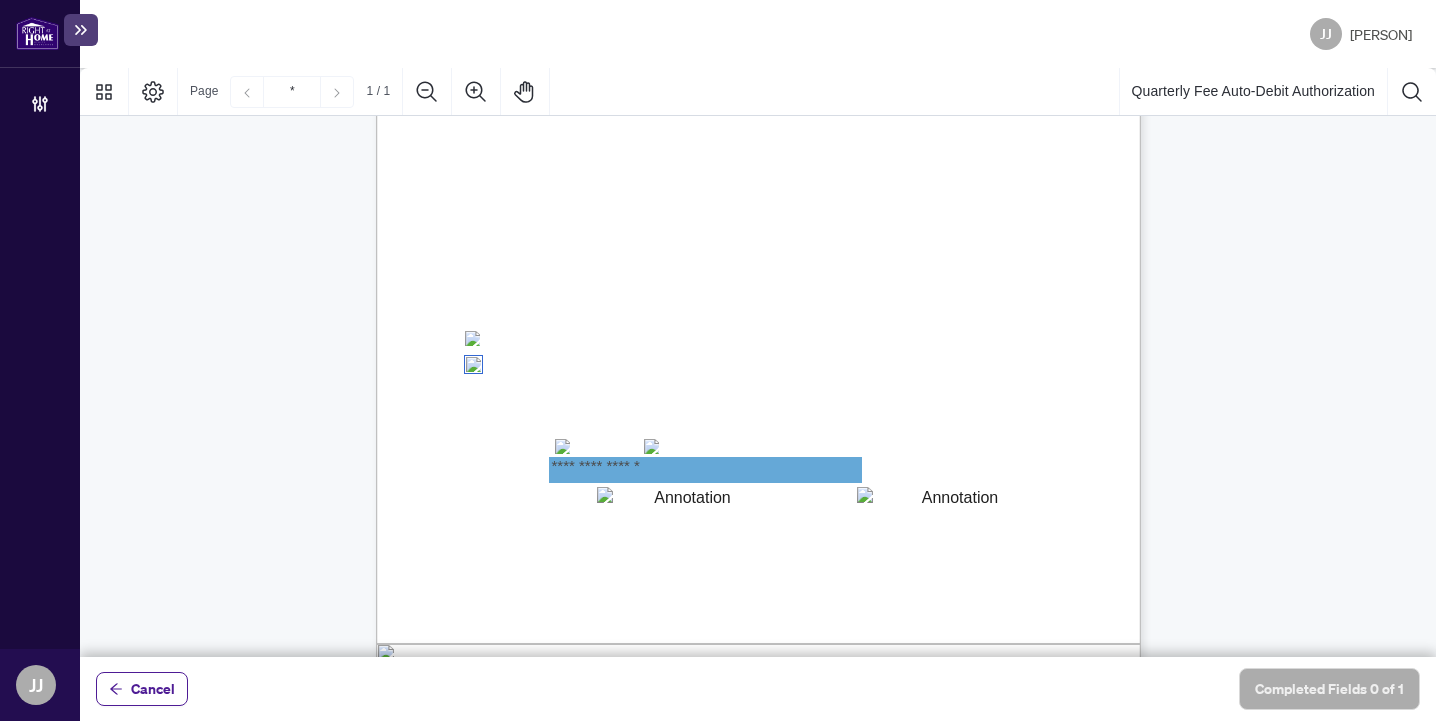type on "**********" 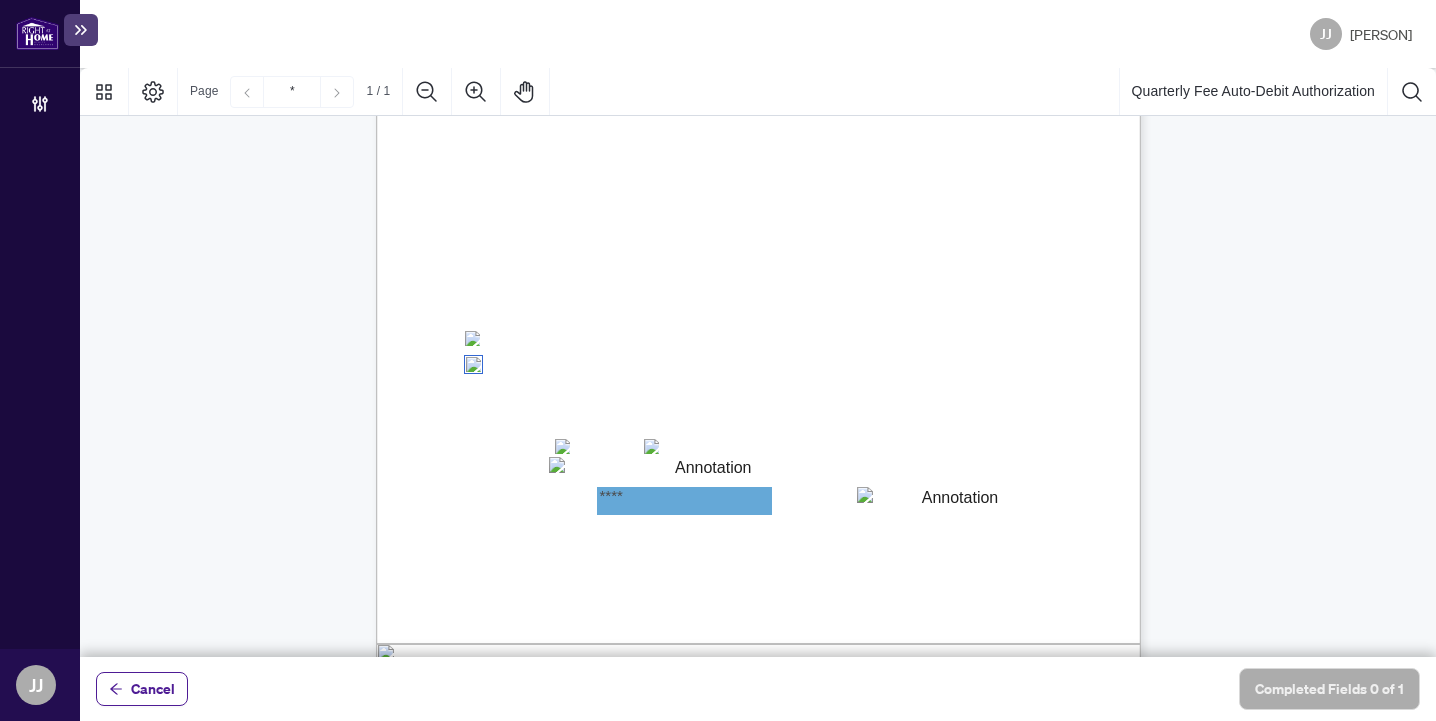 type on "****" 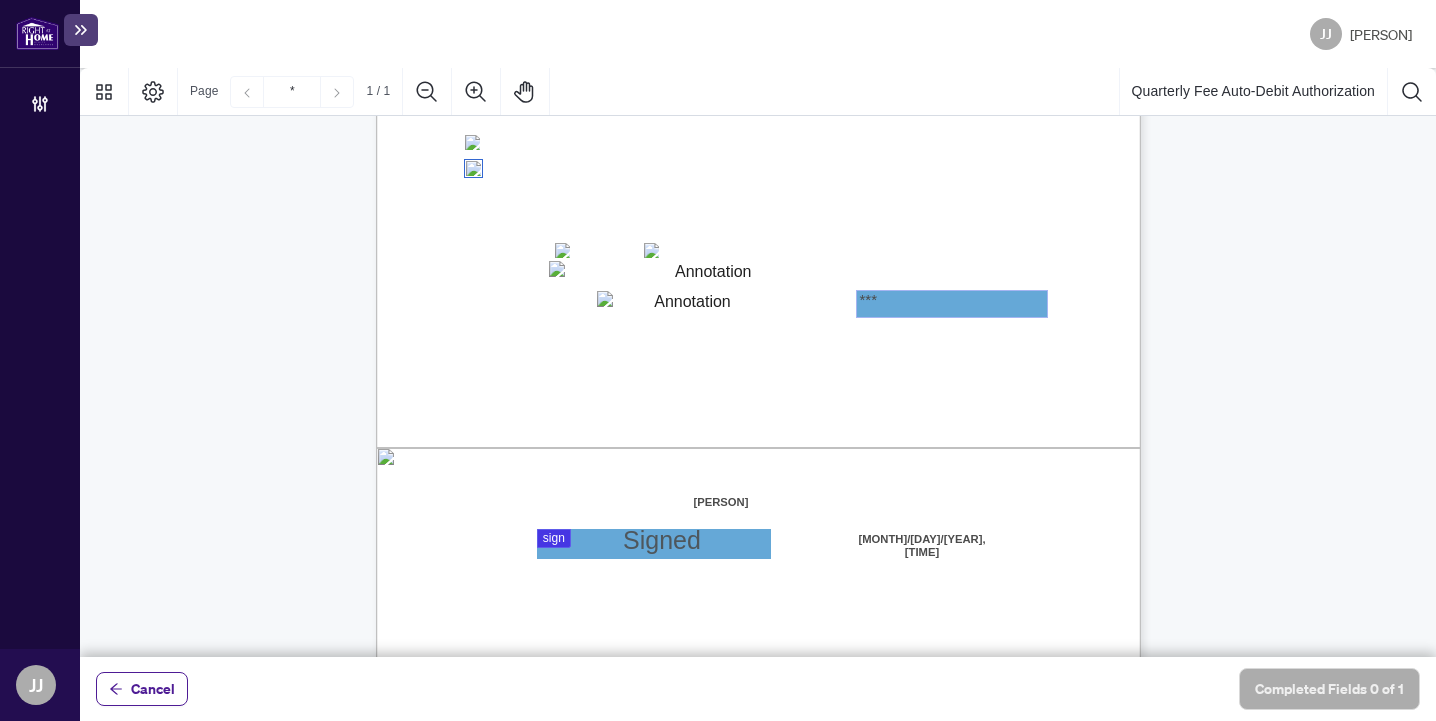 scroll, scrollTop: 489, scrollLeft: 0, axis: vertical 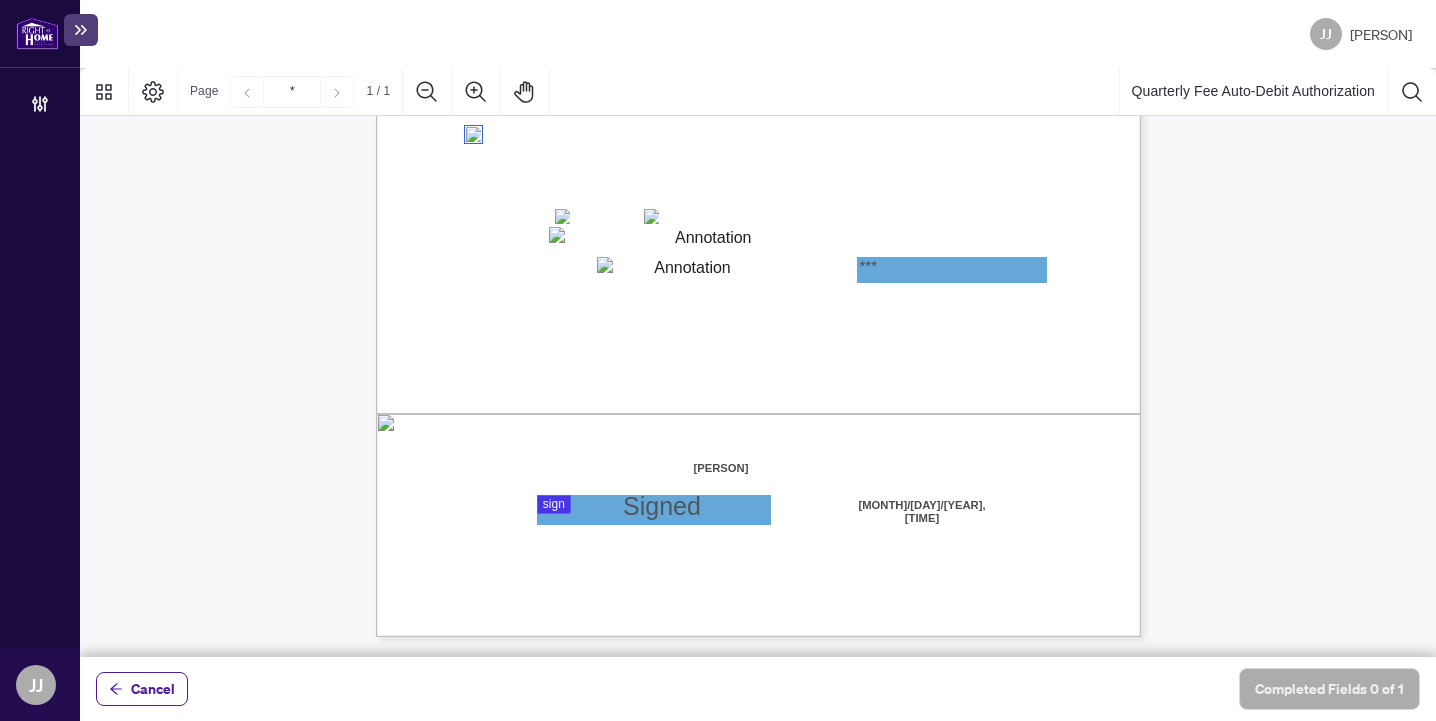type on "***" 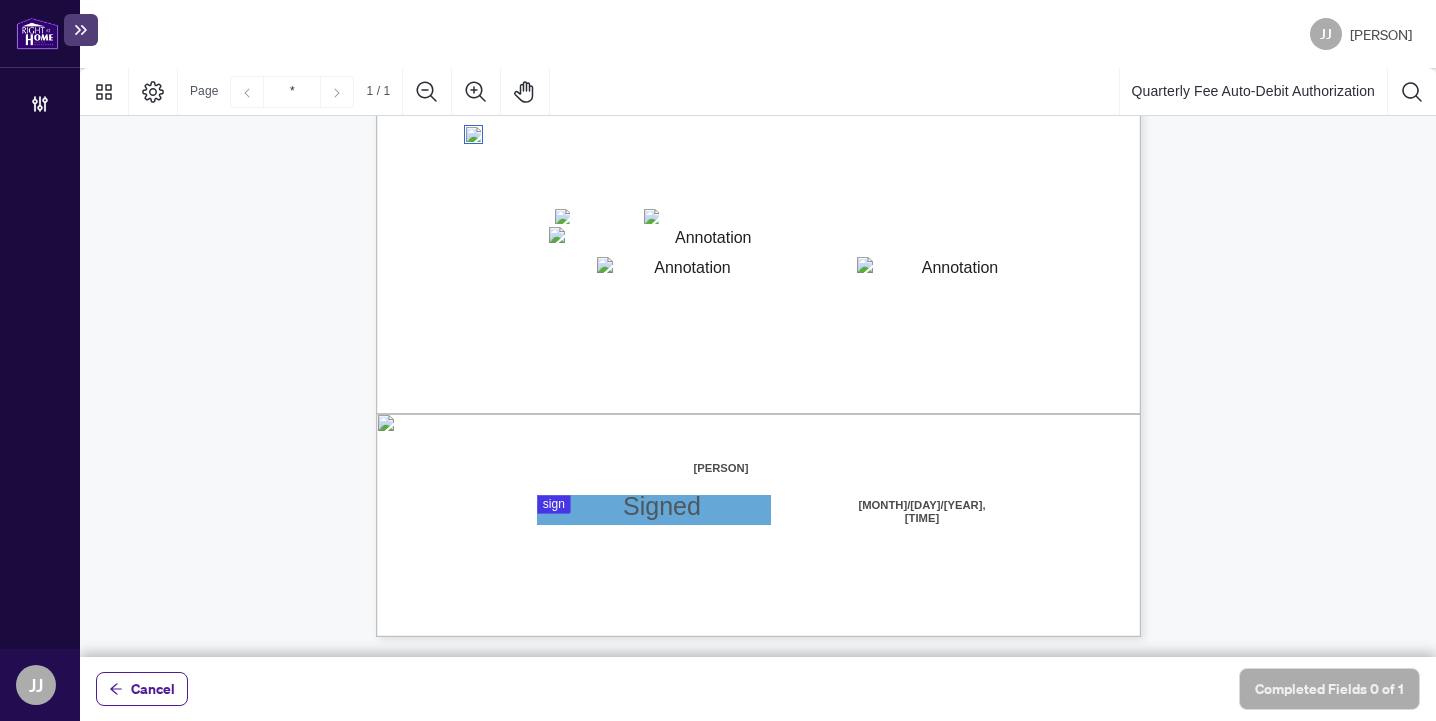click at bounding box center (758, 362) 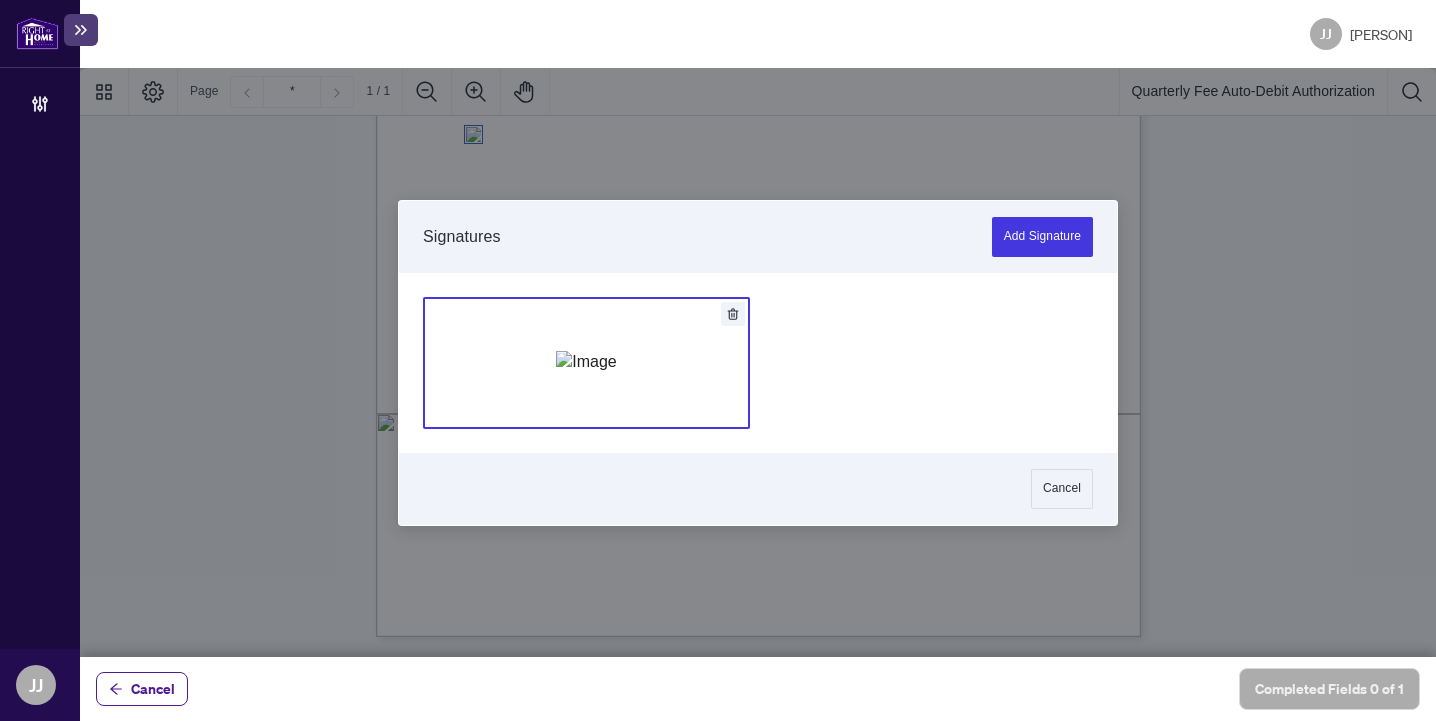 click at bounding box center (586, 362) 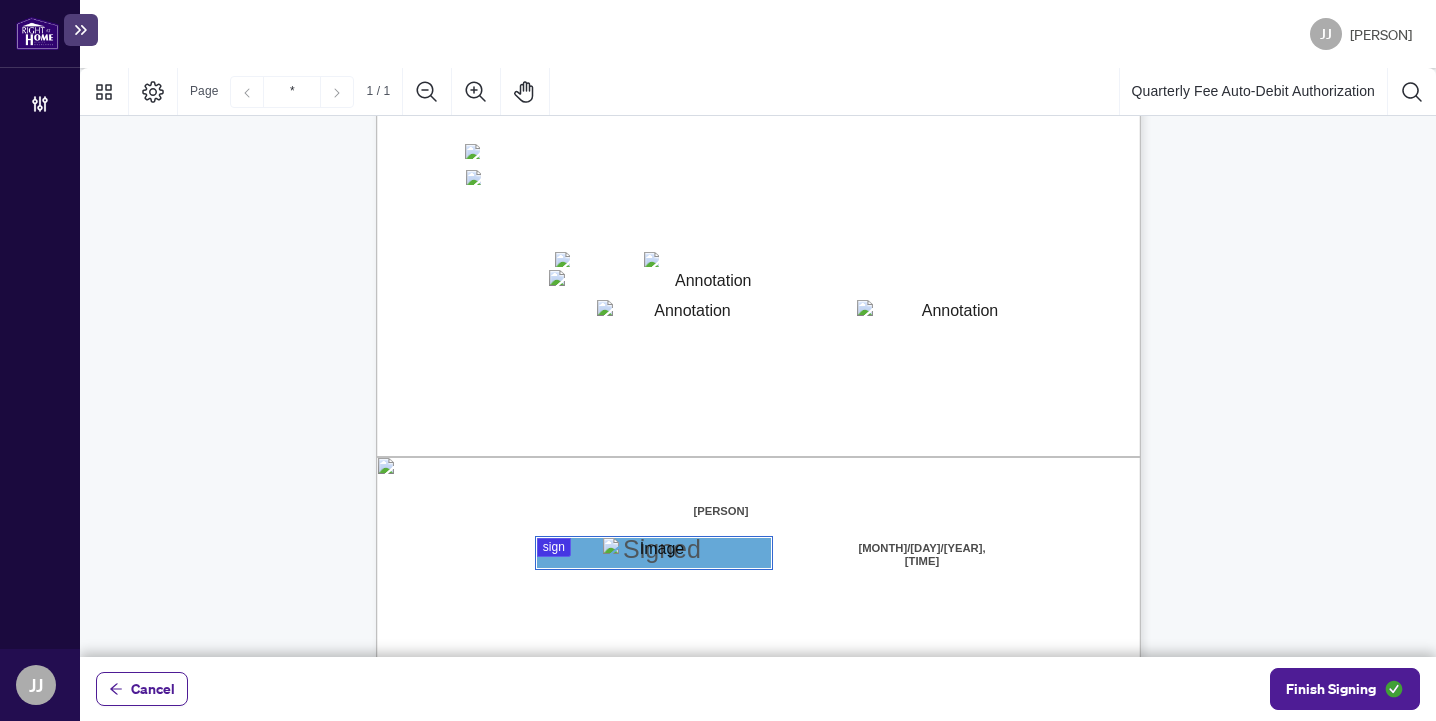 scroll, scrollTop: 438, scrollLeft: 0, axis: vertical 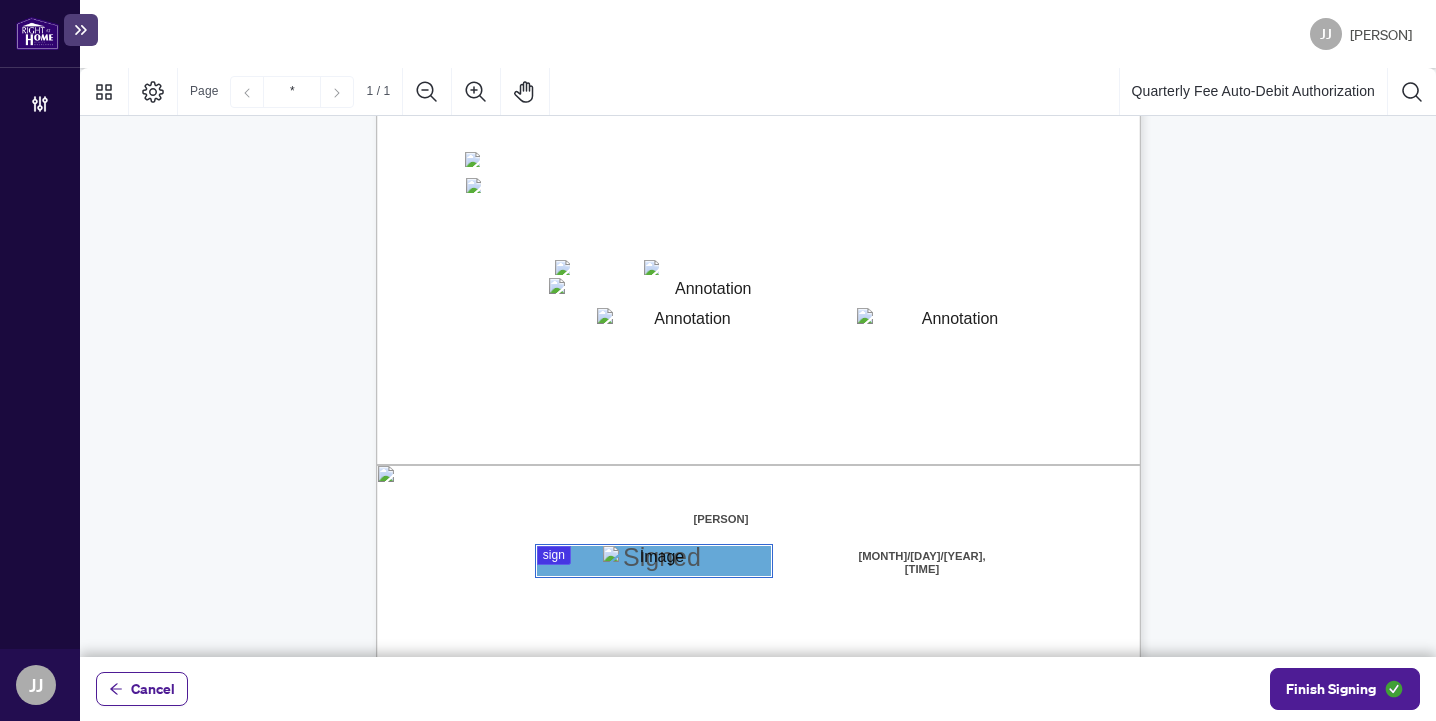 click on "****" at bounding box center (684, 321) 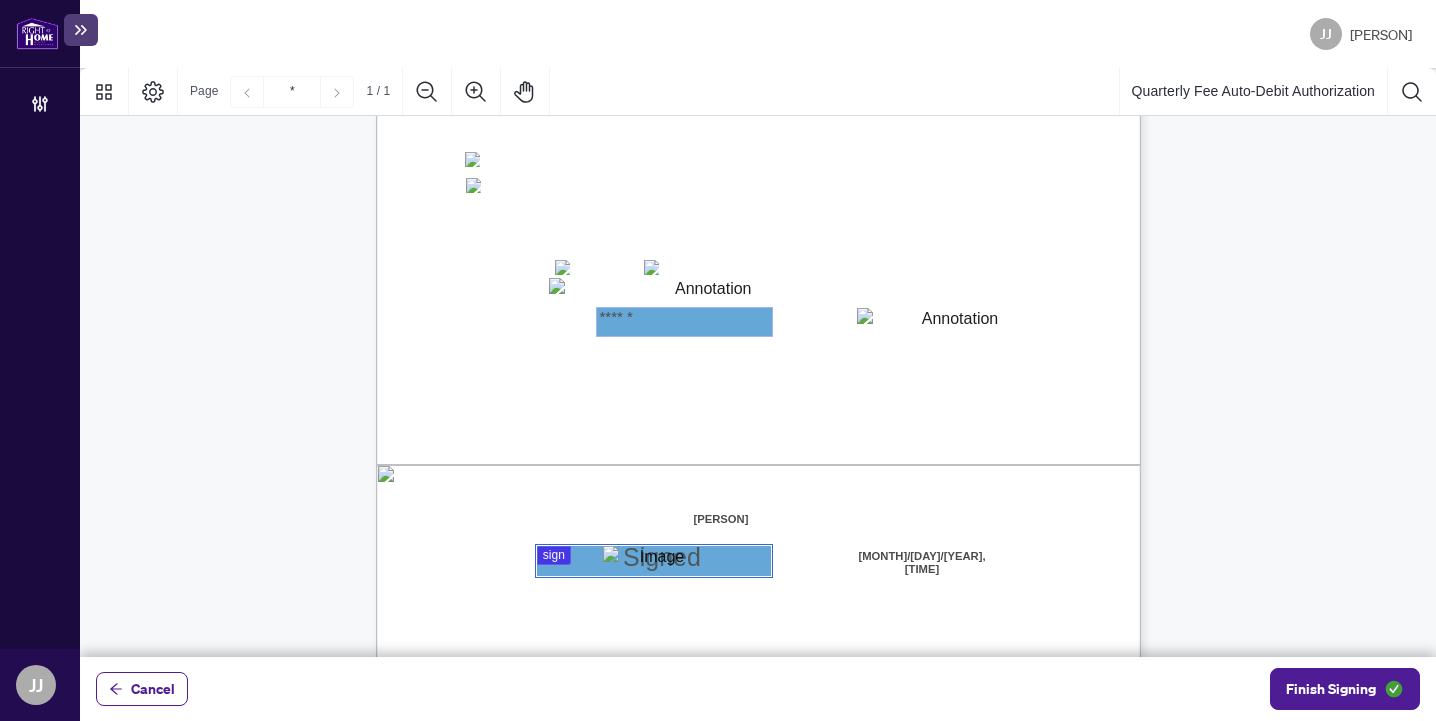 click on "******" at bounding box center [684, 322] 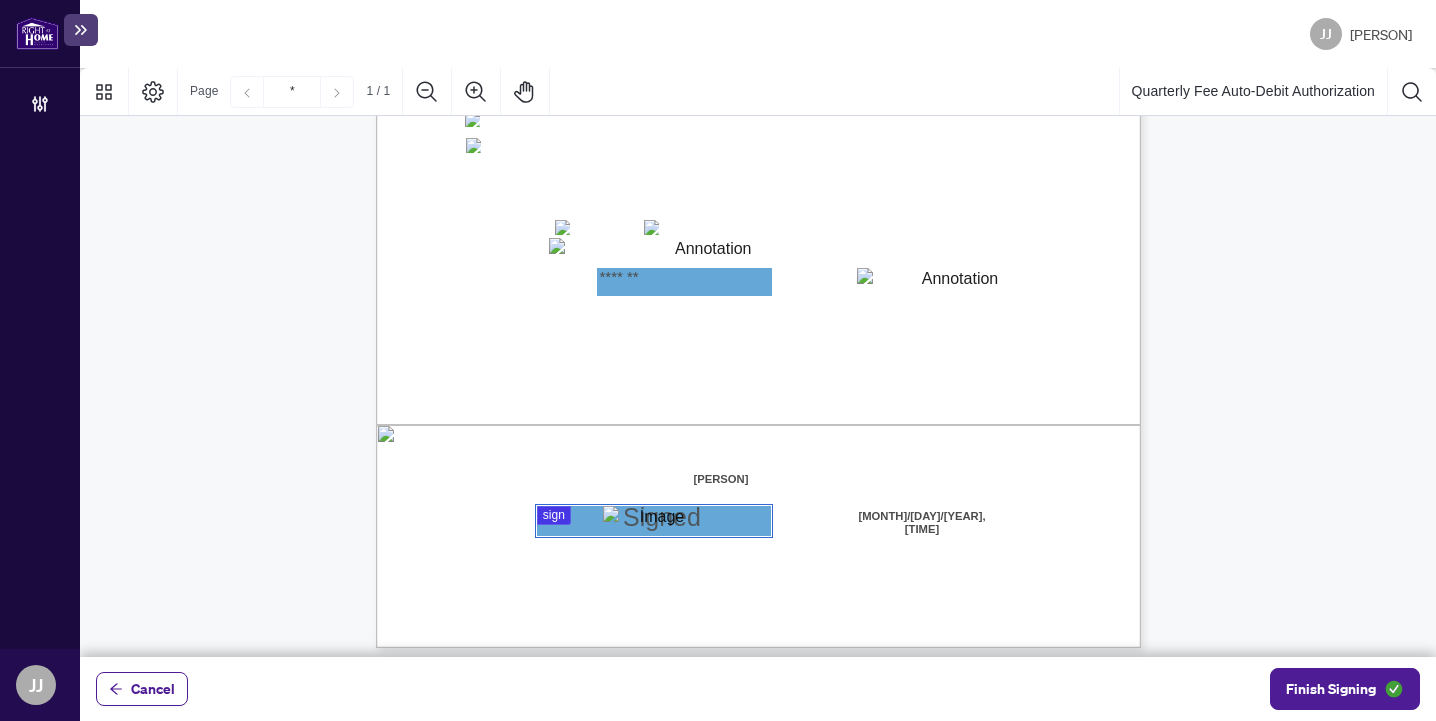 scroll, scrollTop: 489, scrollLeft: 0, axis: vertical 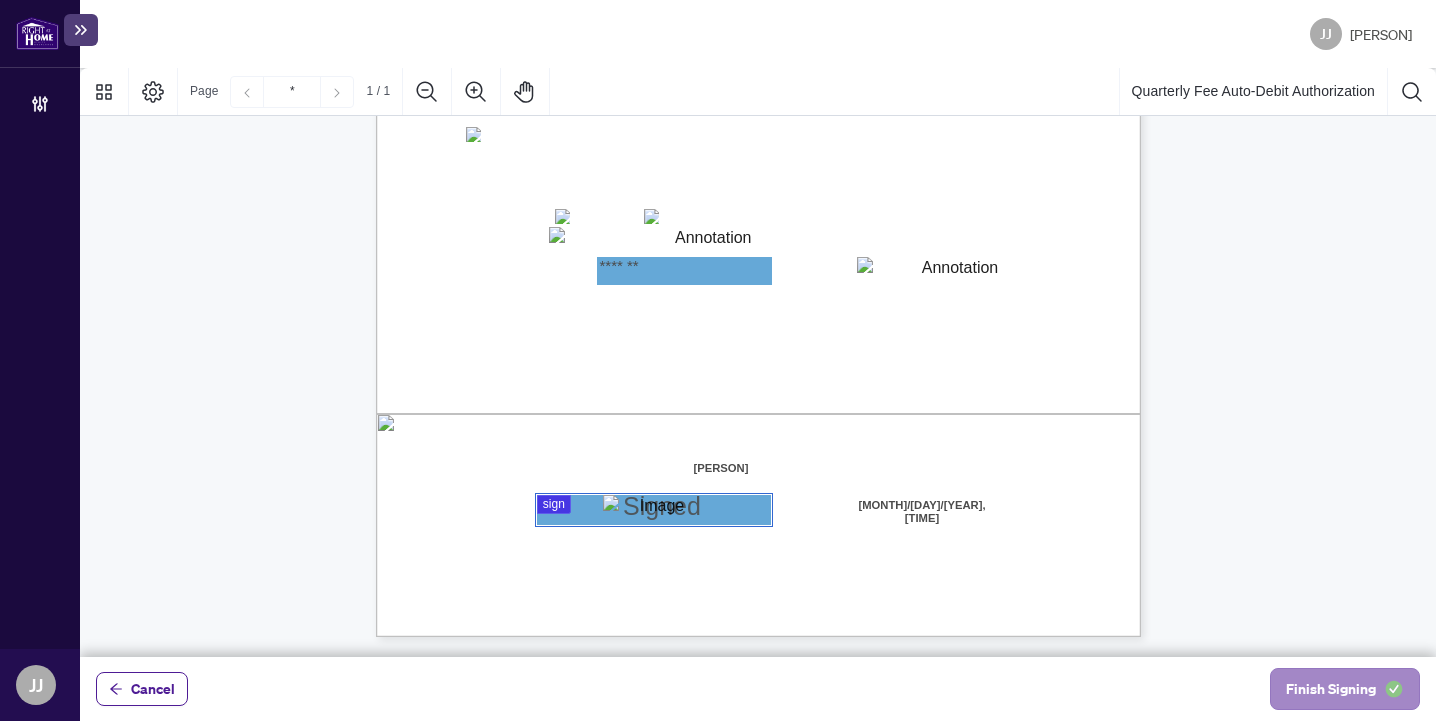 type on "*******" 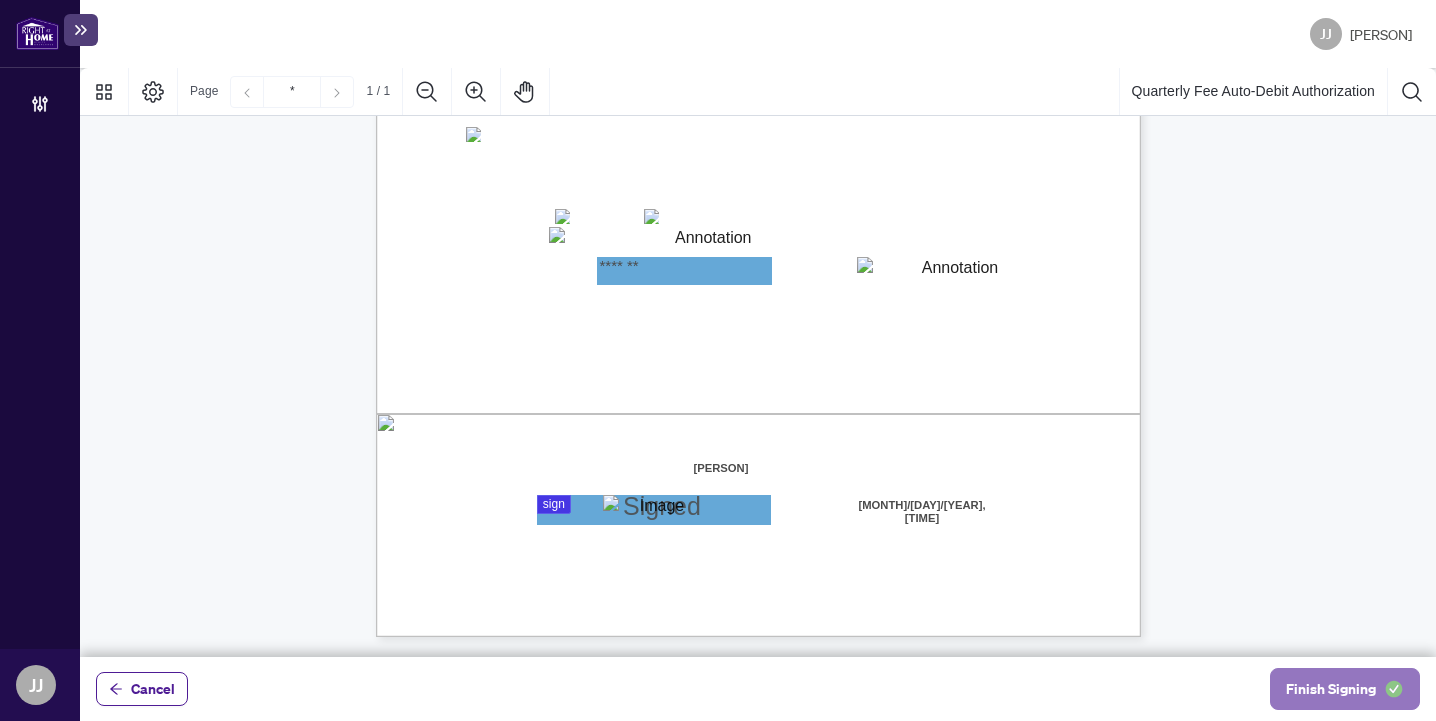click on "Finish Signing" at bounding box center (1331, 689) 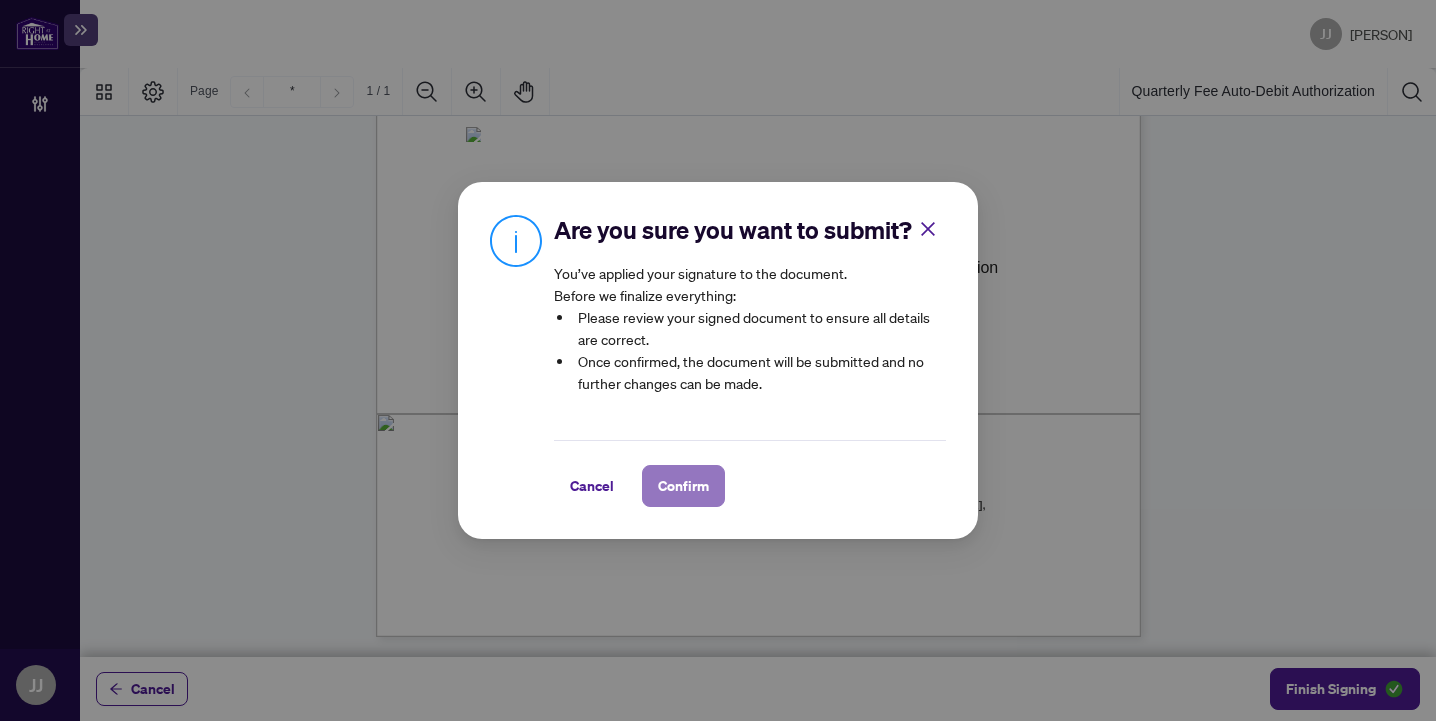 click on "Confirm" at bounding box center [683, 486] 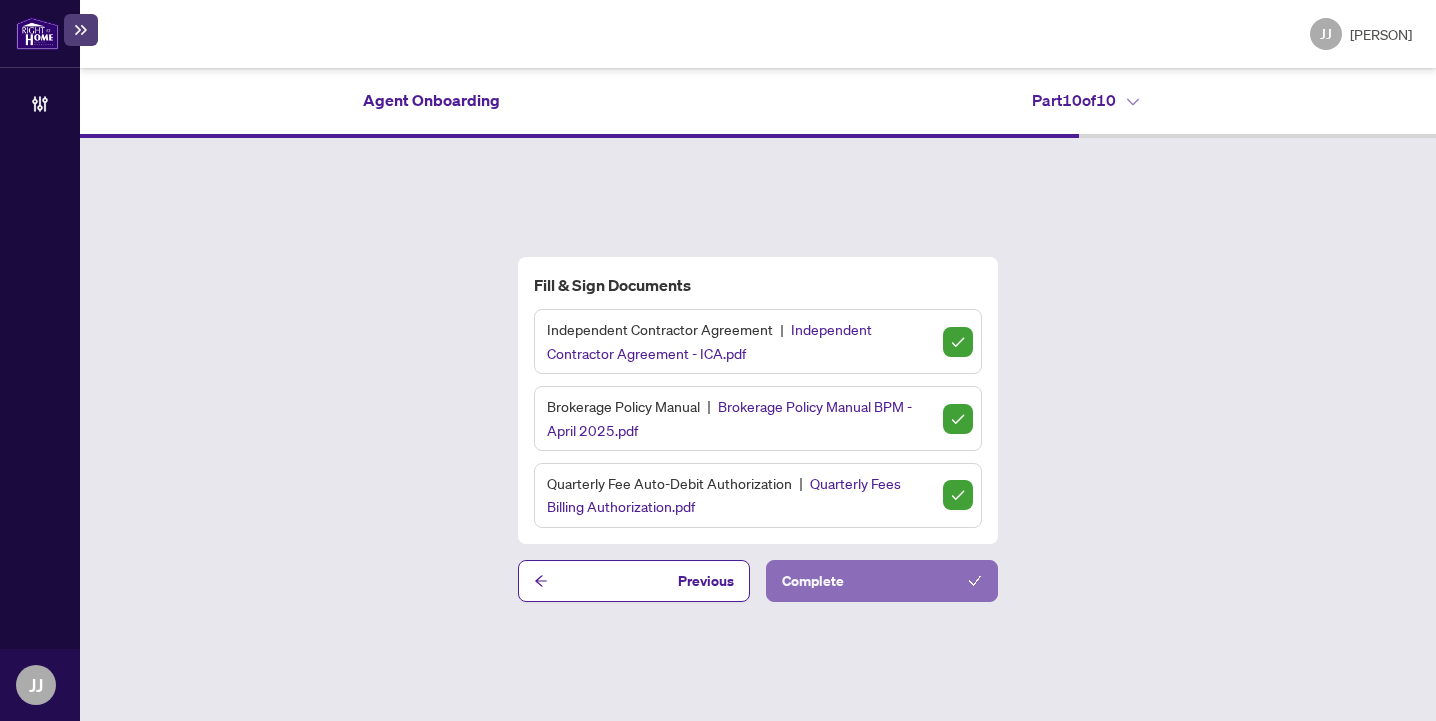 click on "Complete" at bounding box center (882, 581) 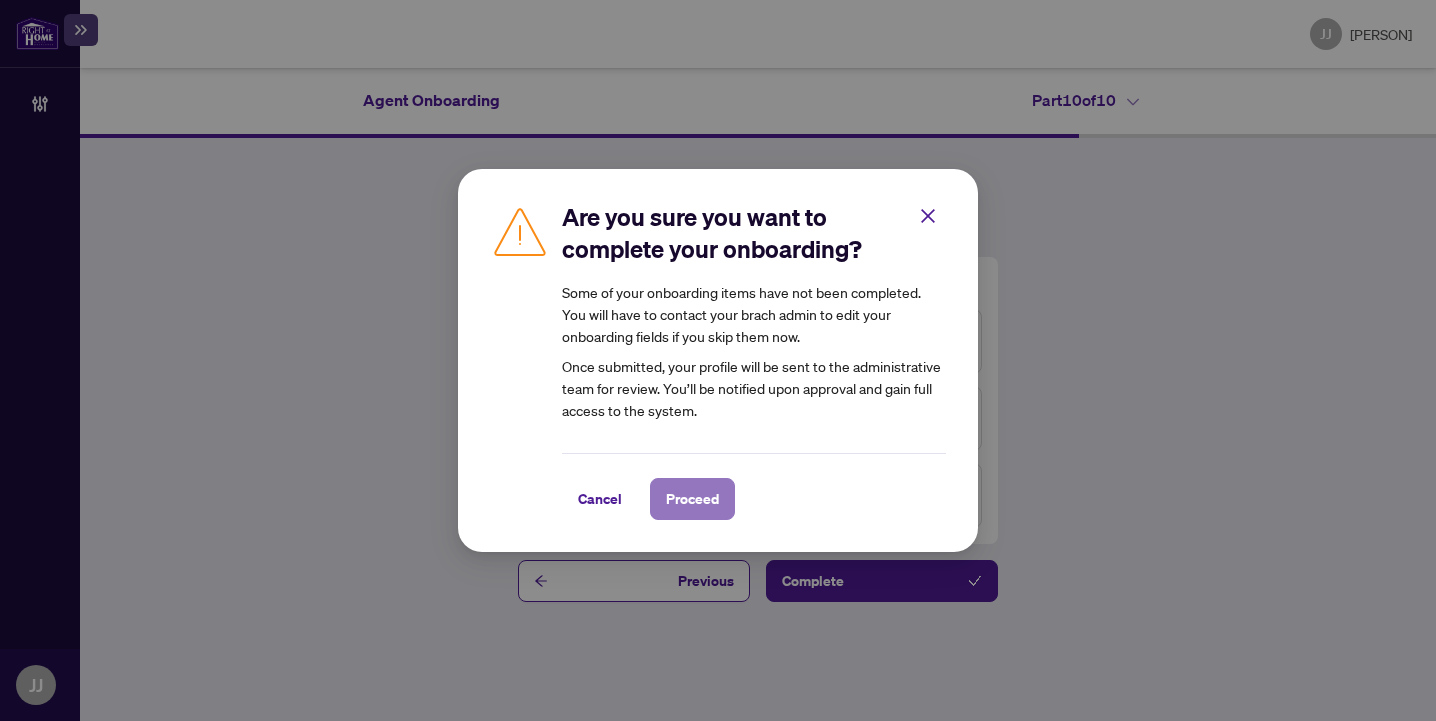 click on "Proceed" at bounding box center (692, 499) 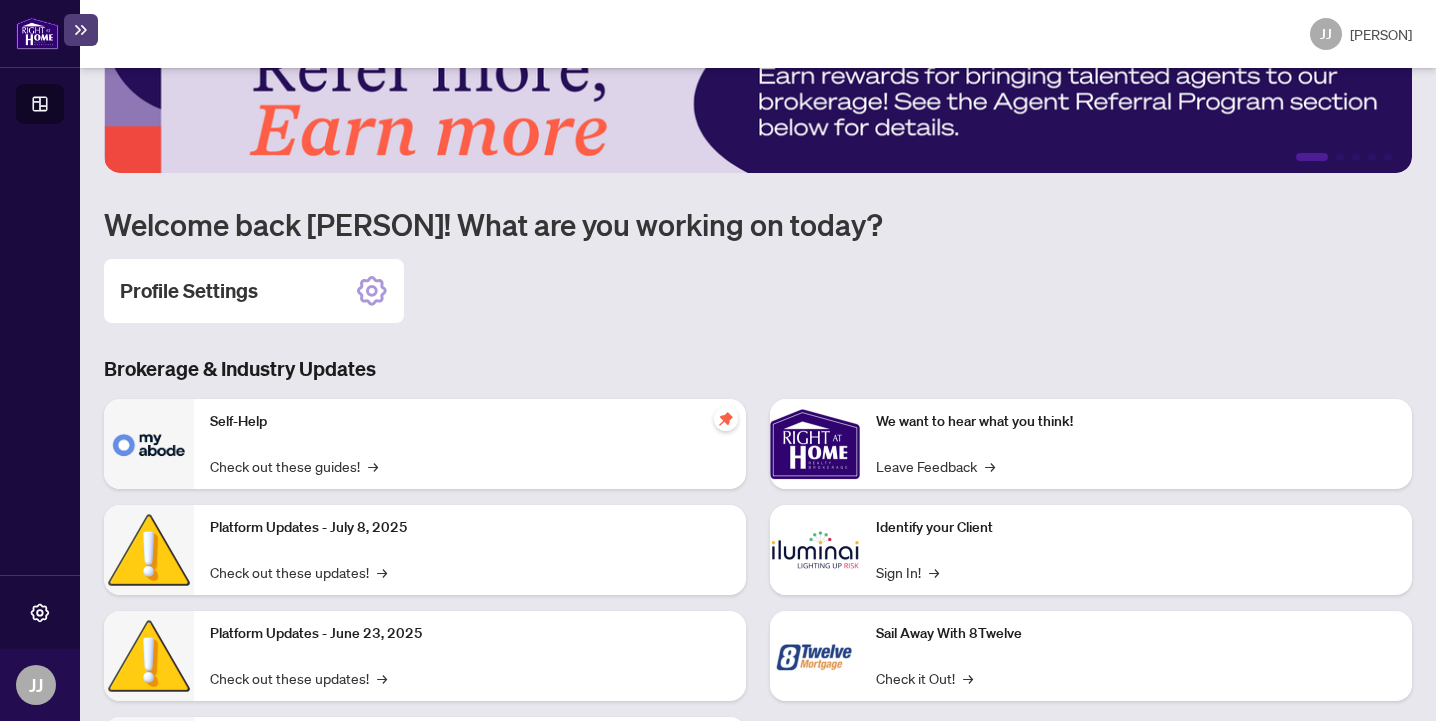scroll, scrollTop: 130, scrollLeft: 0, axis: vertical 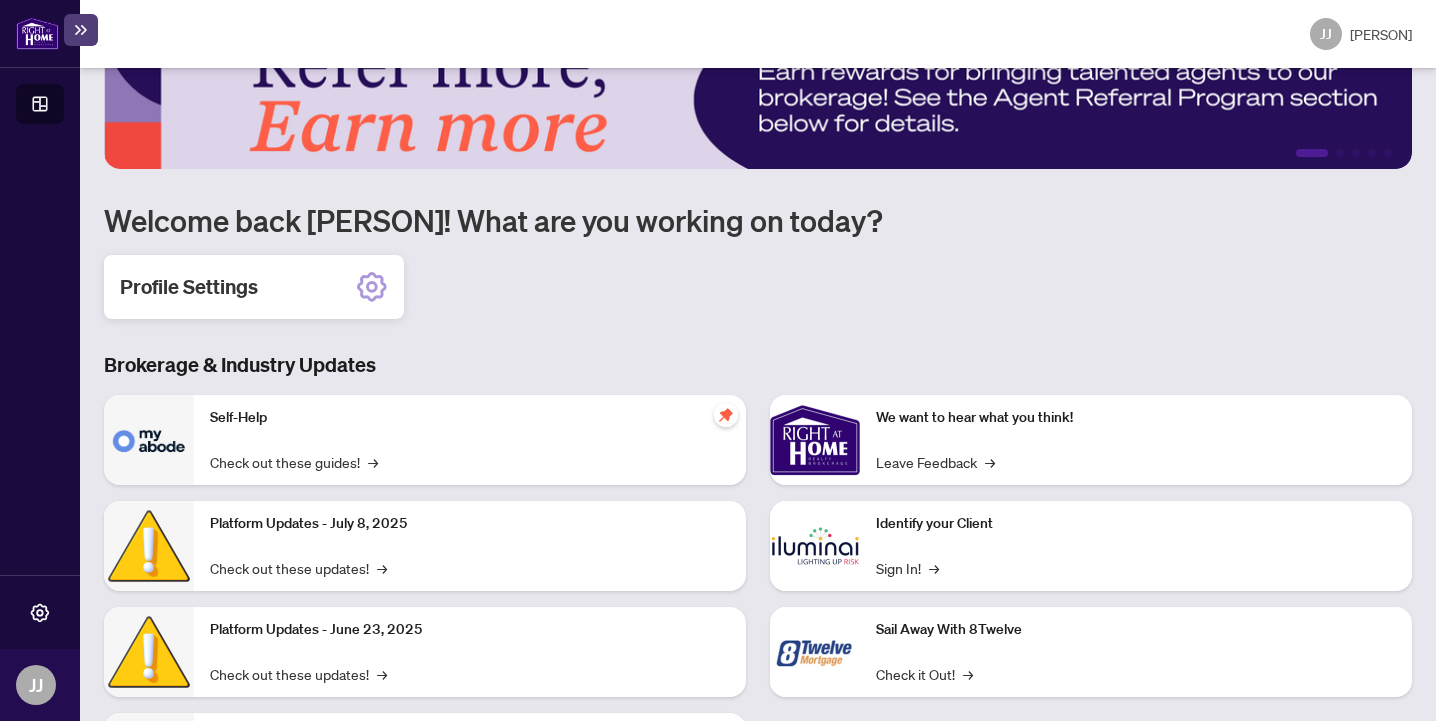 click on "Profile Settings" at bounding box center [189, 287] 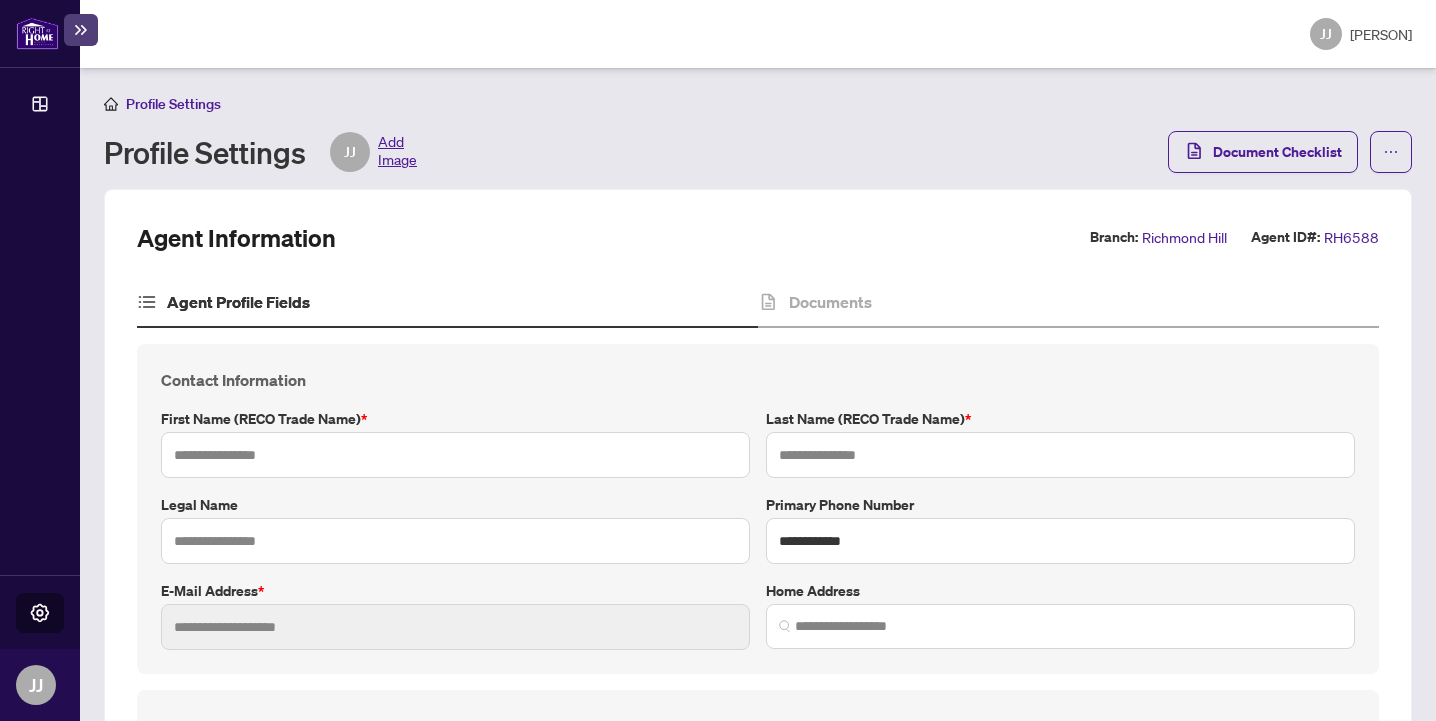 type on "*****" 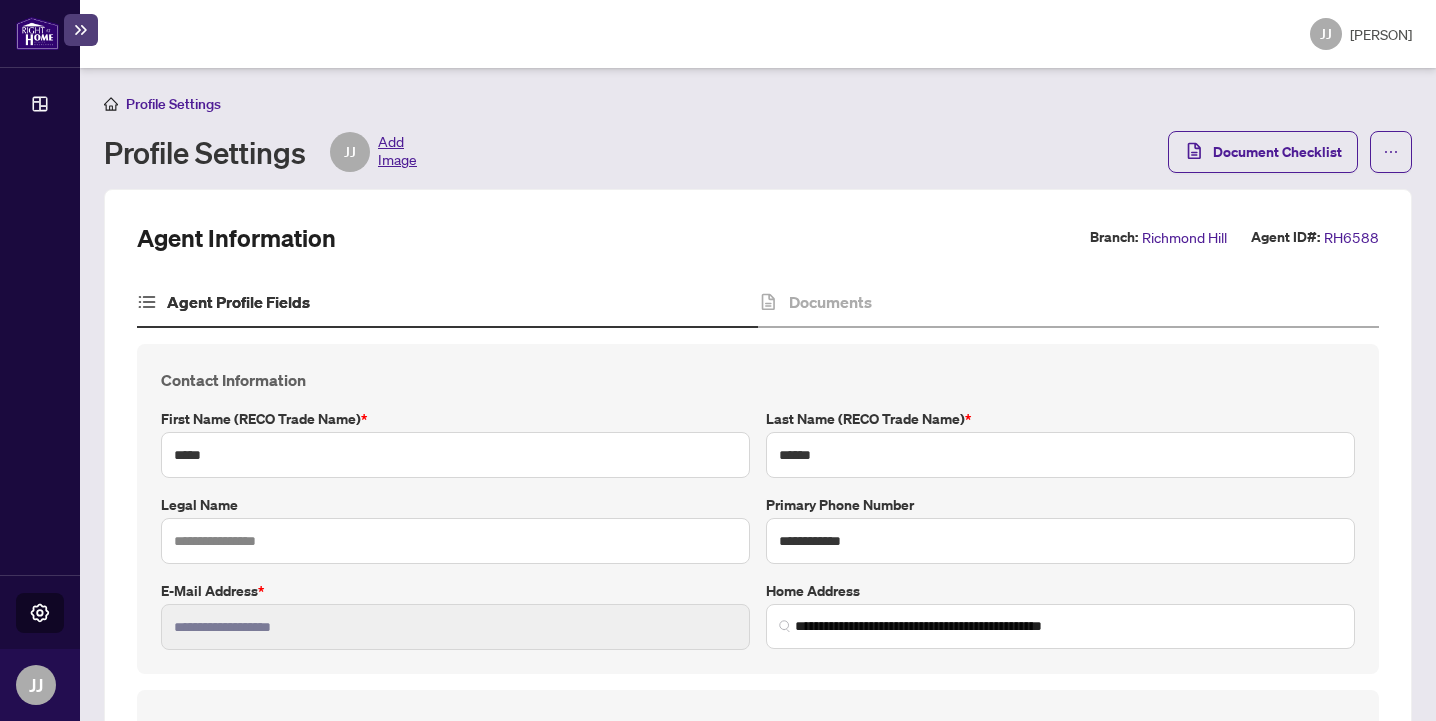 type on "**********" 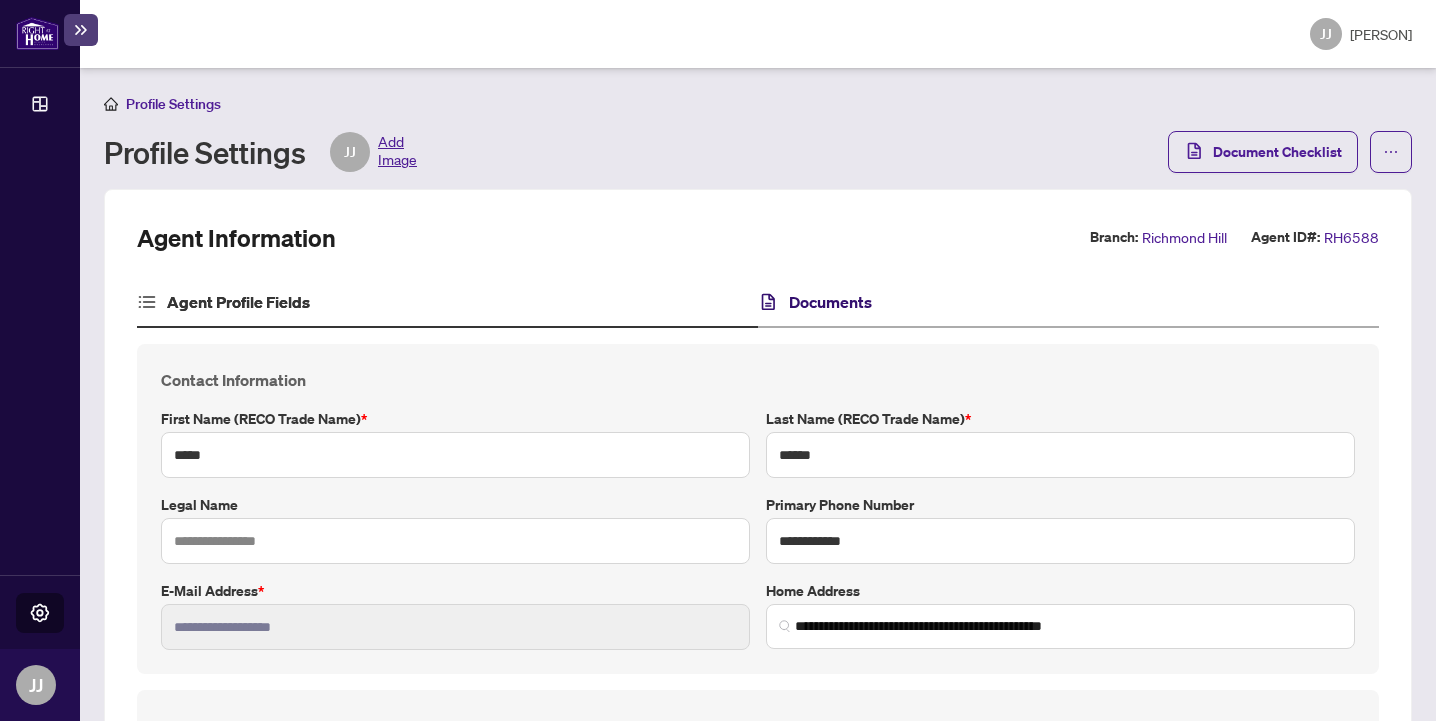 click on "Documents" at bounding box center (830, 302) 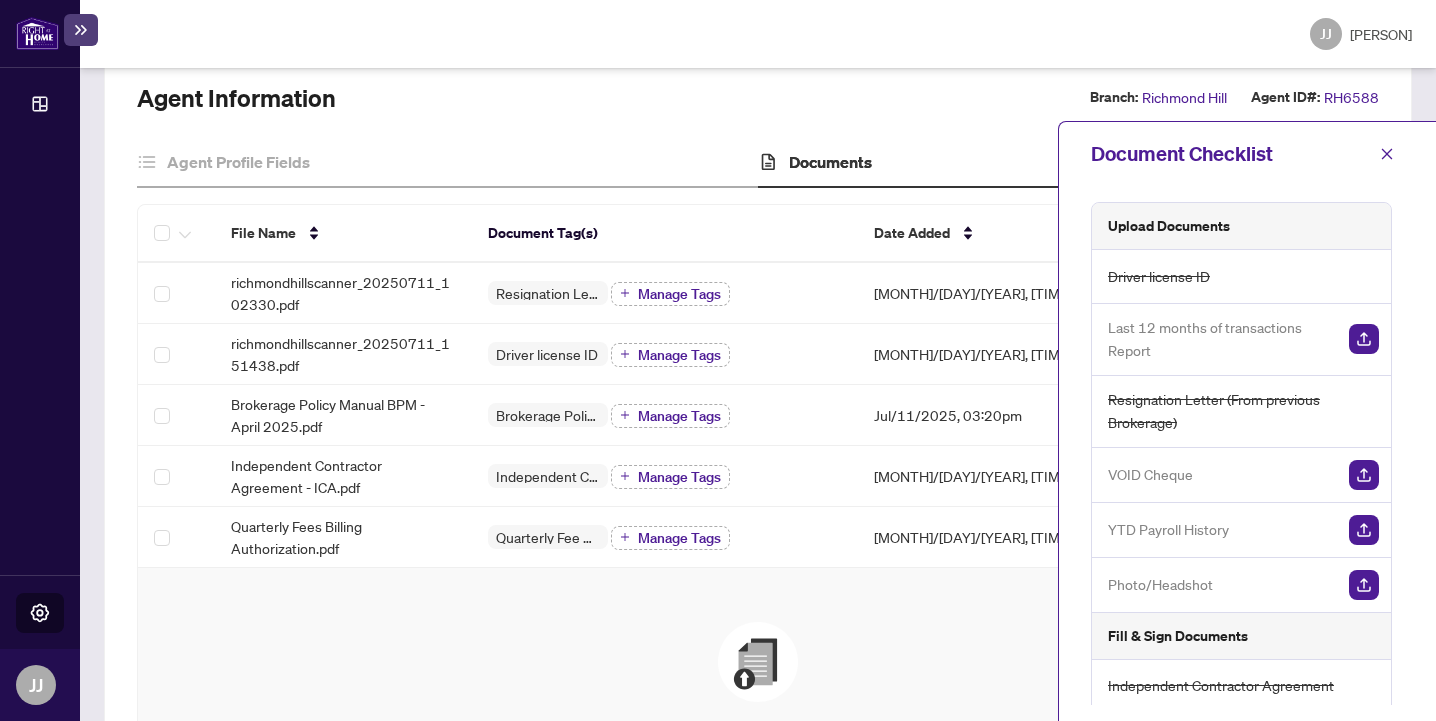 scroll, scrollTop: 151, scrollLeft: 0, axis: vertical 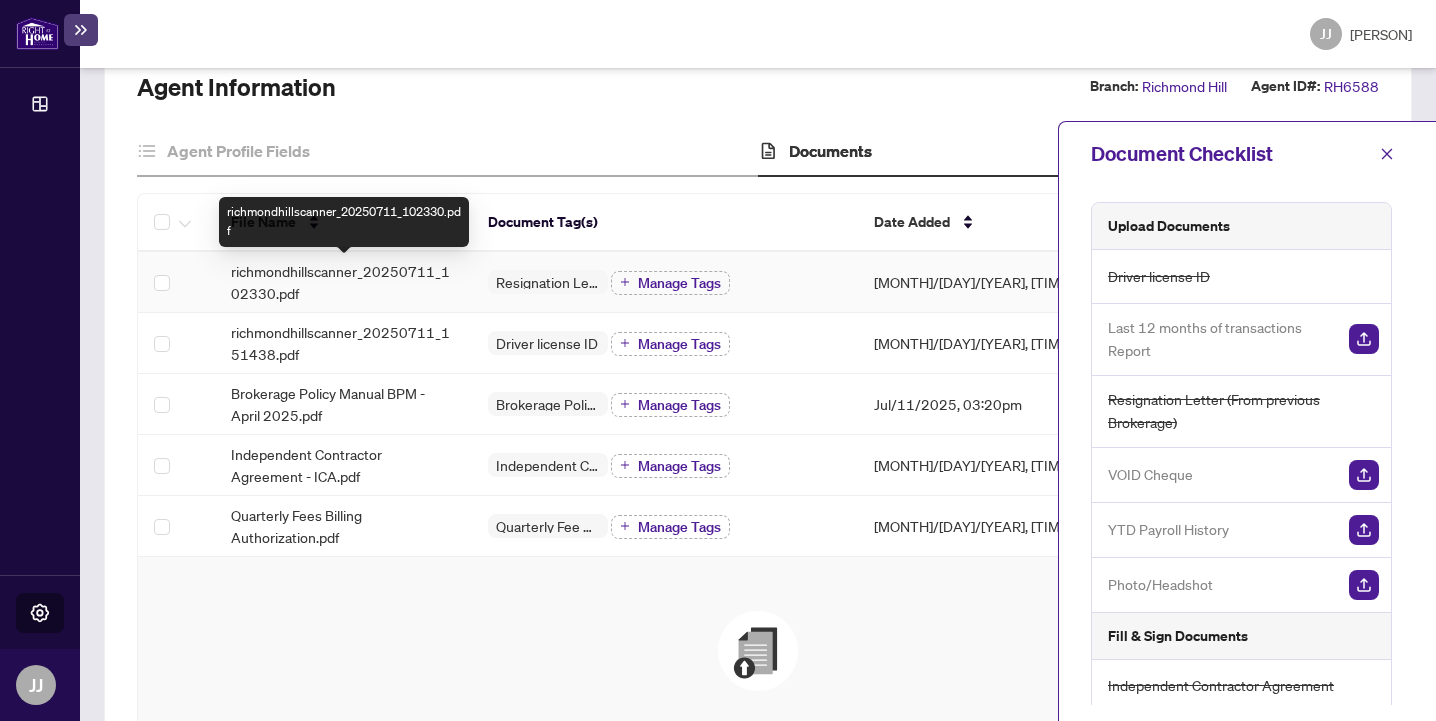 click on "richmondhillscanner_20250711_102330.pdf" at bounding box center [343, 282] 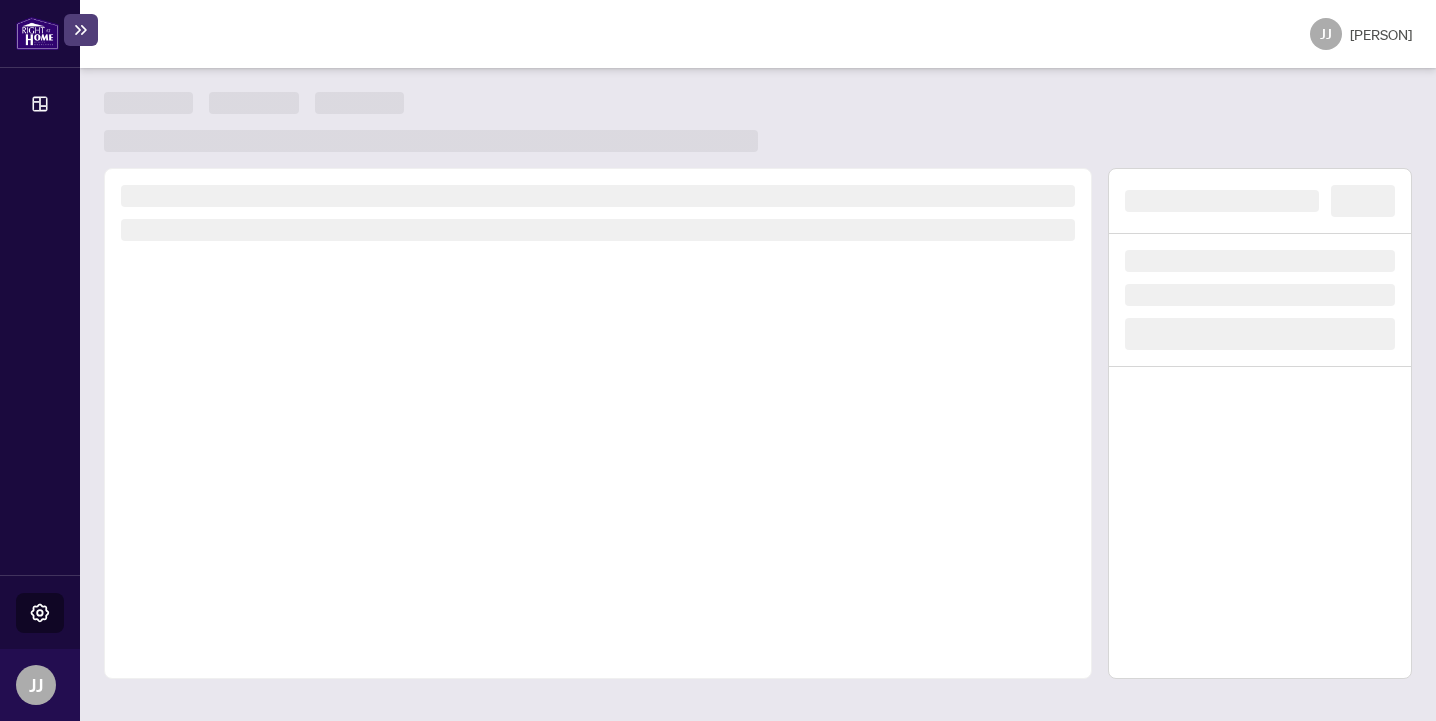scroll, scrollTop: 0, scrollLeft: 0, axis: both 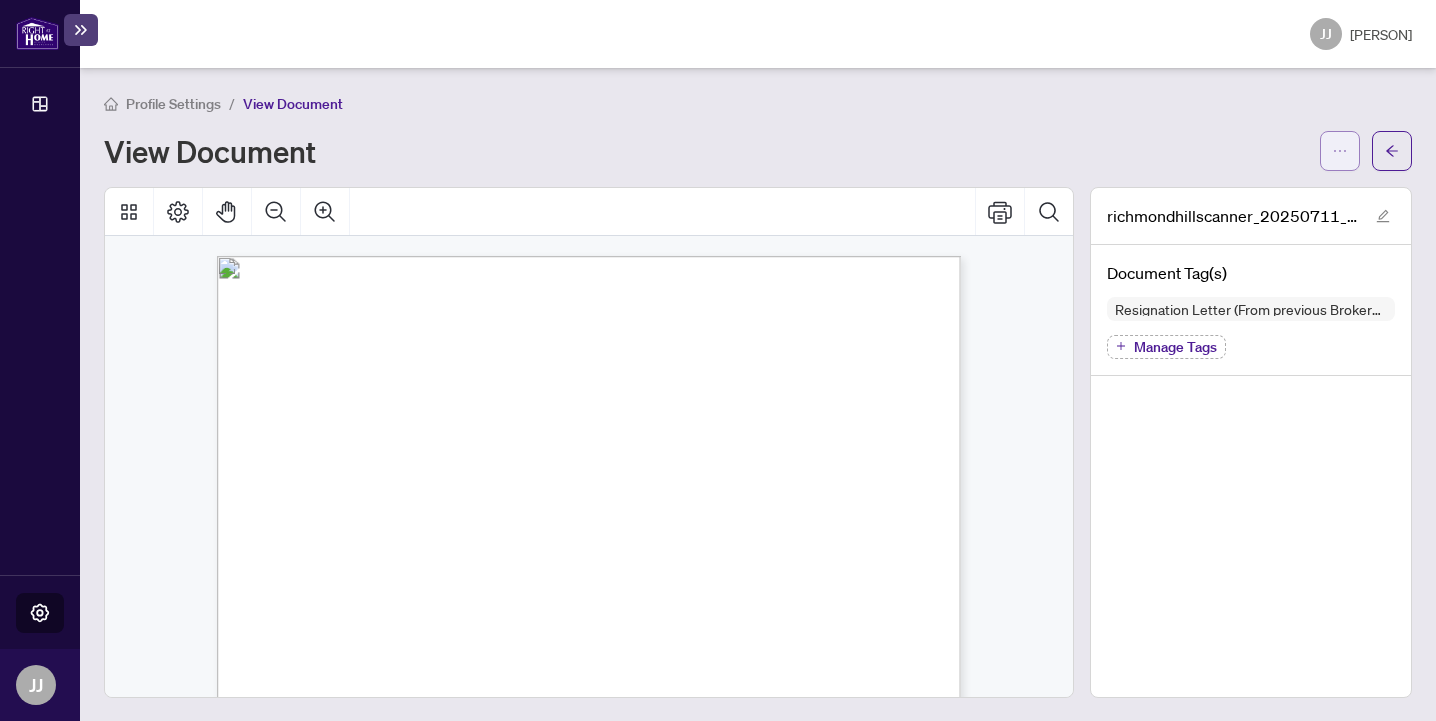 click at bounding box center [1340, 151] 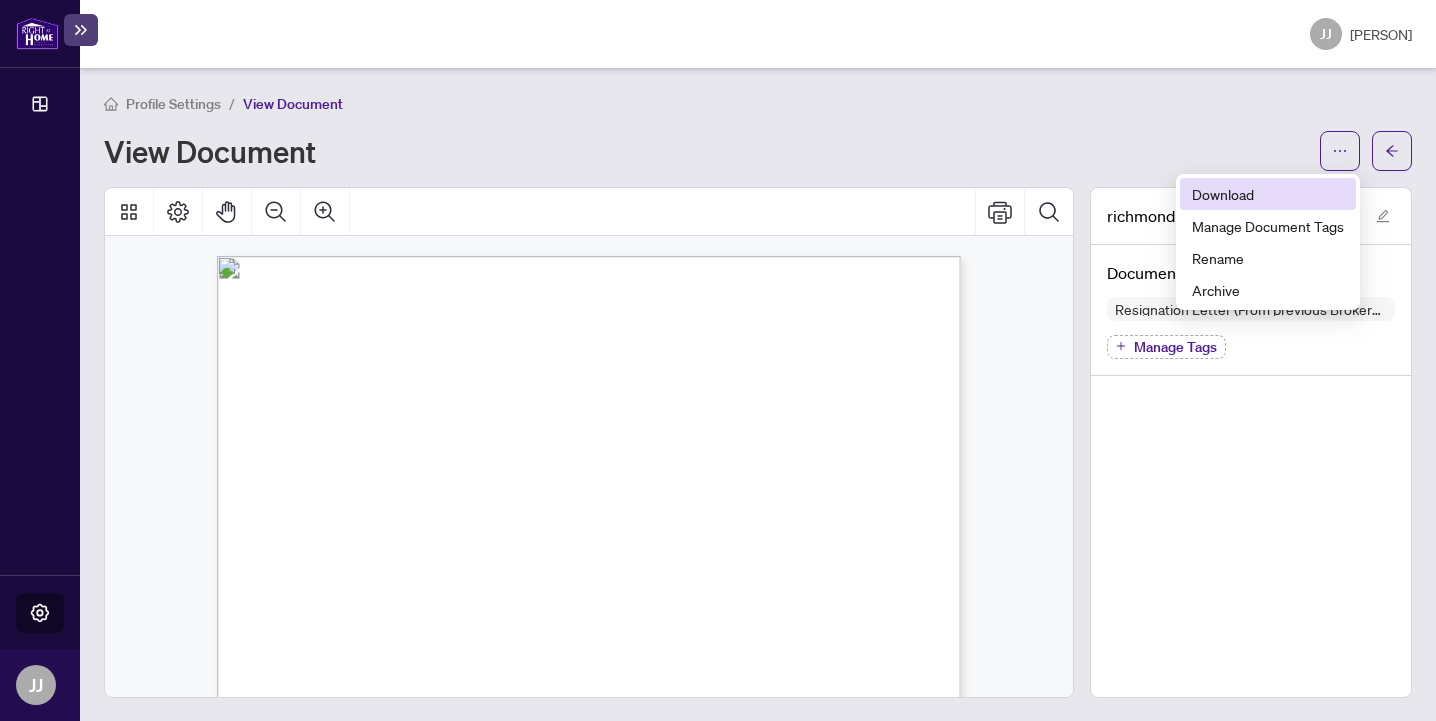 click on "Download" at bounding box center [1268, 194] 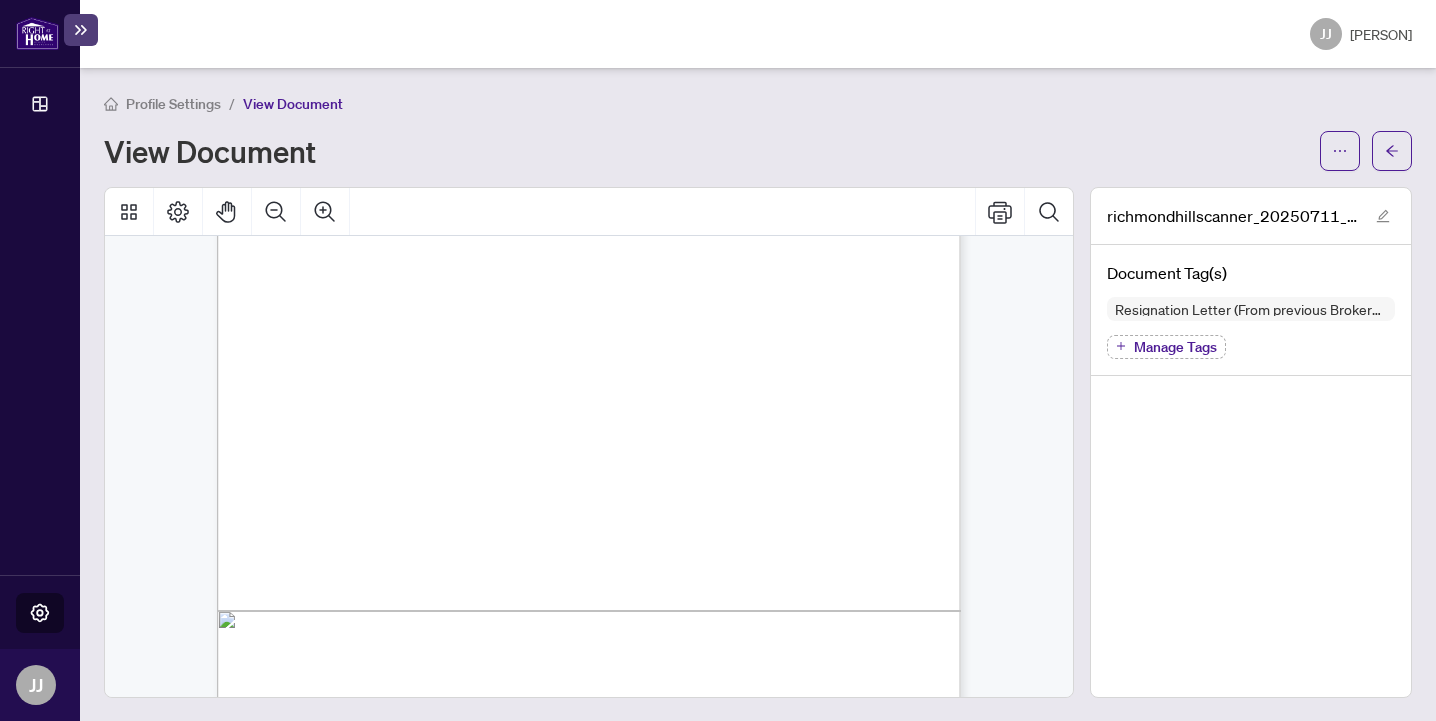 scroll, scrollTop: 580, scrollLeft: 0, axis: vertical 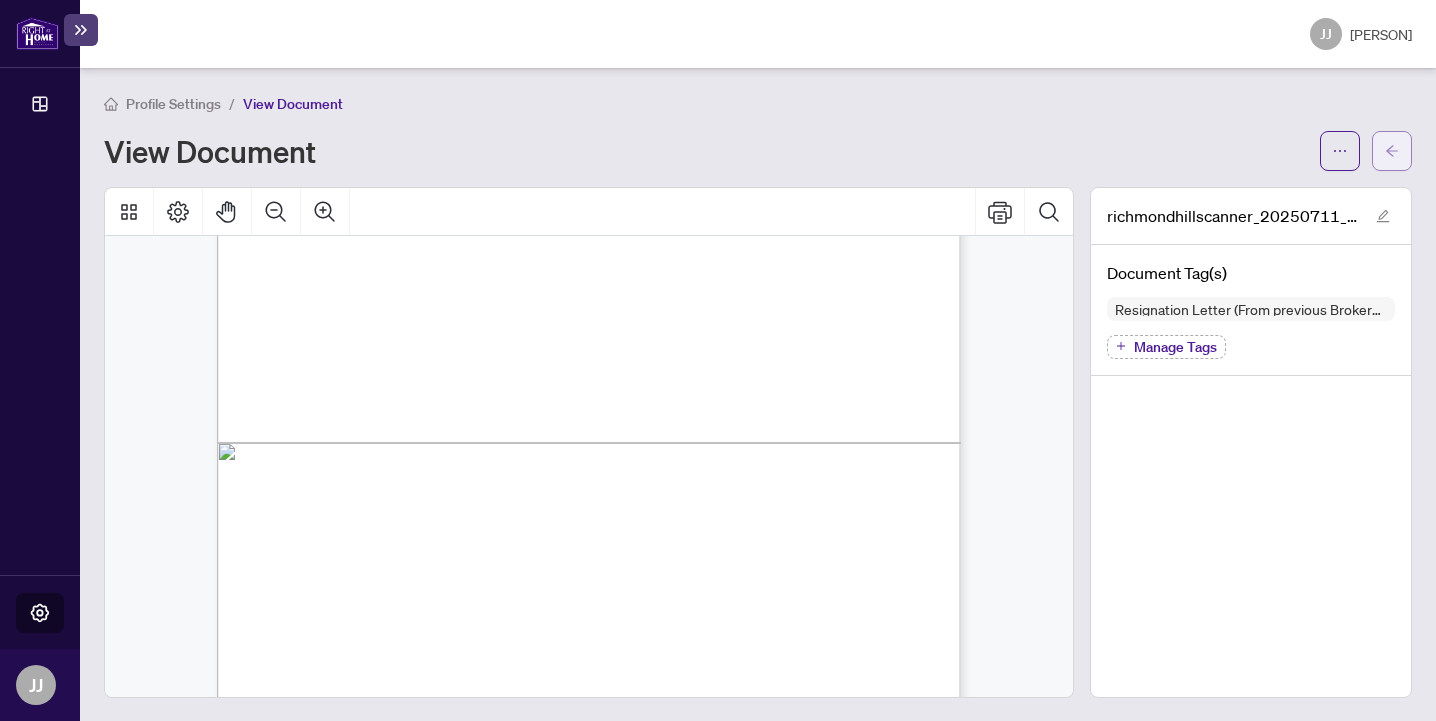 click at bounding box center (1392, 151) 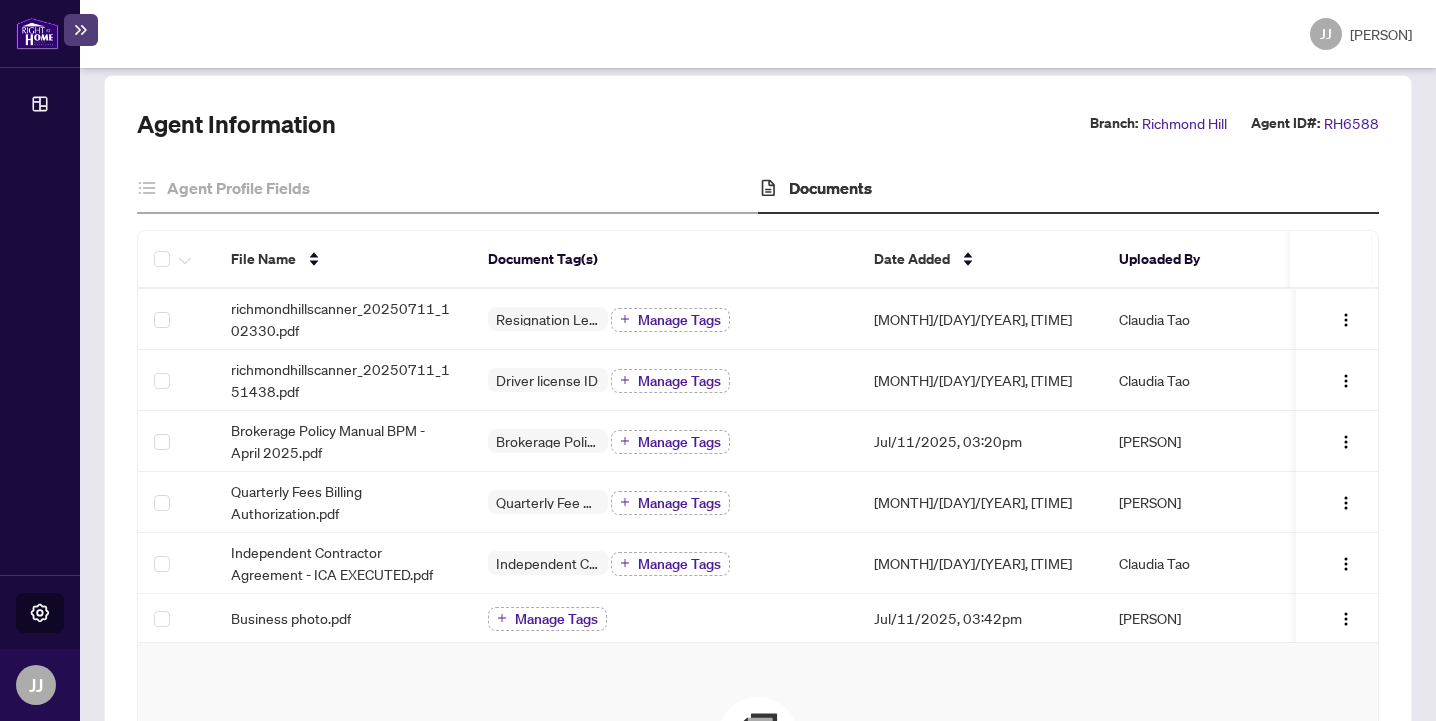scroll, scrollTop: 117, scrollLeft: 0, axis: vertical 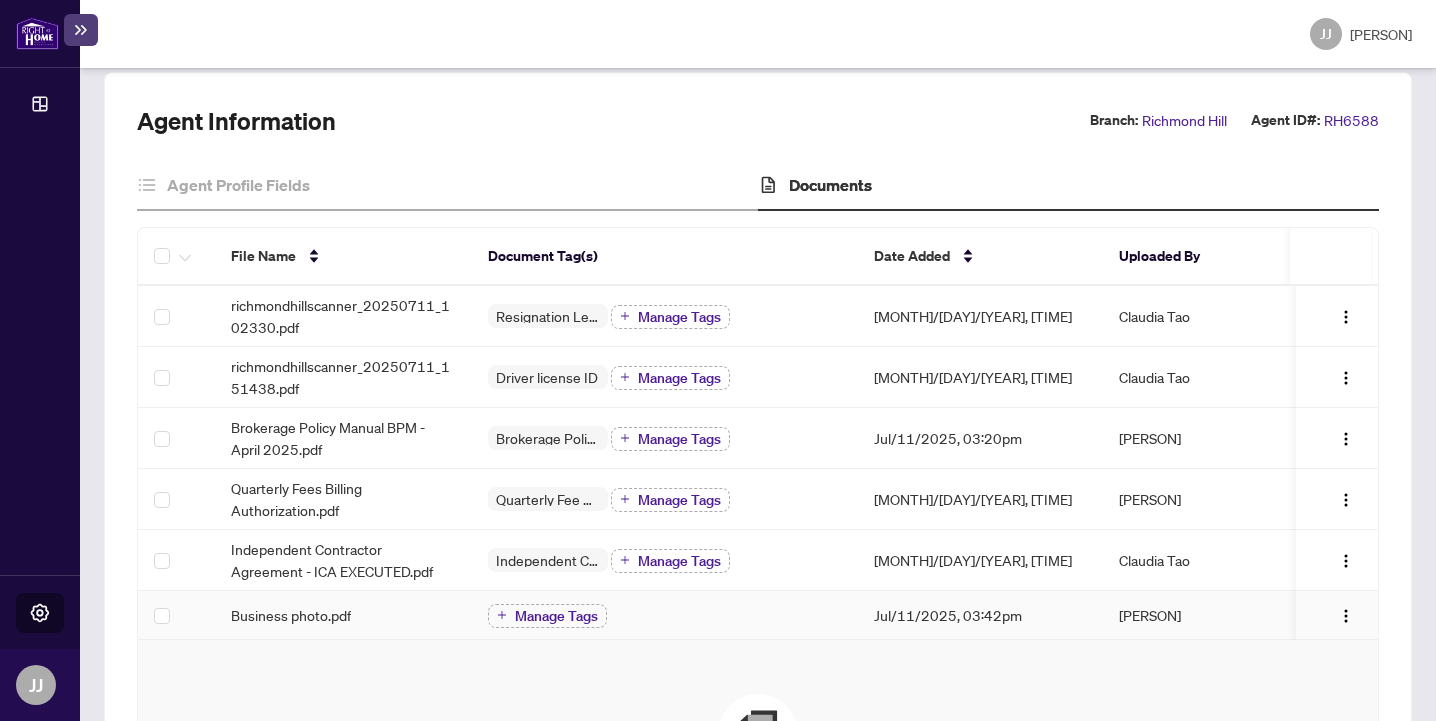 click on "Business photo.pdf" at bounding box center (291, 615) 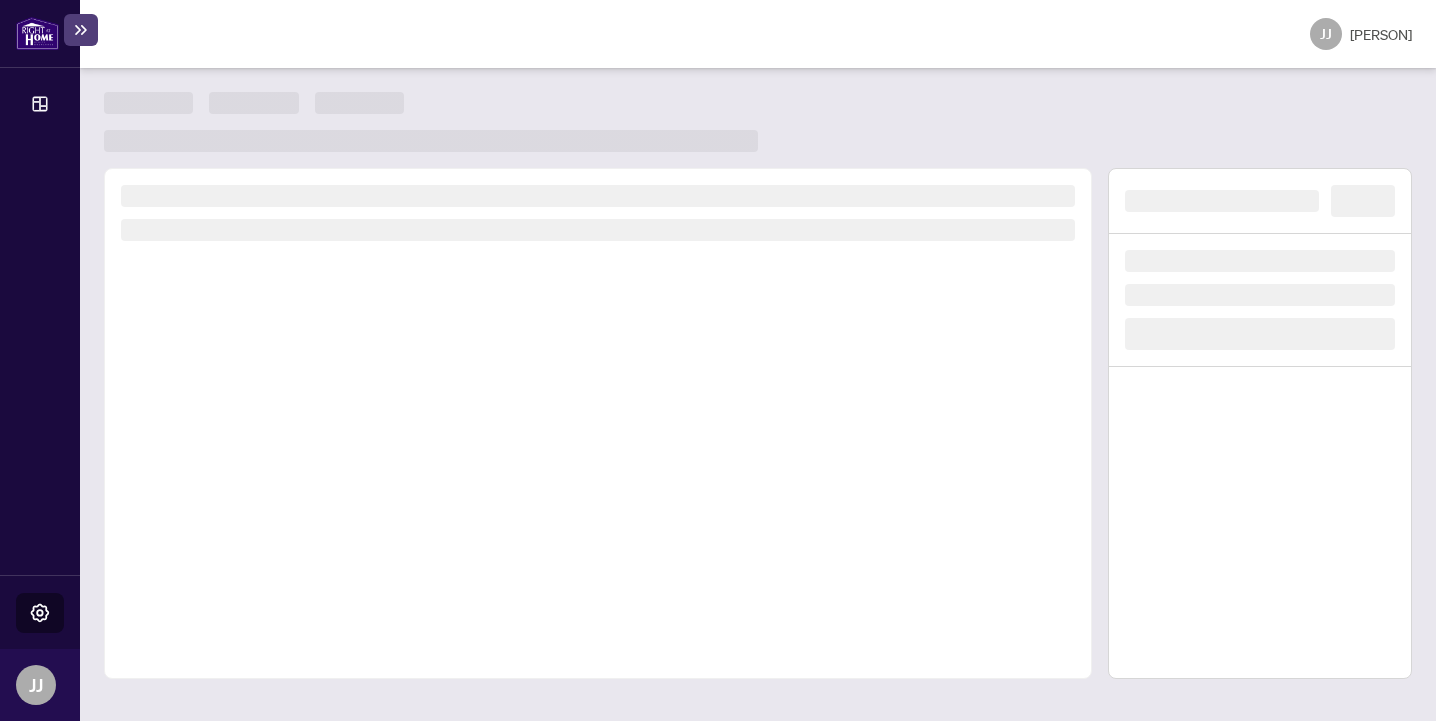 scroll, scrollTop: 0, scrollLeft: 0, axis: both 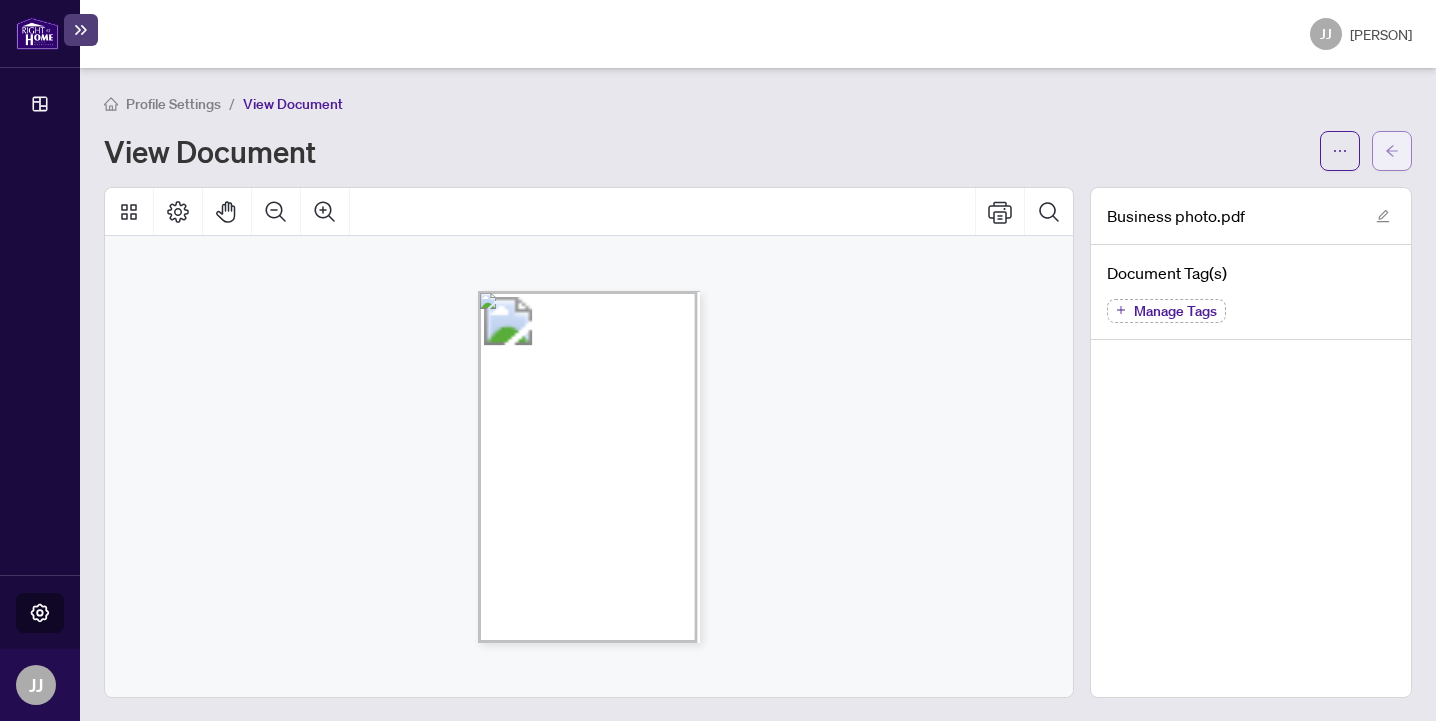 click 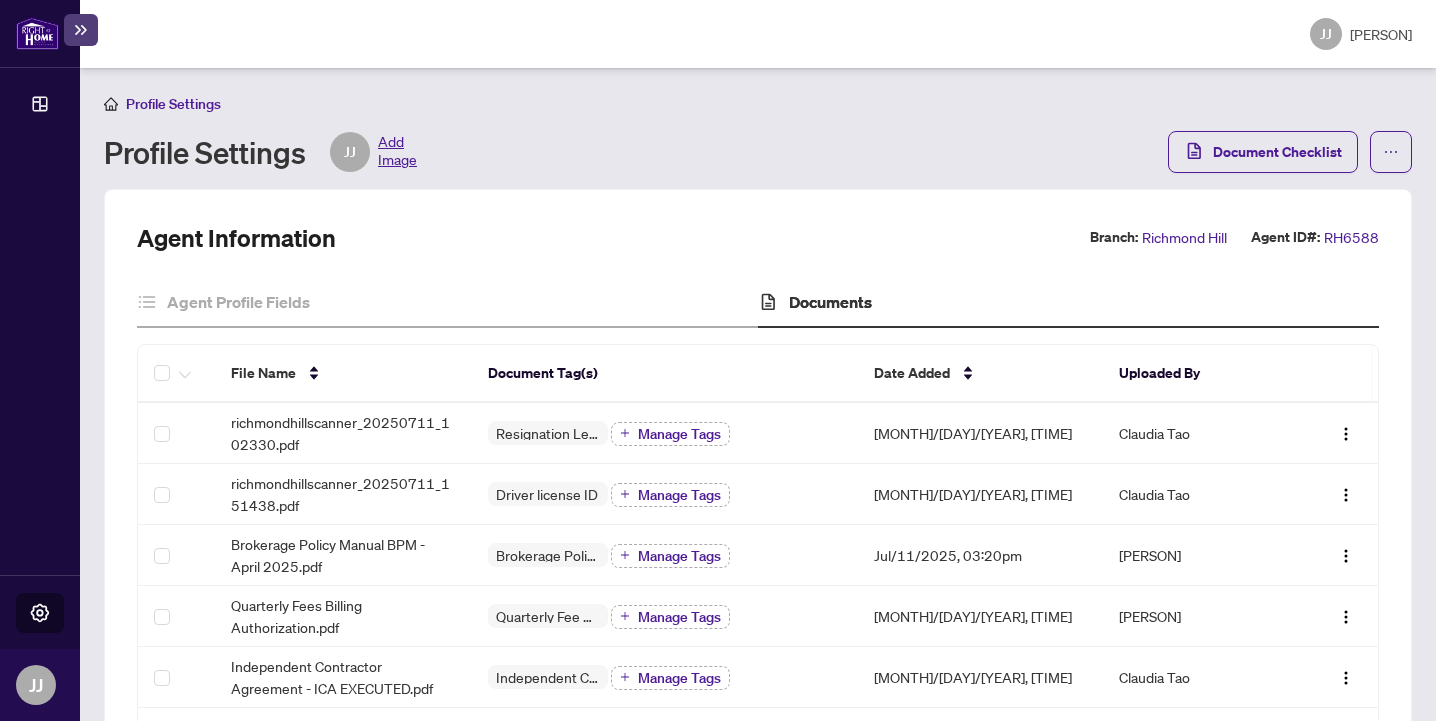 click at bounding box center (37, 33) 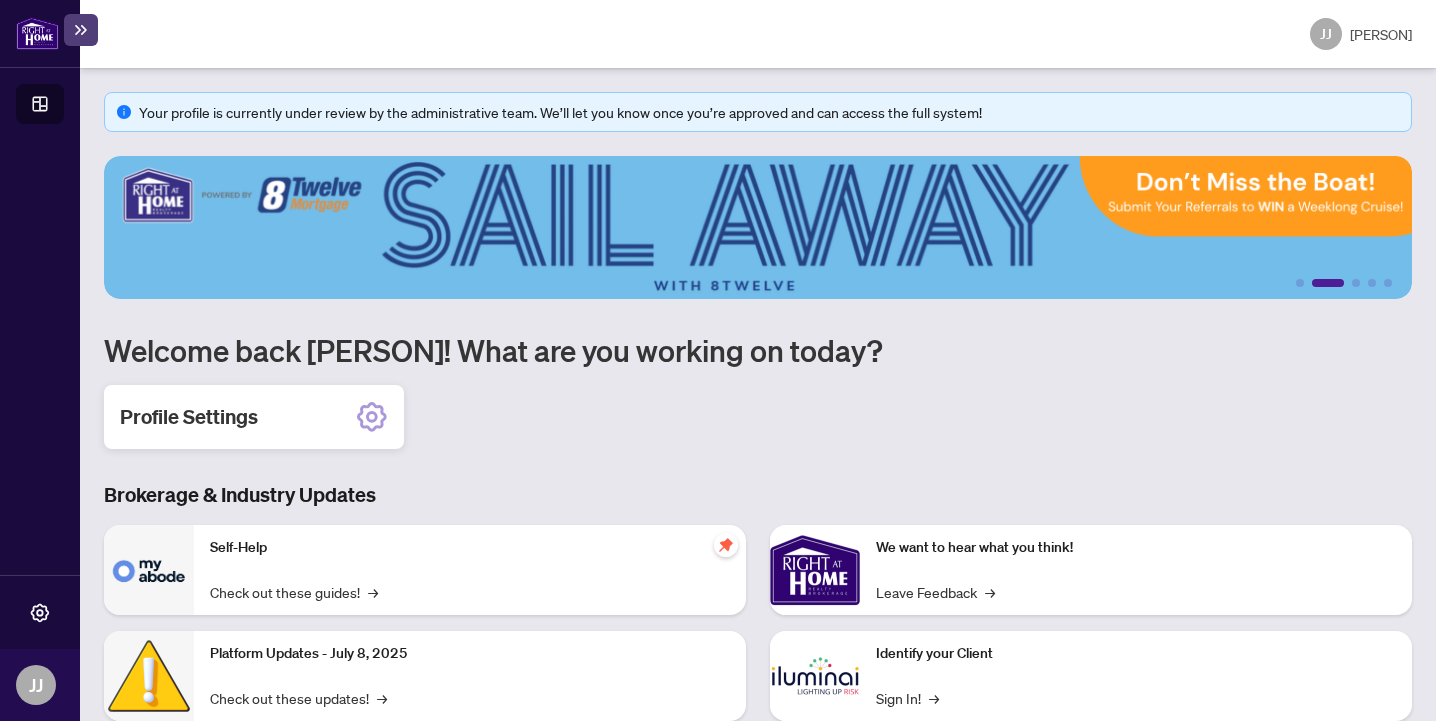 click on "Profile Settings" at bounding box center [189, 417] 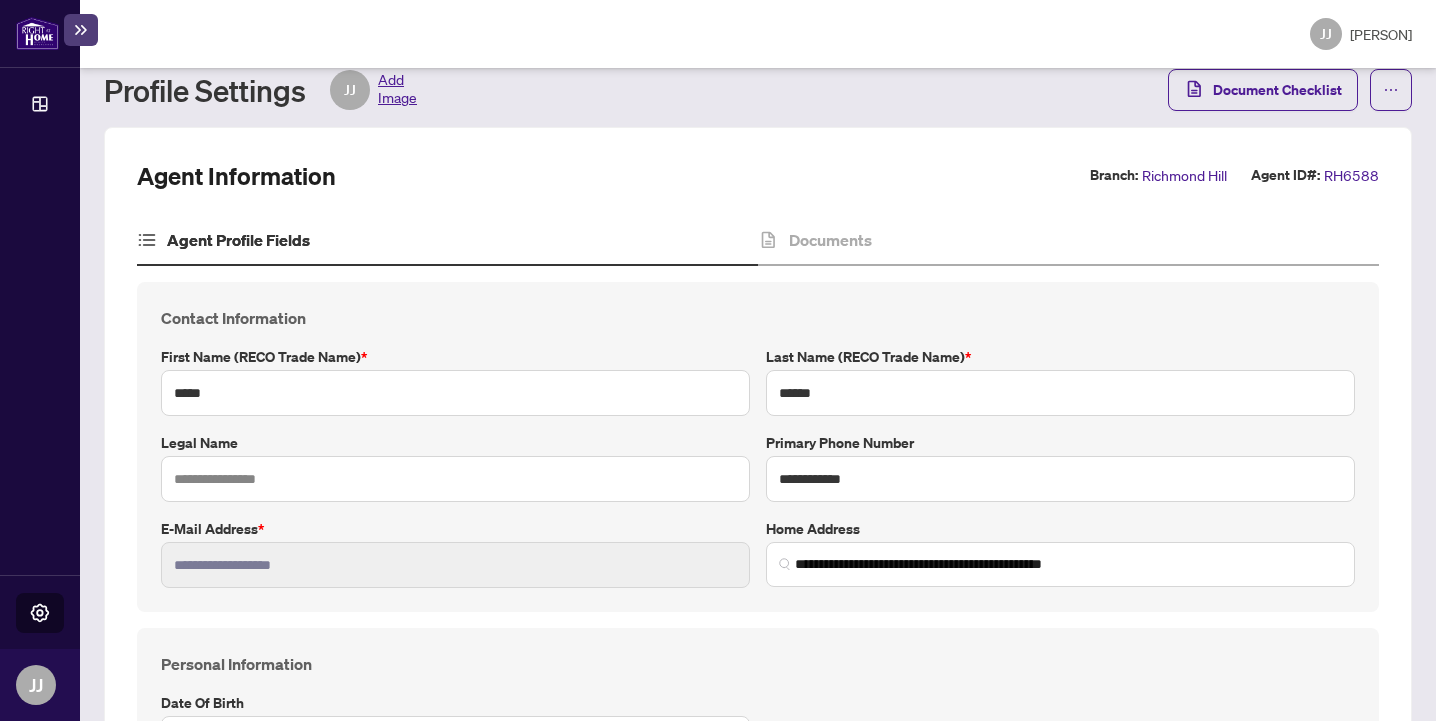 scroll, scrollTop: 0, scrollLeft: 0, axis: both 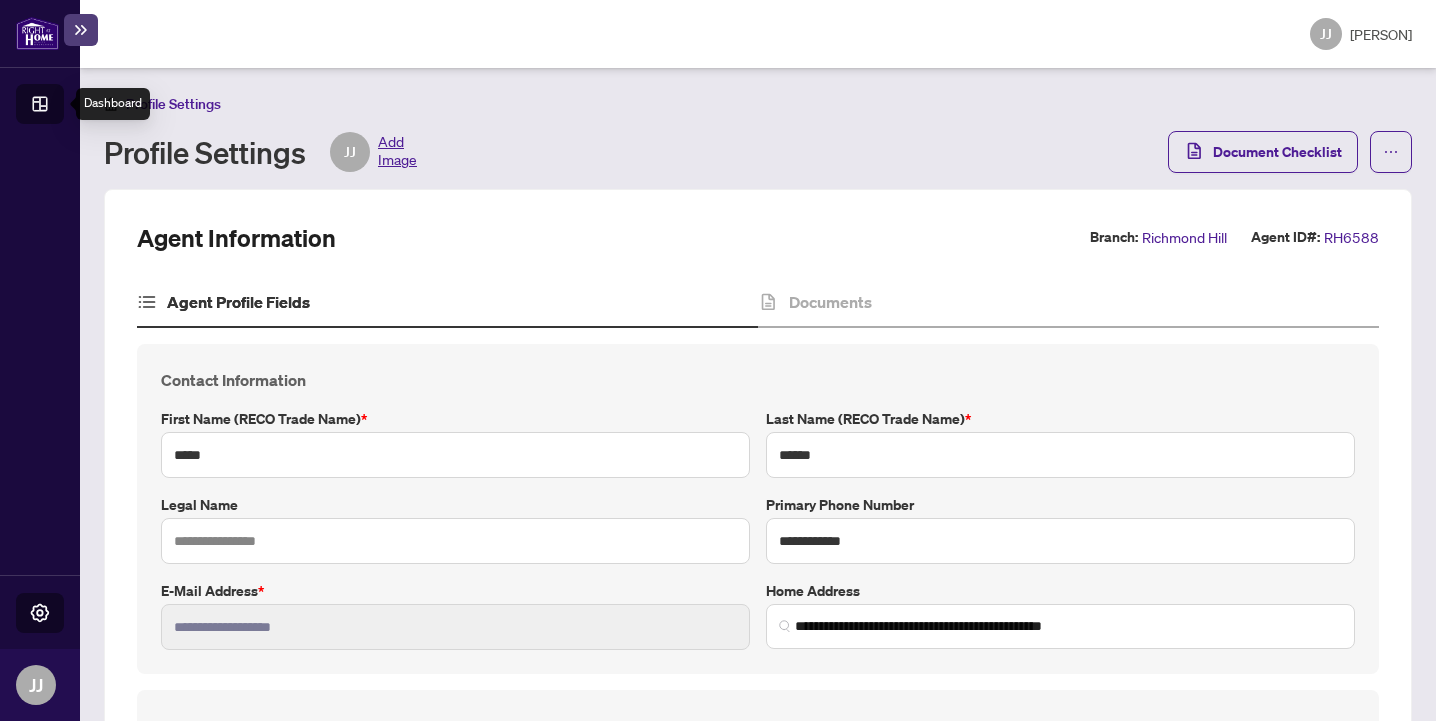 click on "Dashboard" at bounding box center [62, 107] 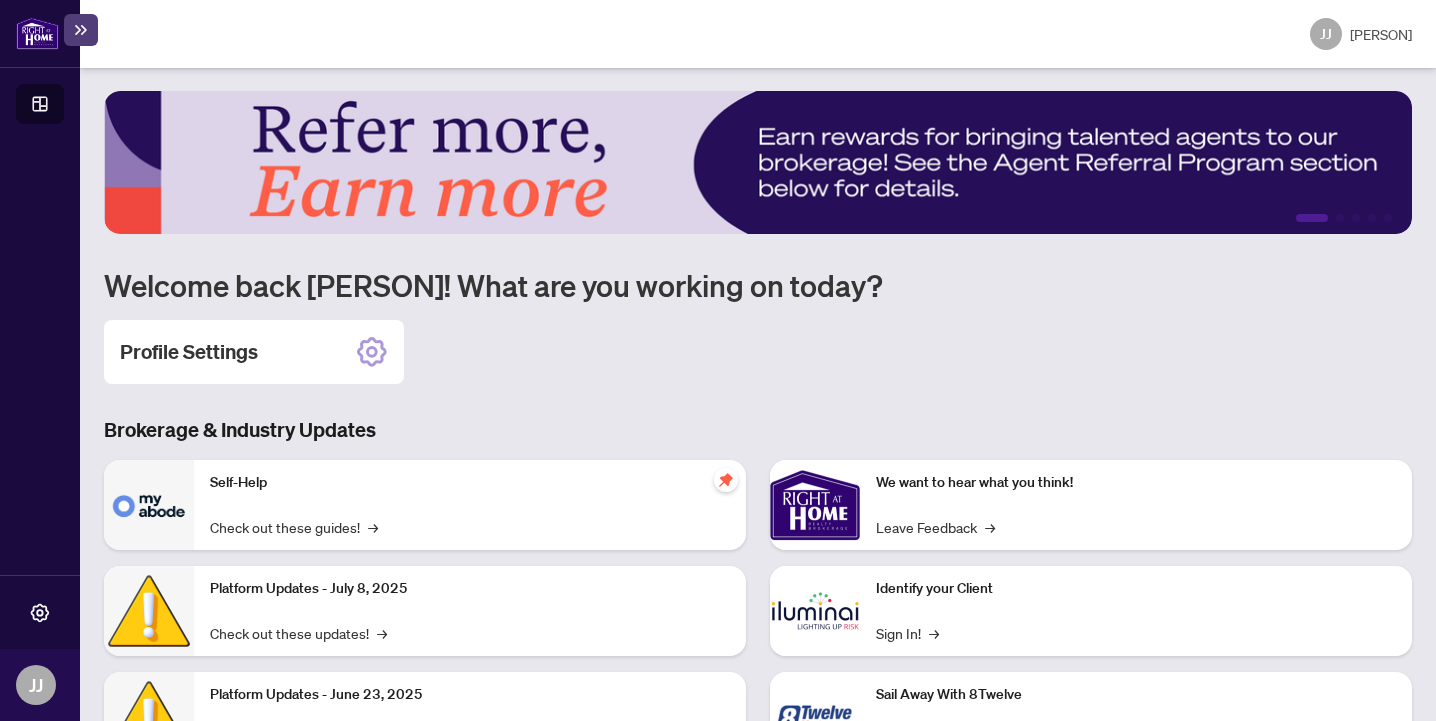 scroll, scrollTop: 0, scrollLeft: 0, axis: both 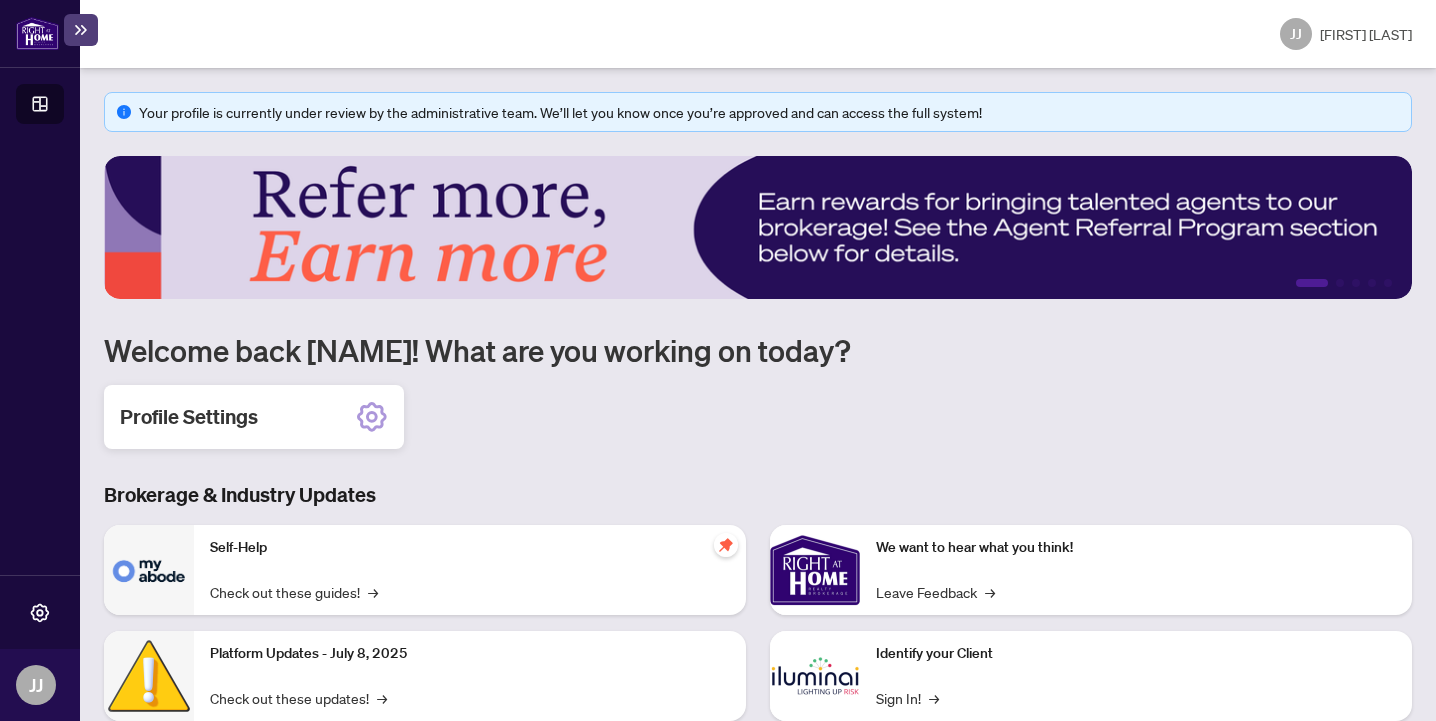 click on "Profile Settings" at bounding box center [189, 417] 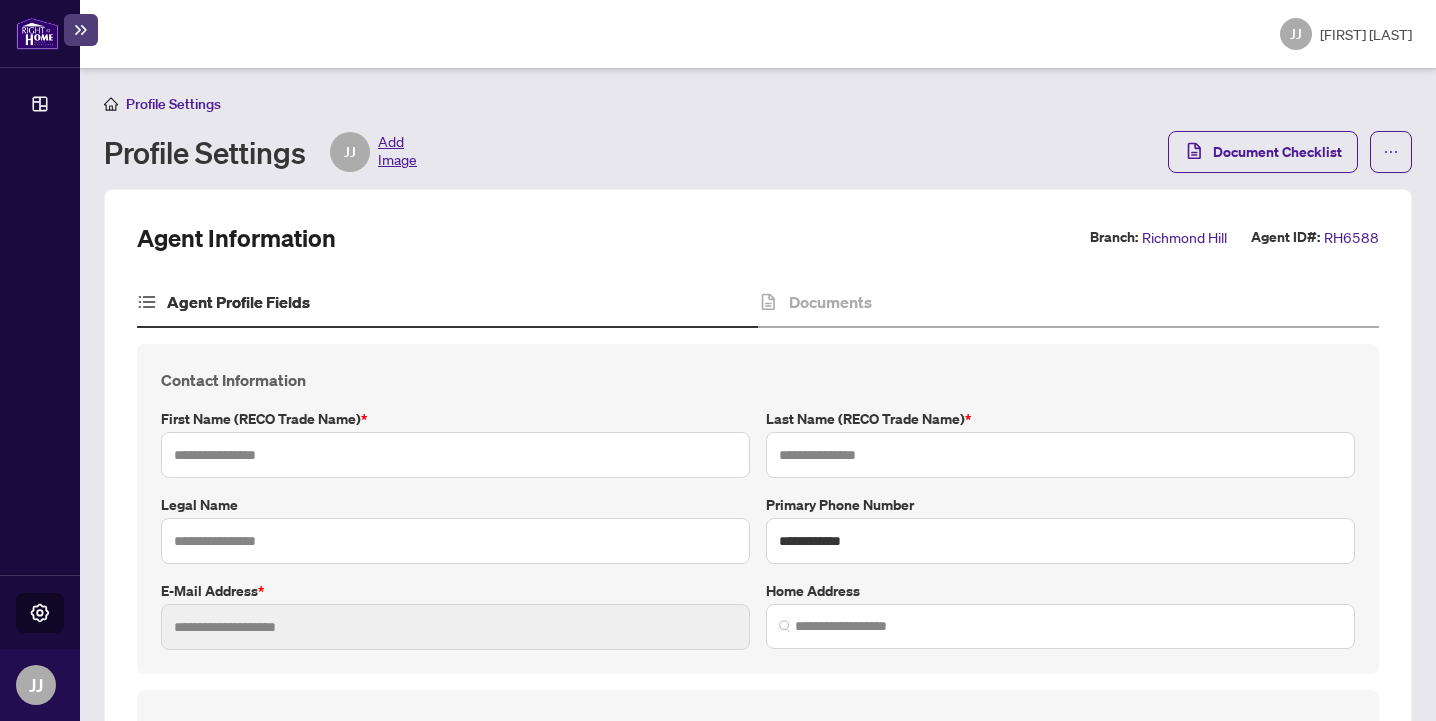 type on "*****" 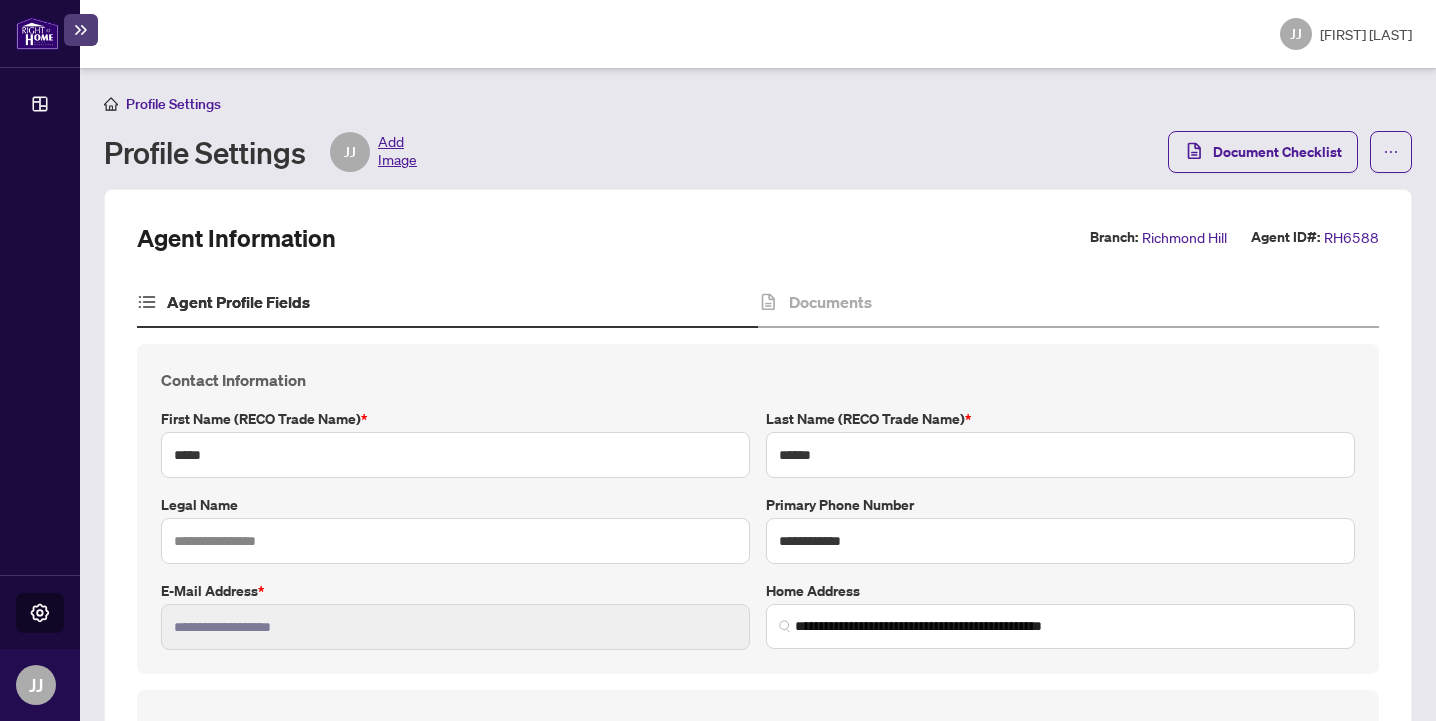 type on "**********" 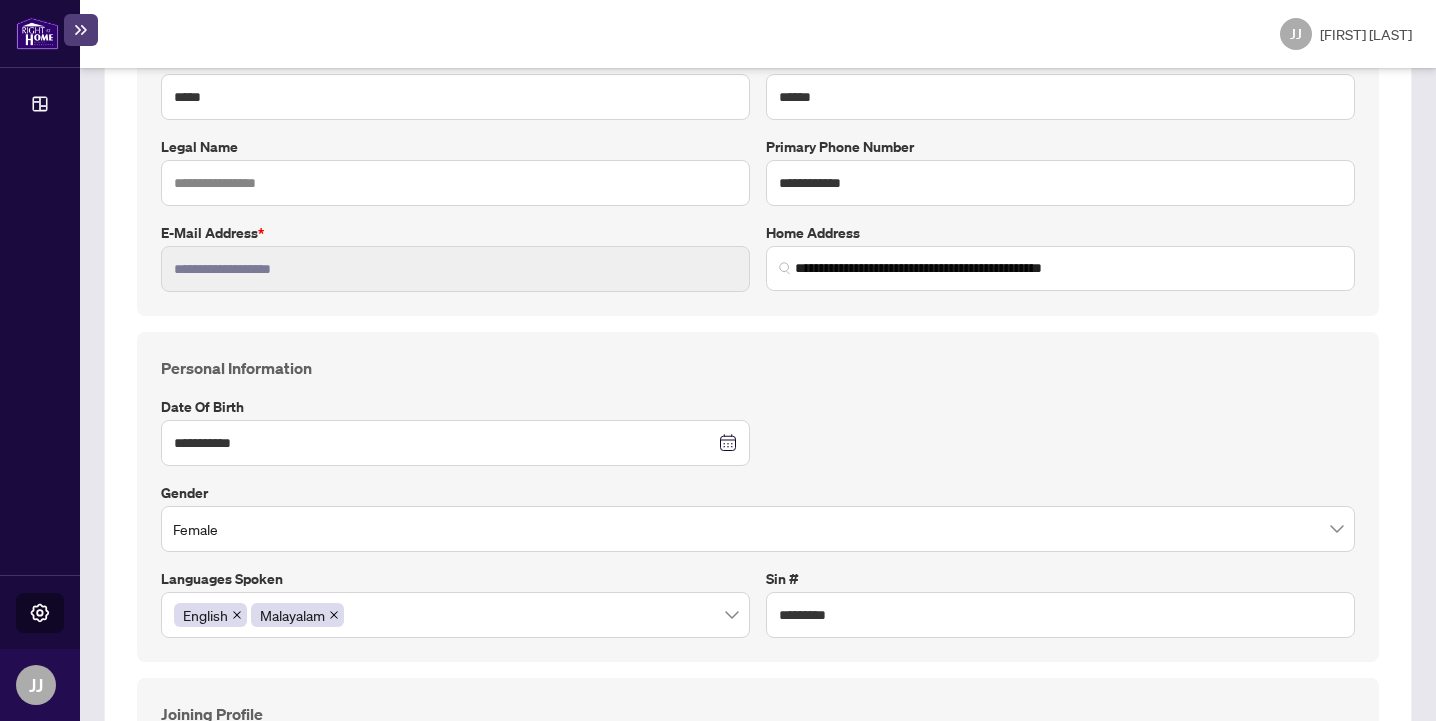 scroll, scrollTop: 0, scrollLeft: 0, axis: both 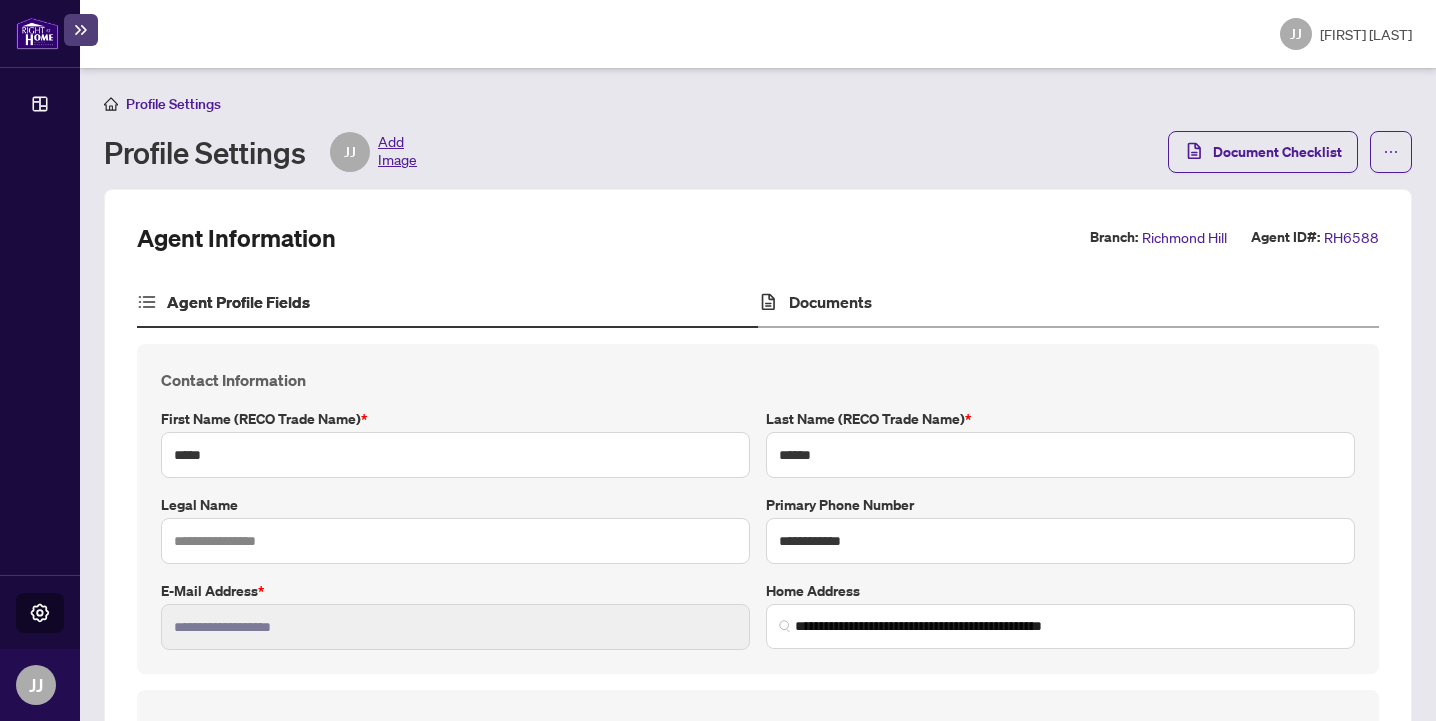 click on "Documents" at bounding box center [1068, 303] 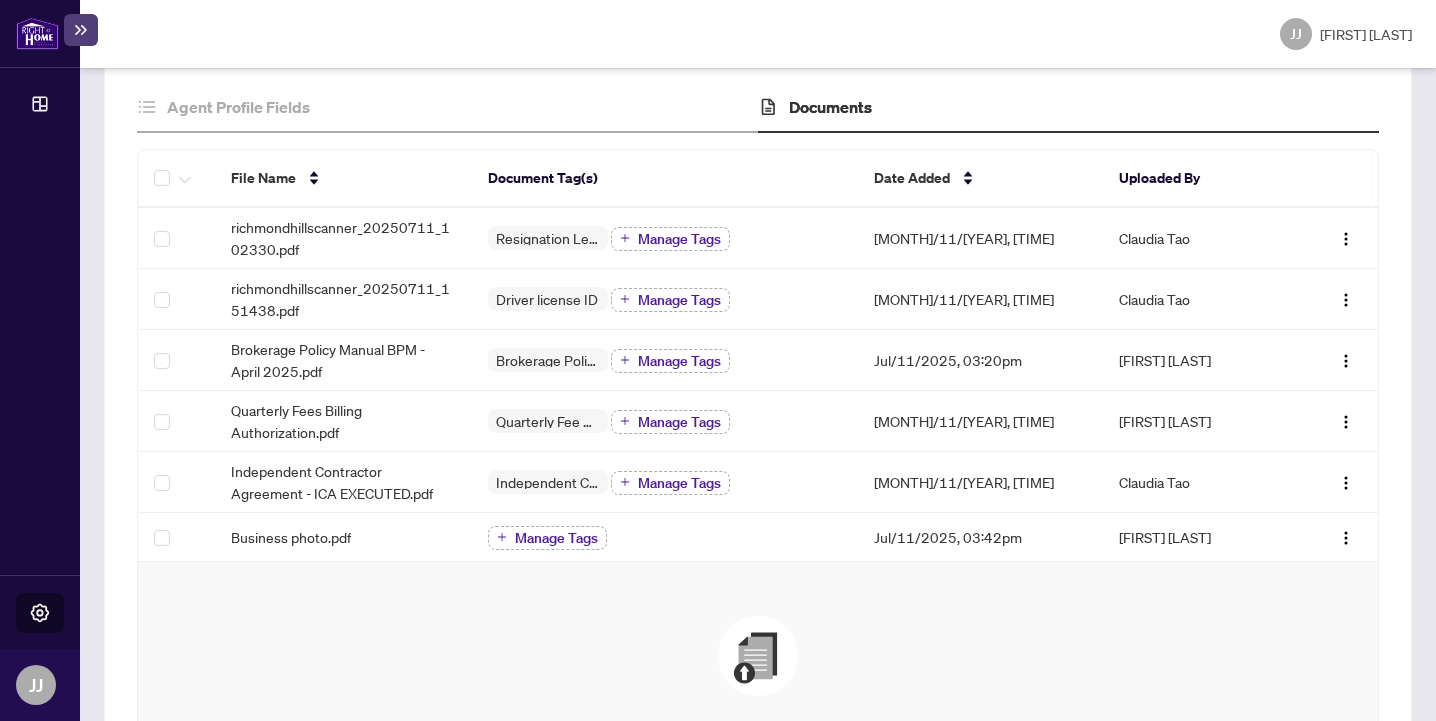 scroll, scrollTop: 198, scrollLeft: 0, axis: vertical 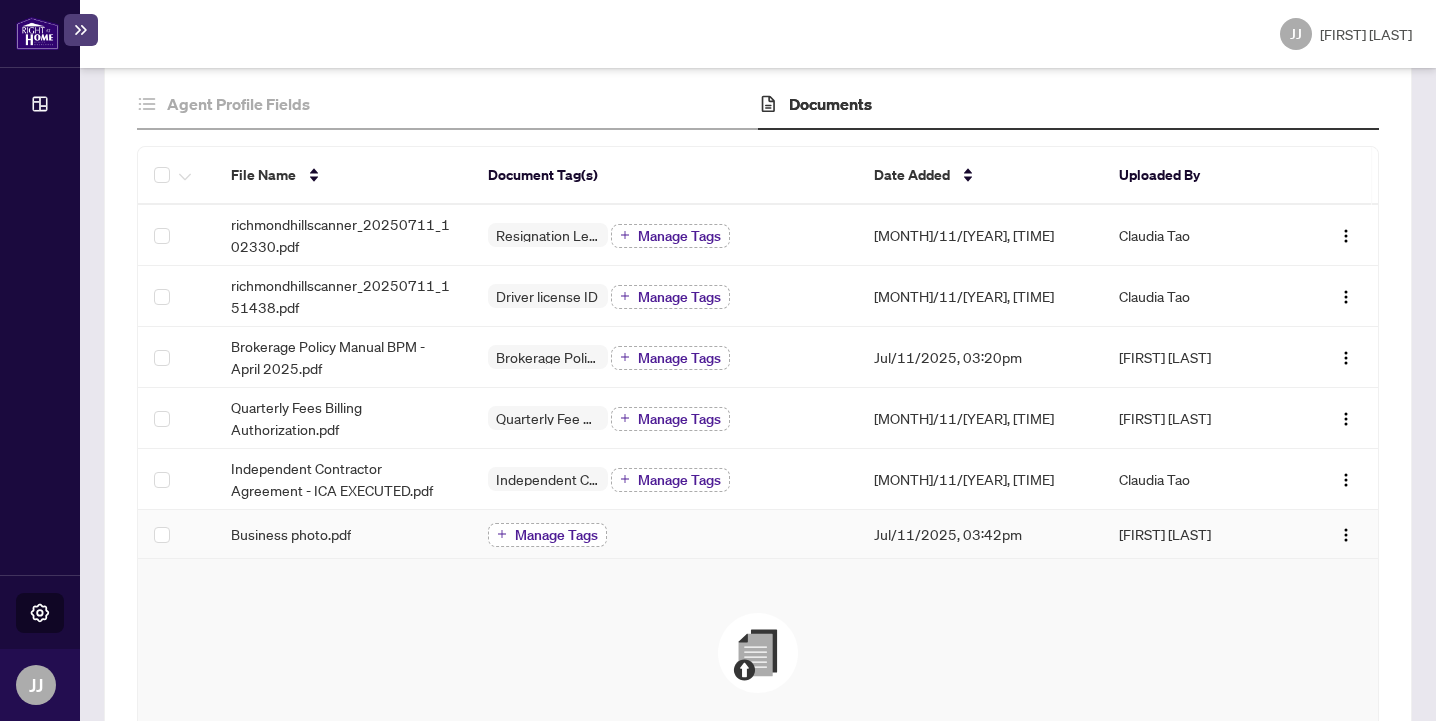 click on "Manage Tags" at bounding box center [556, 535] 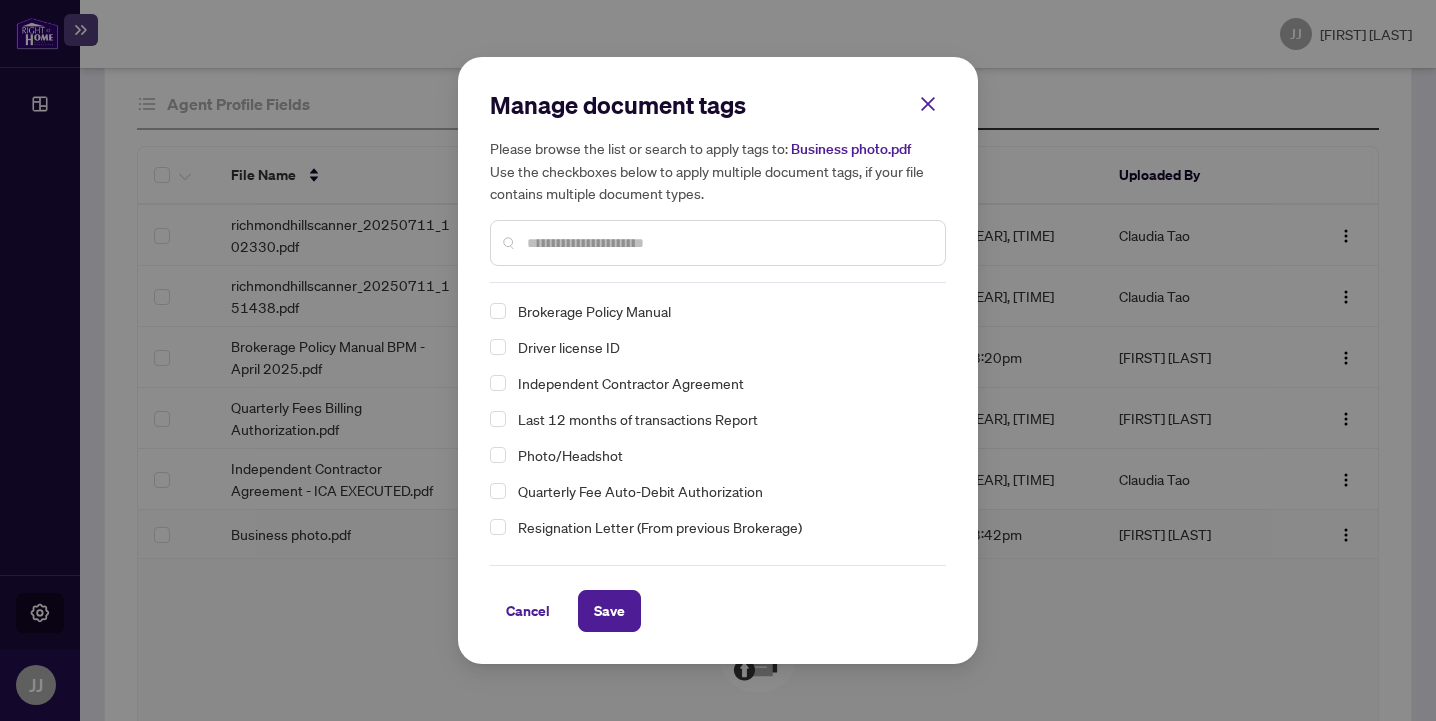 click on "Photo/Headshot" at bounding box center (570, 455) 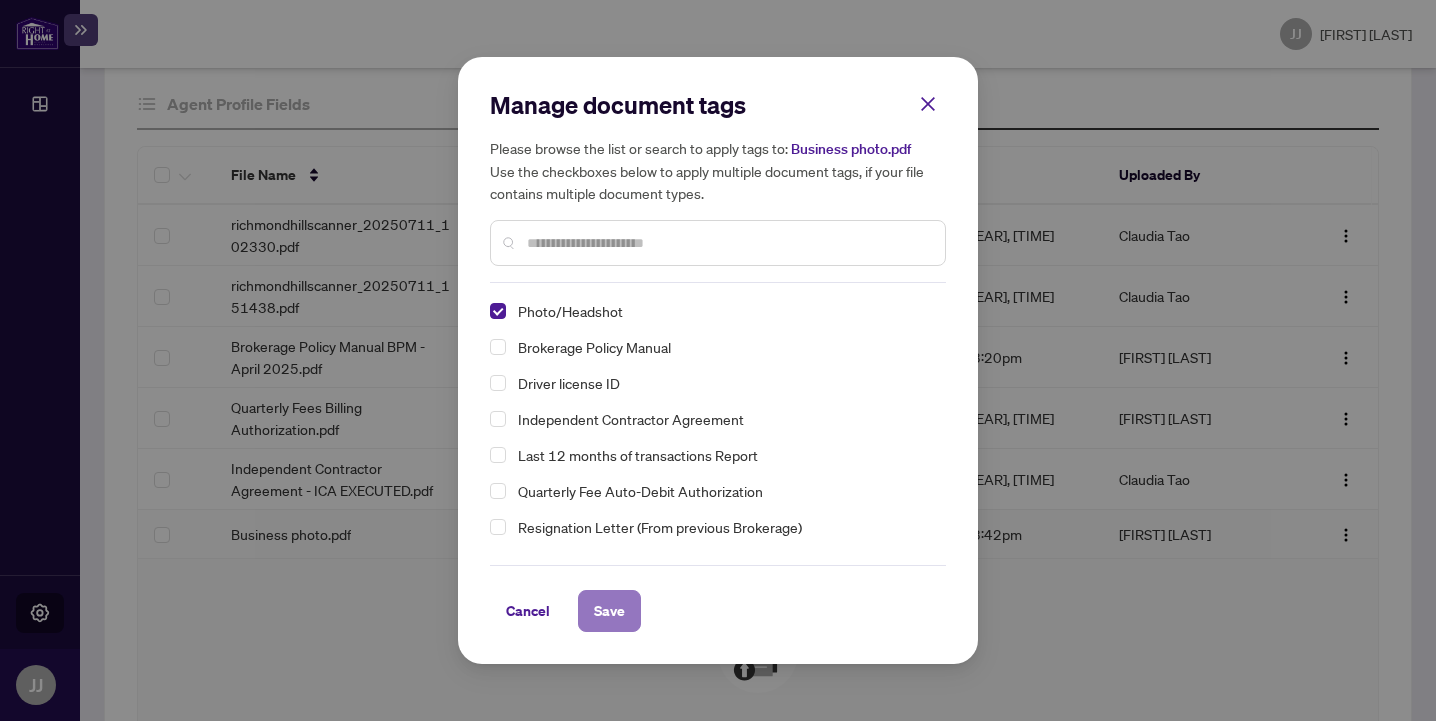 click on "Save" at bounding box center (609, 611) 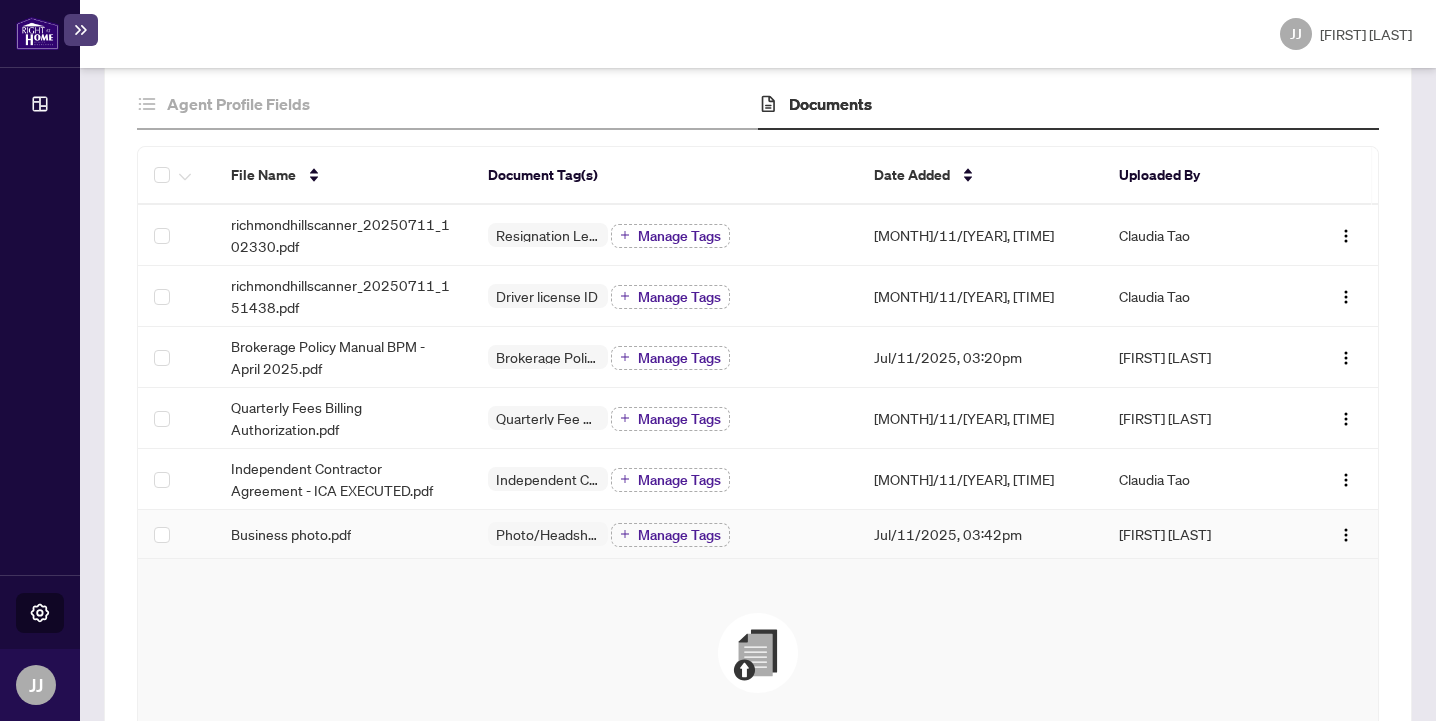 click on "Business photo.pdf" at bounding box center [343, 534] 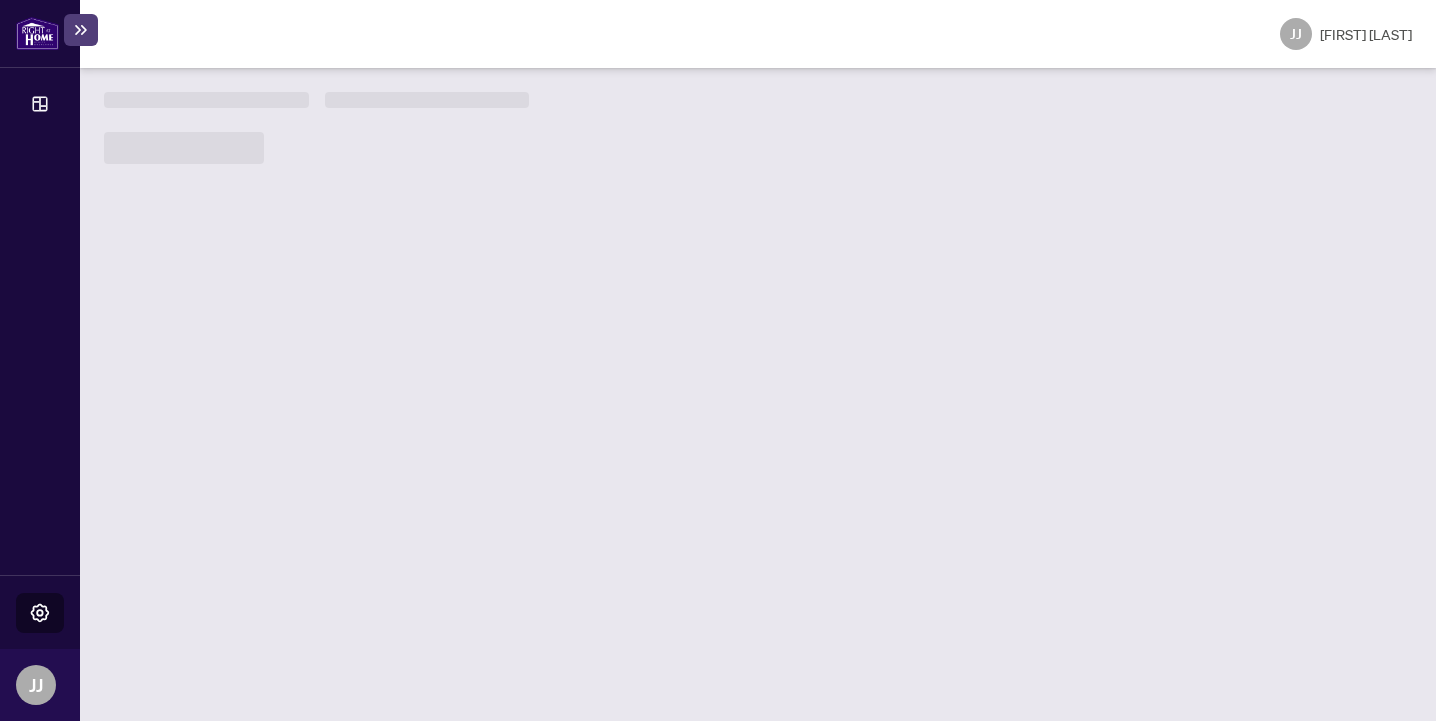 scroll, scrollTop: 0, scrollLeft: 0, axis: both 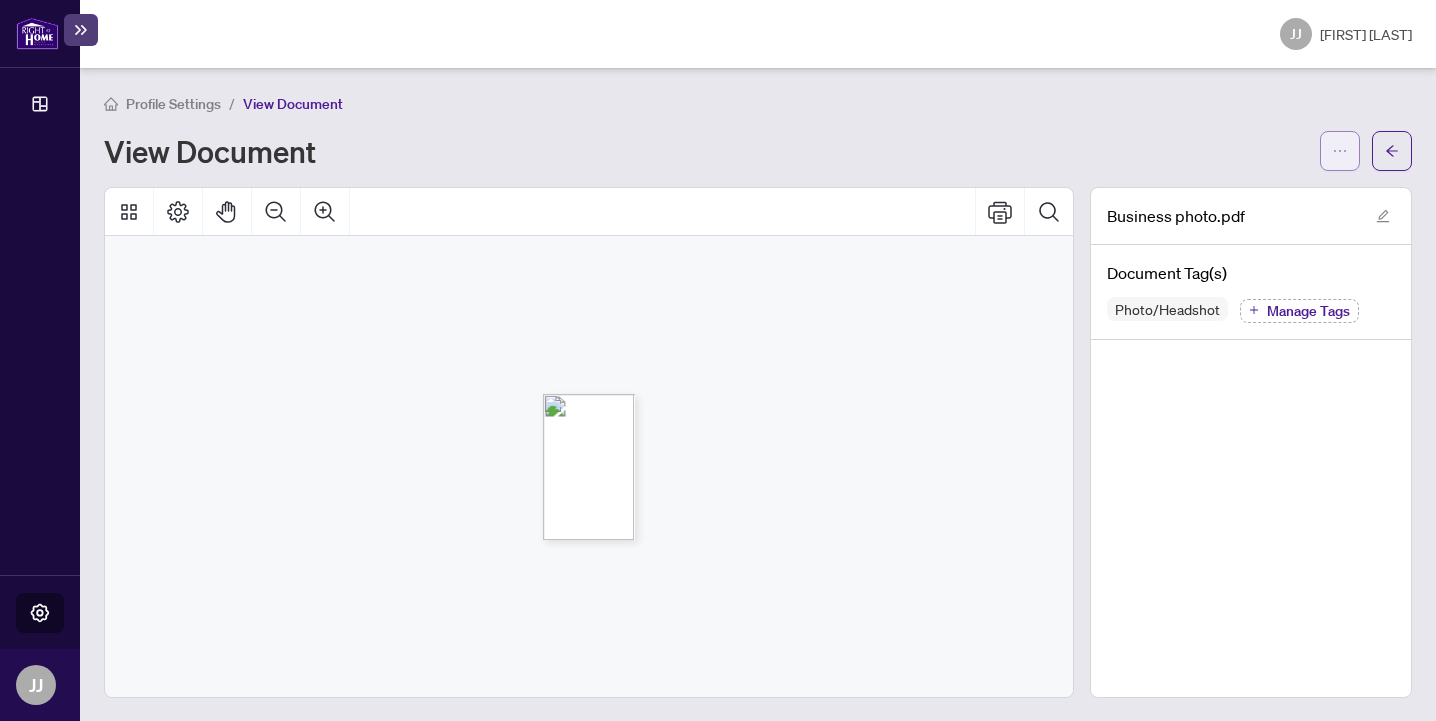 click 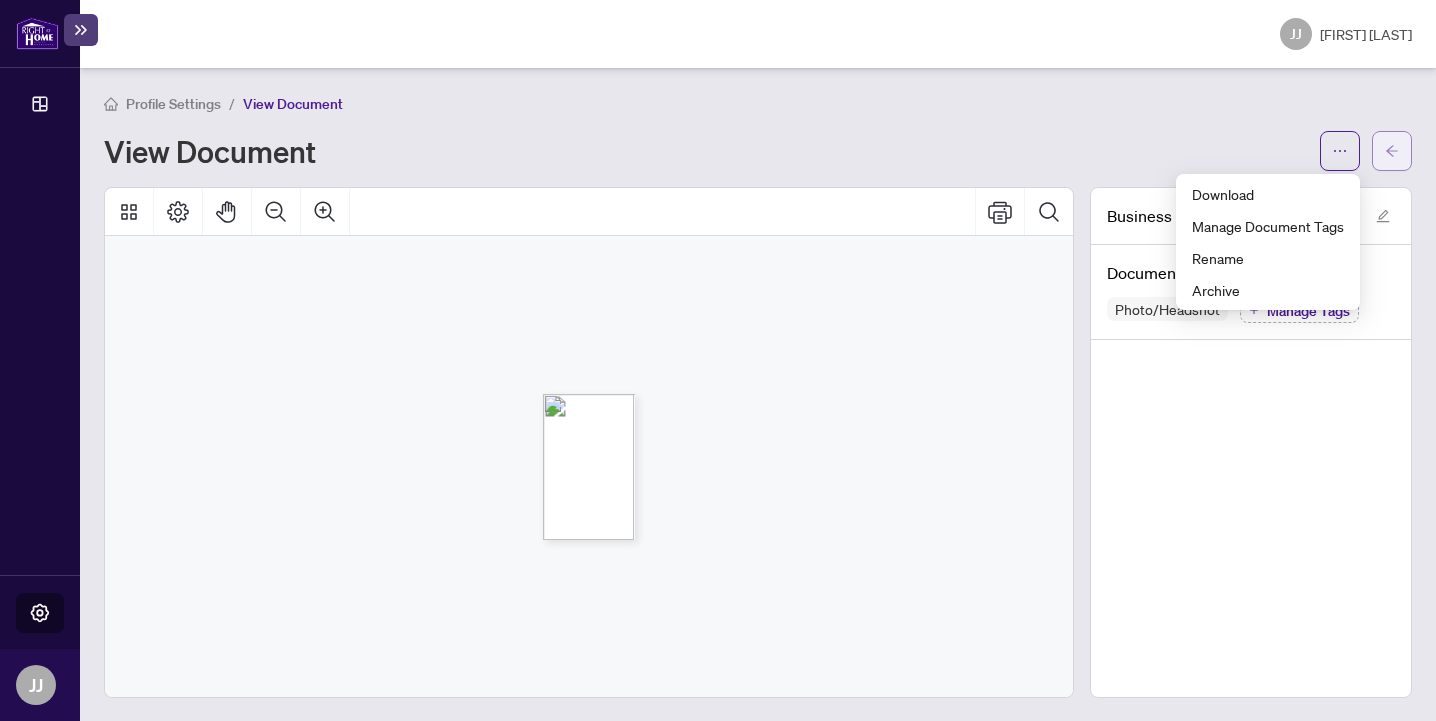 click at bounding box center (1392, 151) 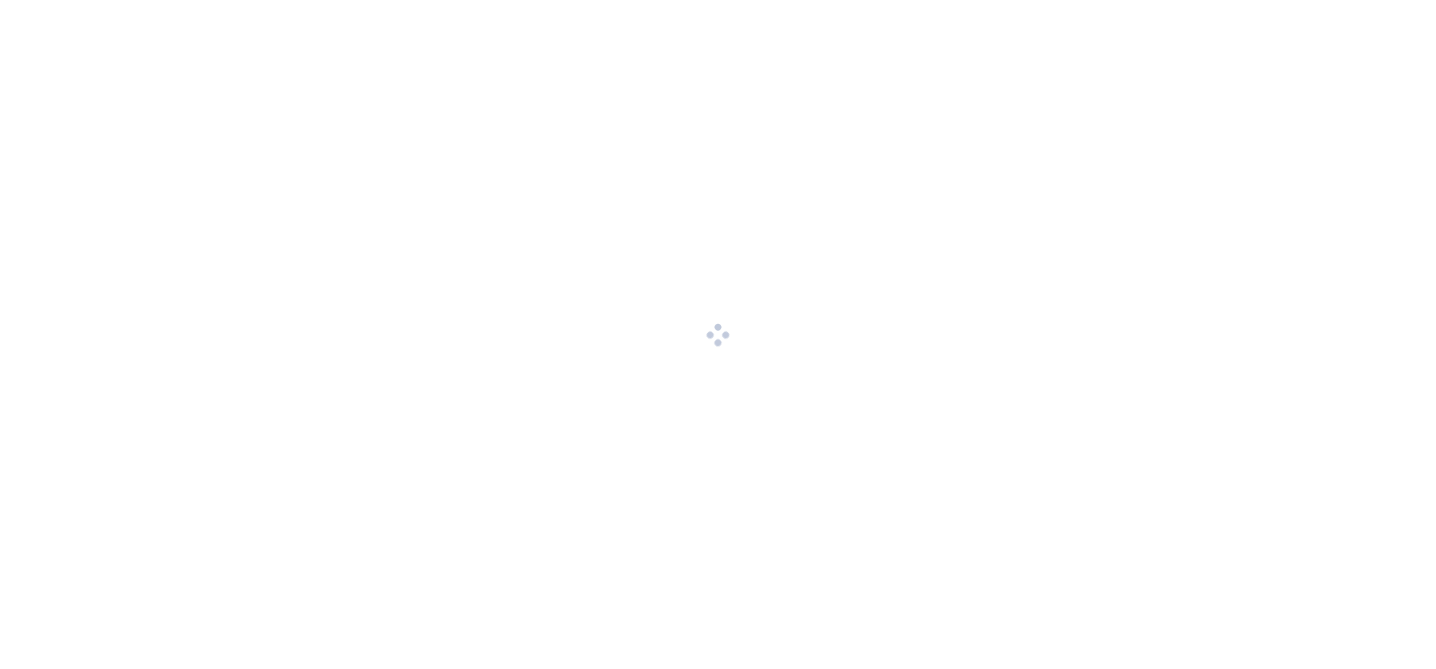 scroll, scrollTop: 0, scrollLeft: 0, axis: both 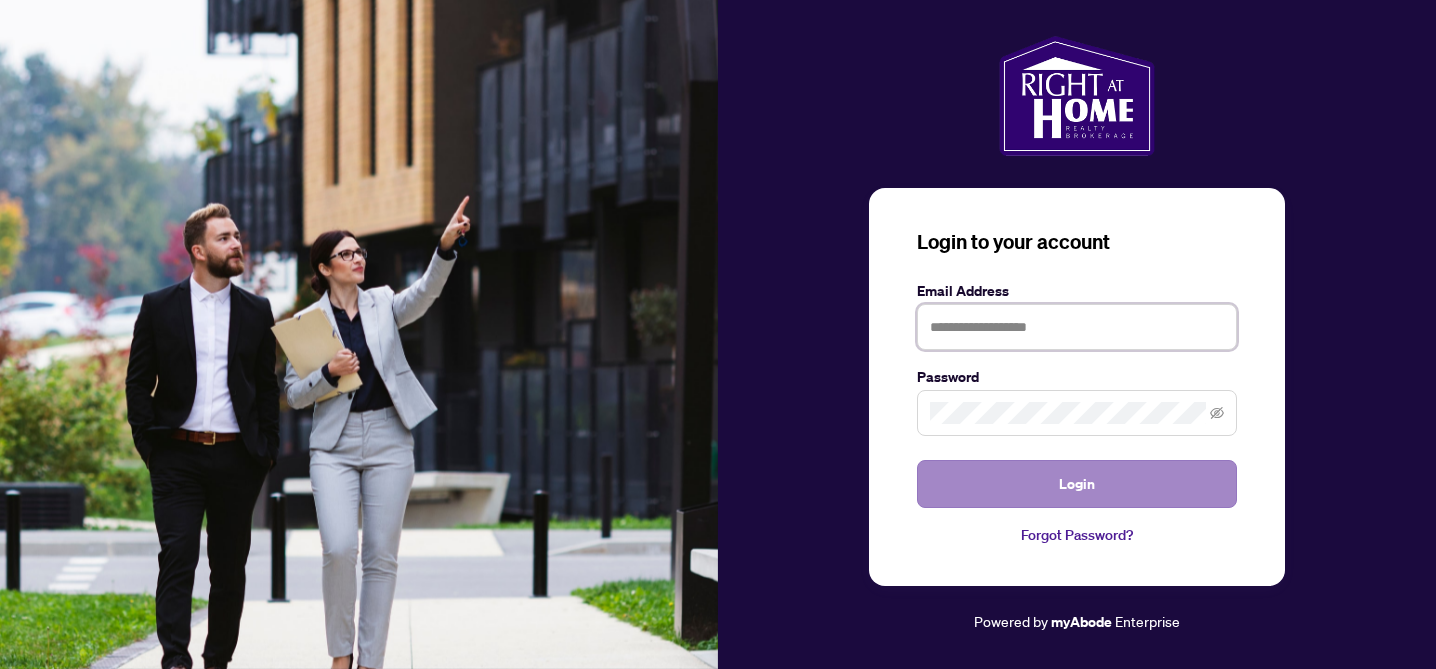 type on "**********" 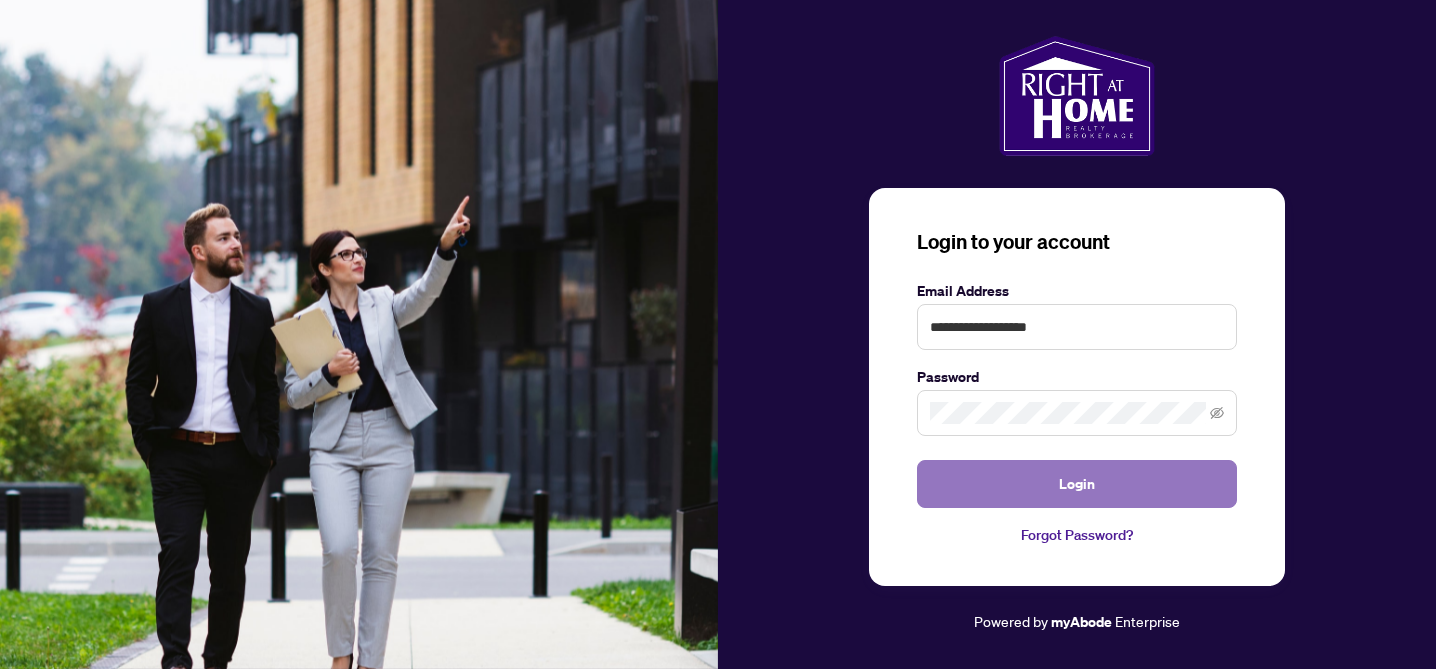 click on "Login" at bounding box center [1077, 484] 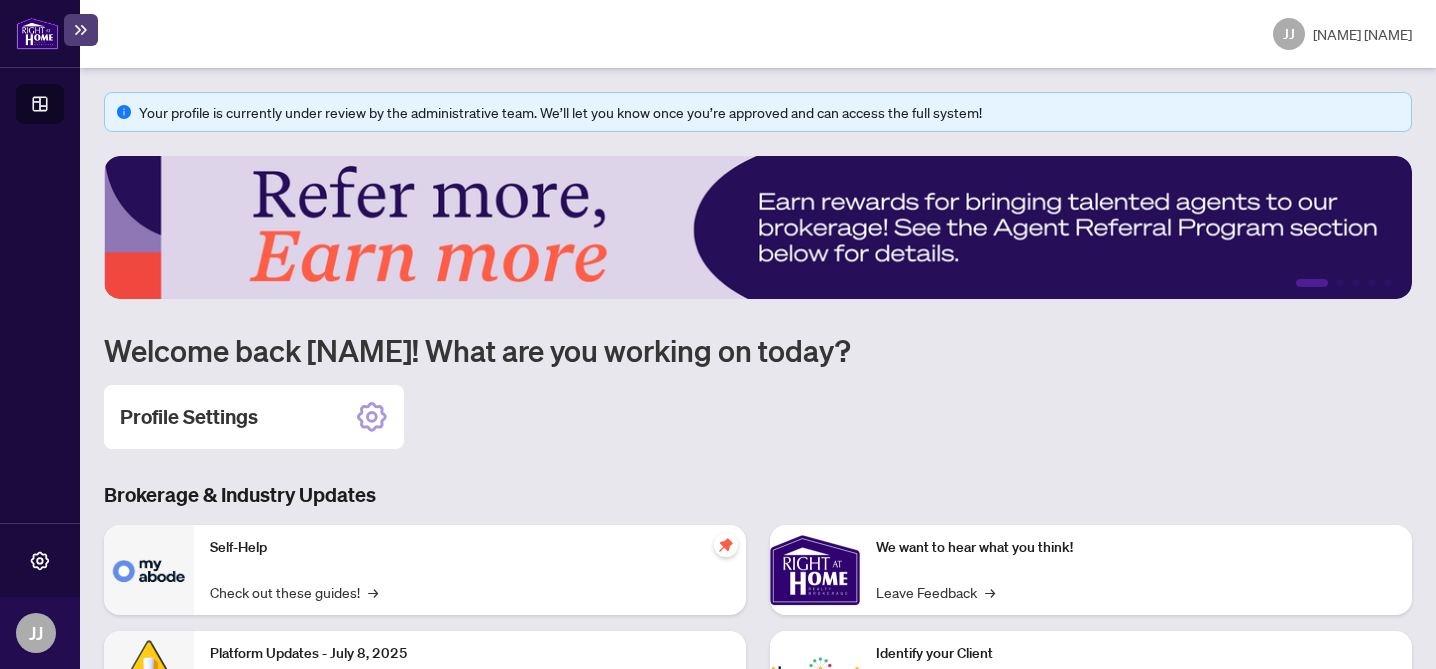 scroll, scrollTop: 317, scrollLeft: 0, axis: vertical 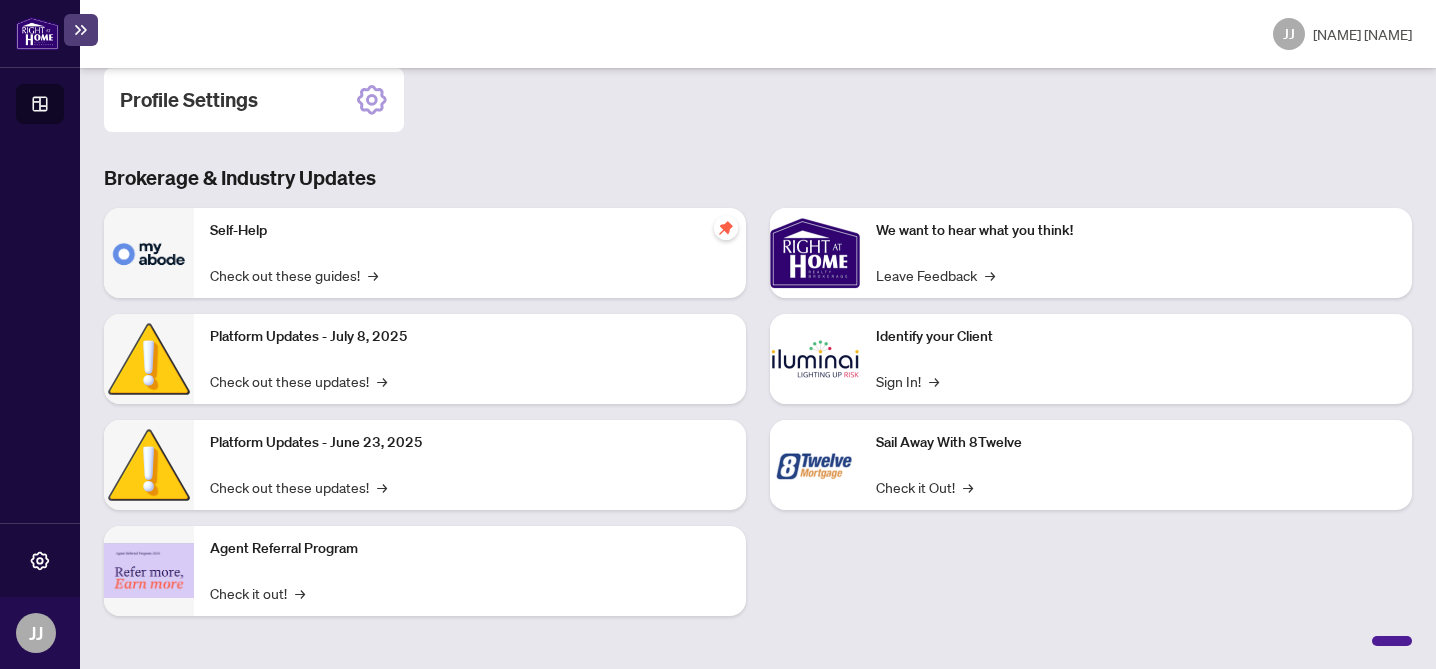 click at bounding box center [815, 253] 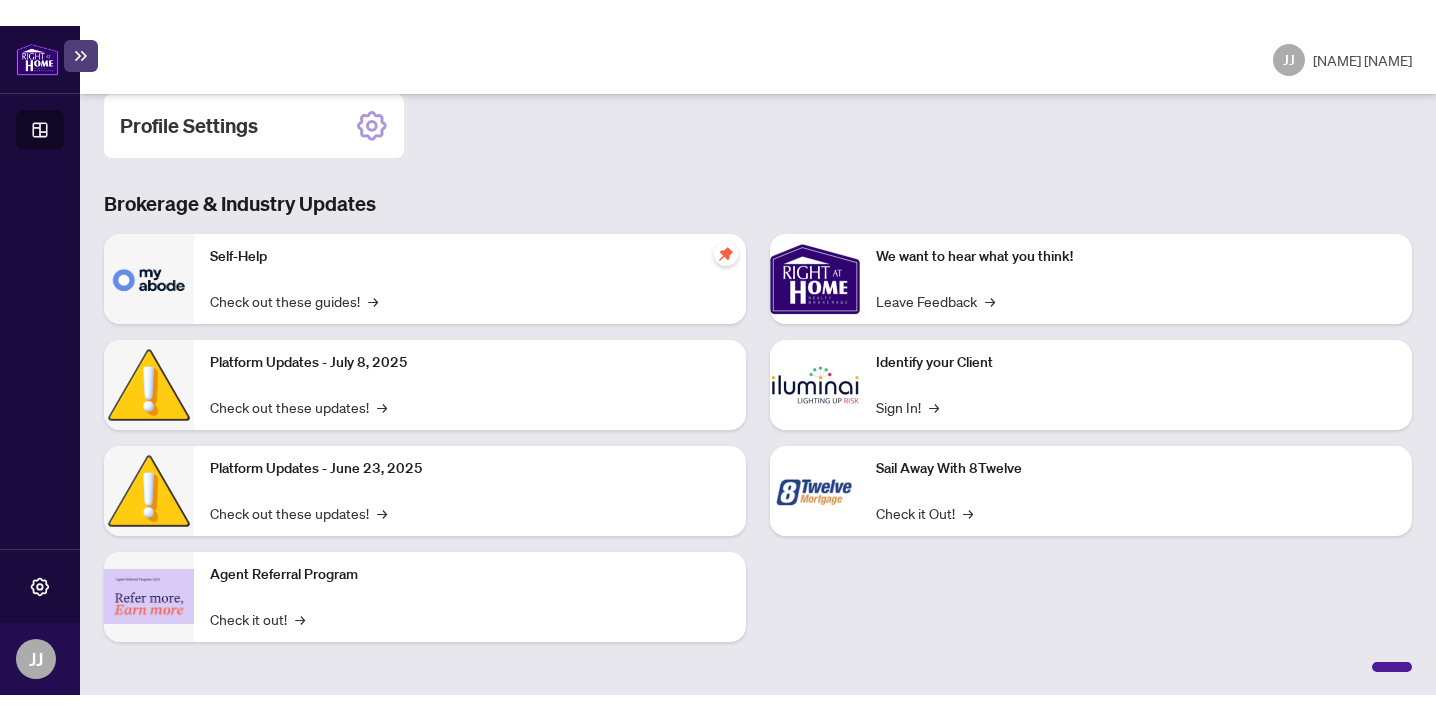 scroll, scrollTop: 0, scrollLeft: 0, axis: both 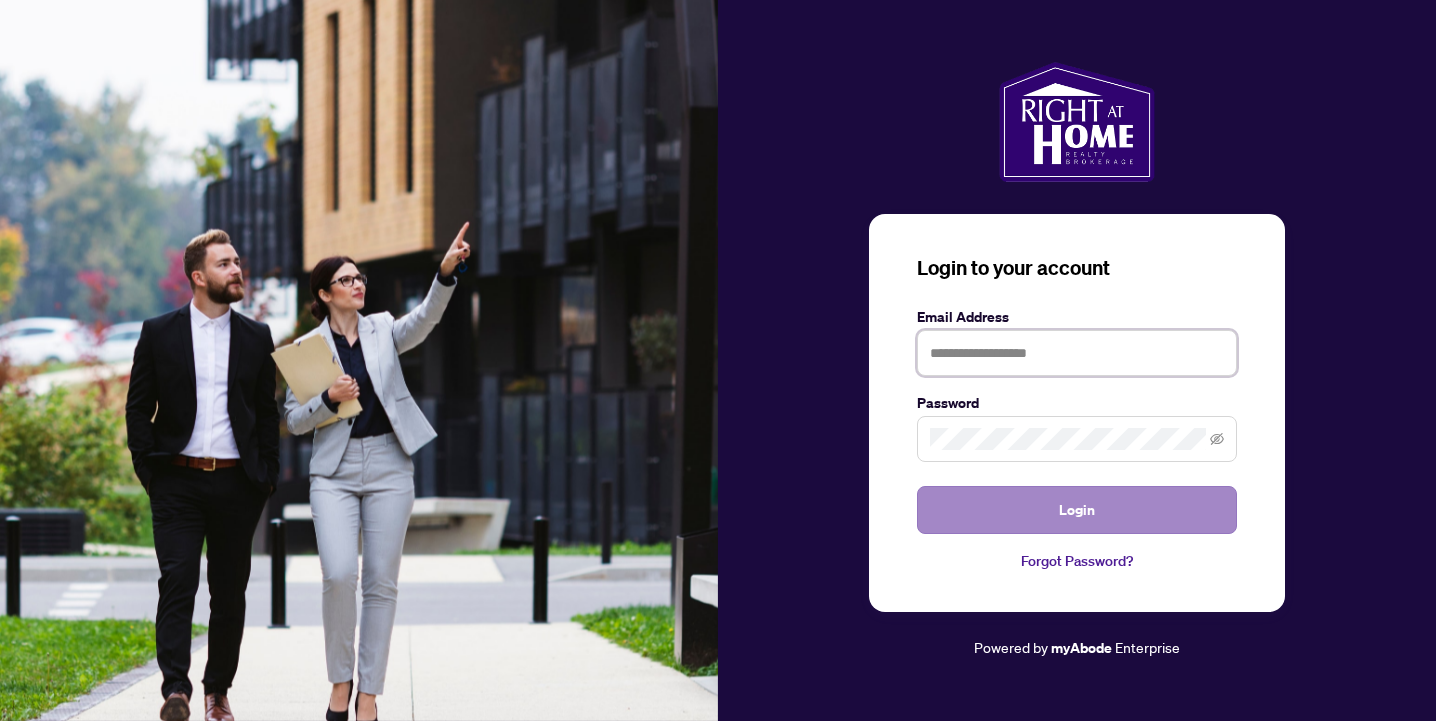 type on "**********" 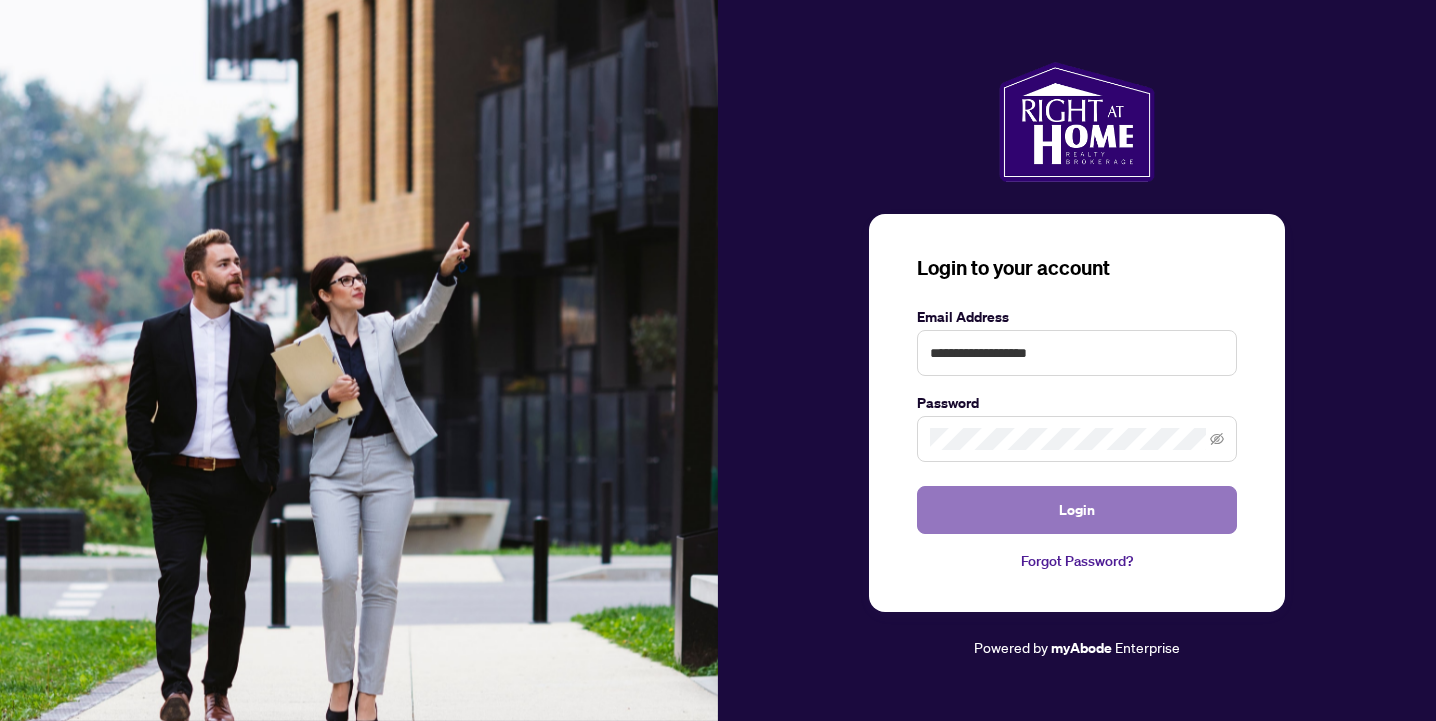click on "Login" at bounding box center (1077, 510) 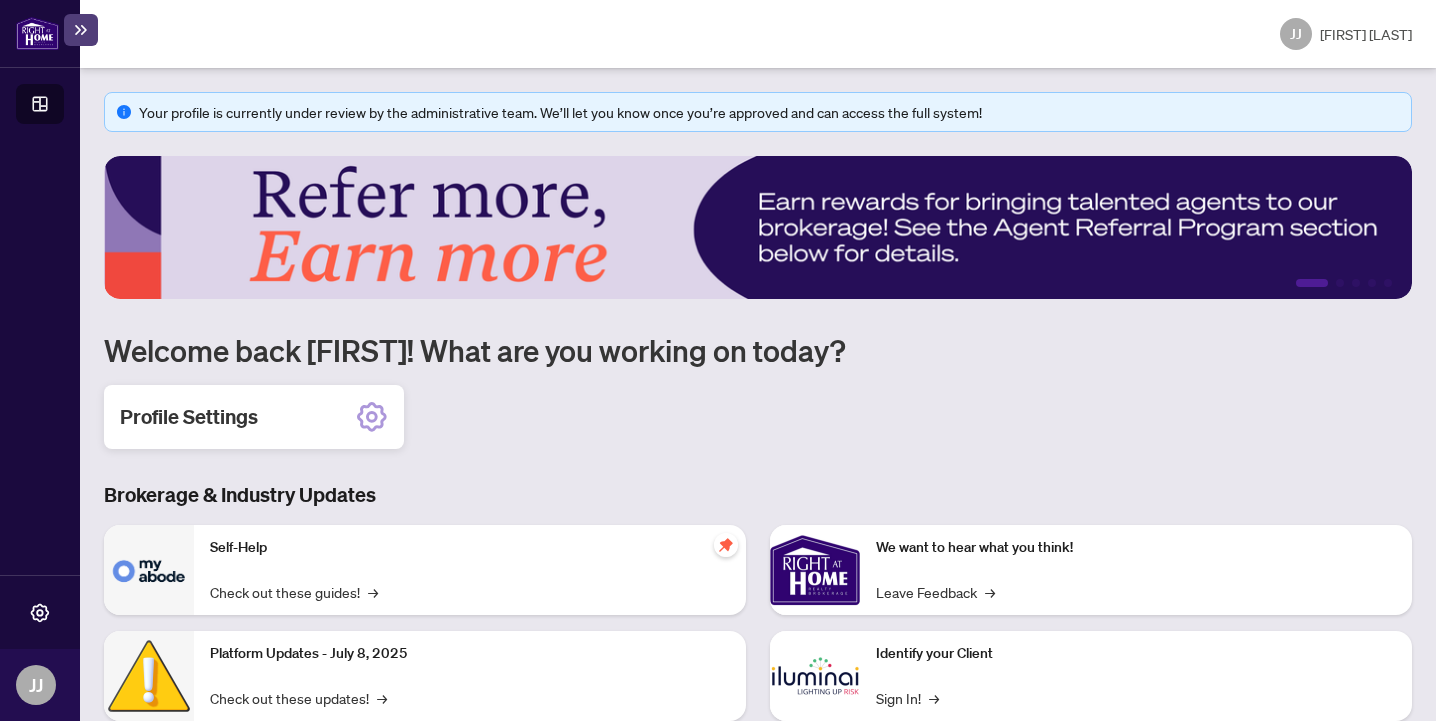 click on "Profile Settings" at bounding box center [254, 417] 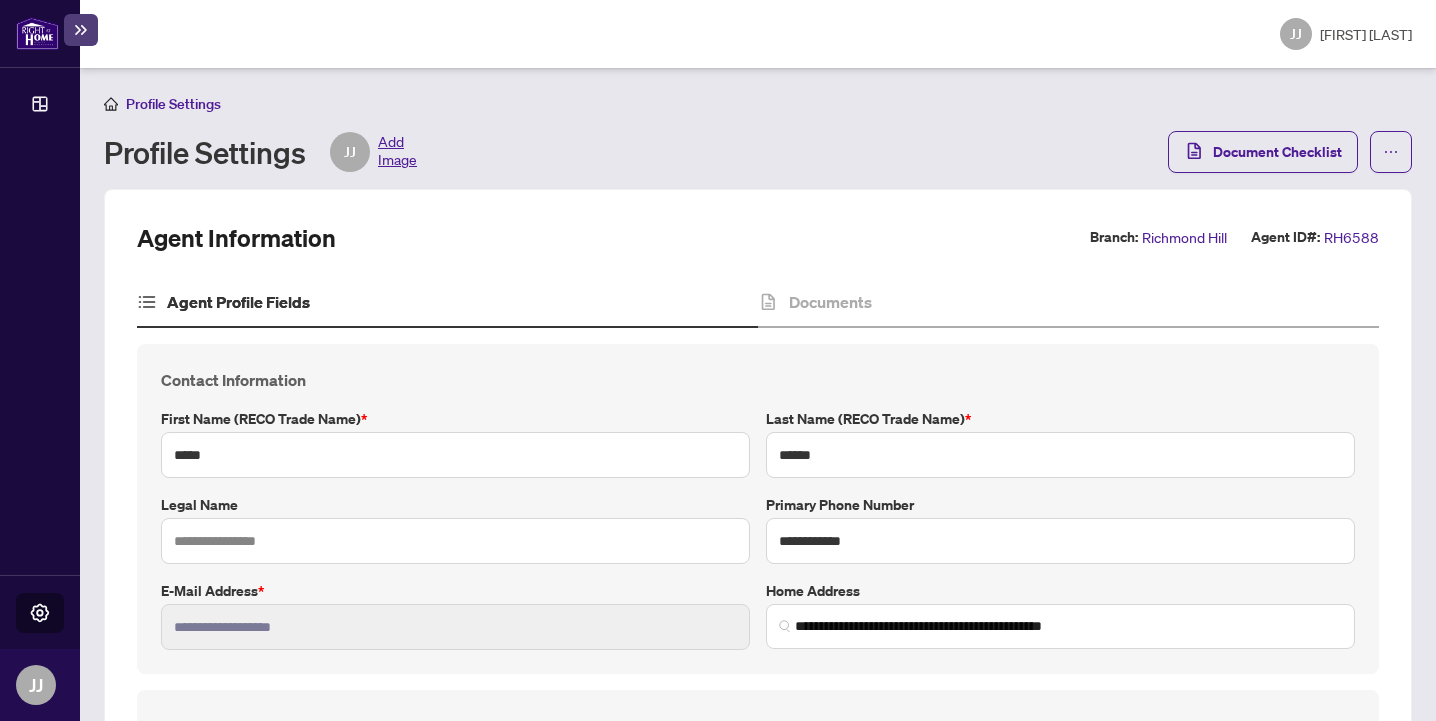 type on "**********" 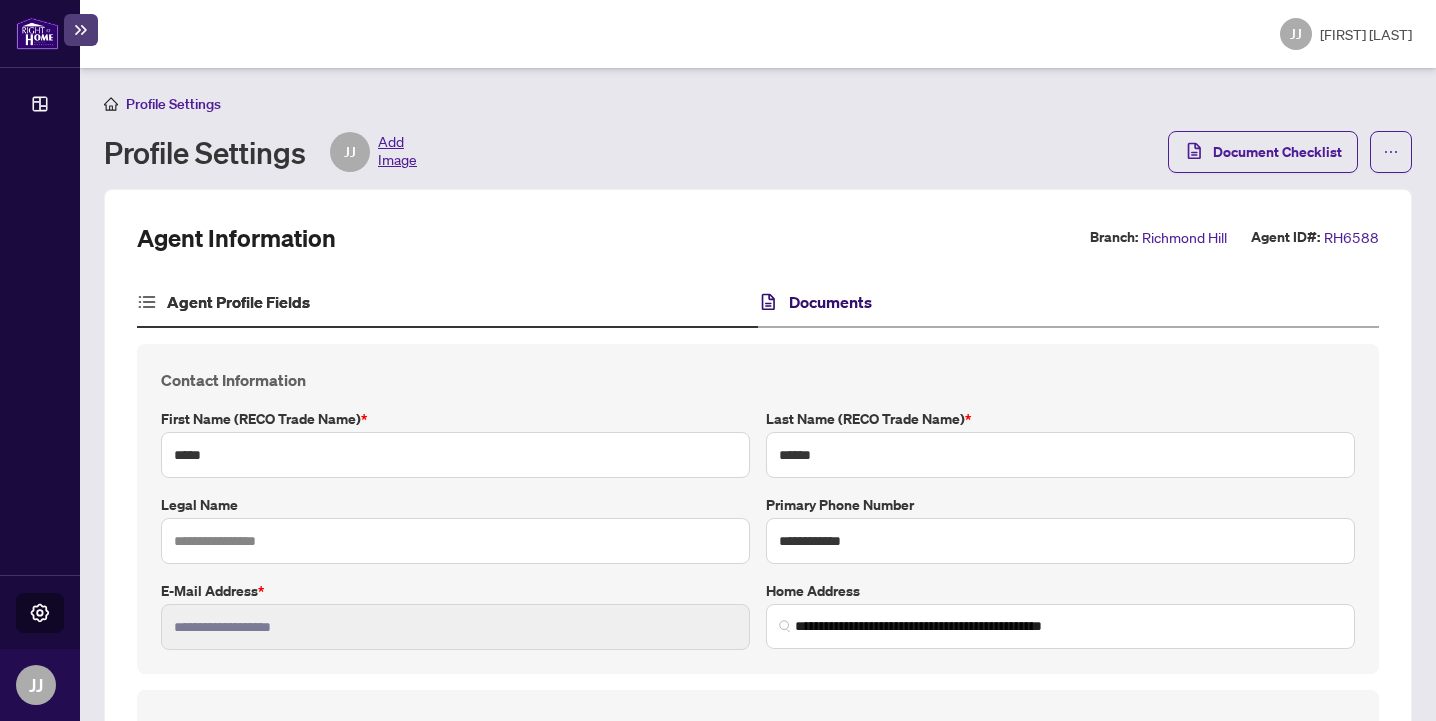 click on "Documents" at bounding box center (830, 302) 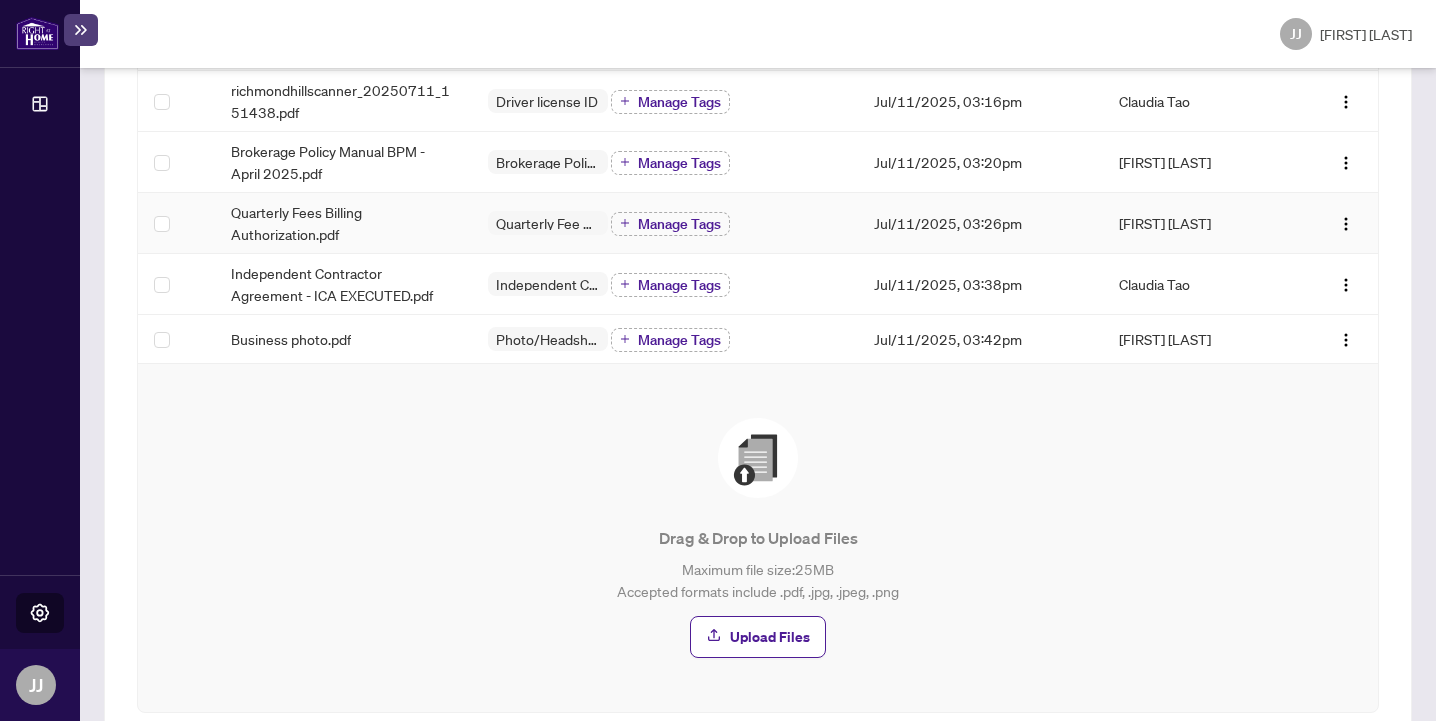 scroll, scrollTop: 396, scrollLeft: 0, axis: vertical 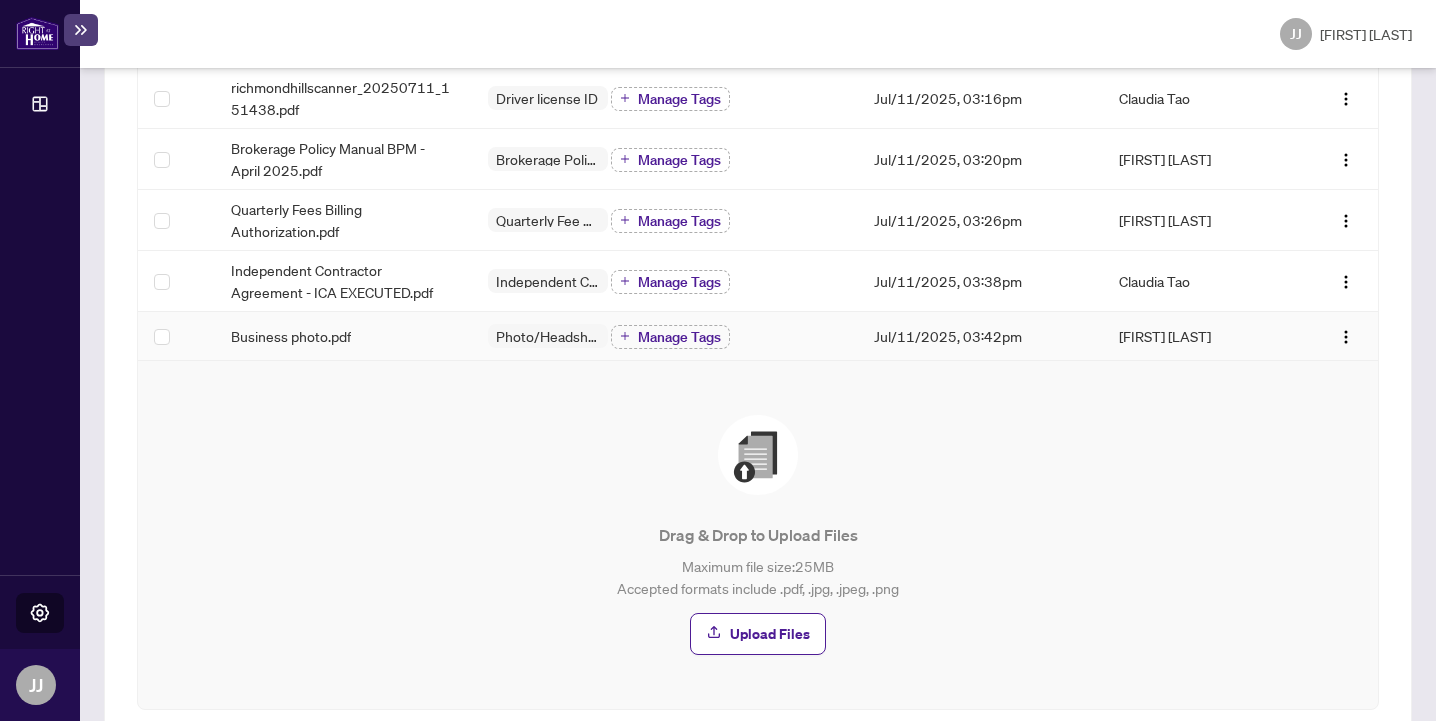 click on "Jul/11/2025, 03:42pm" at bounding box center (980, 336) 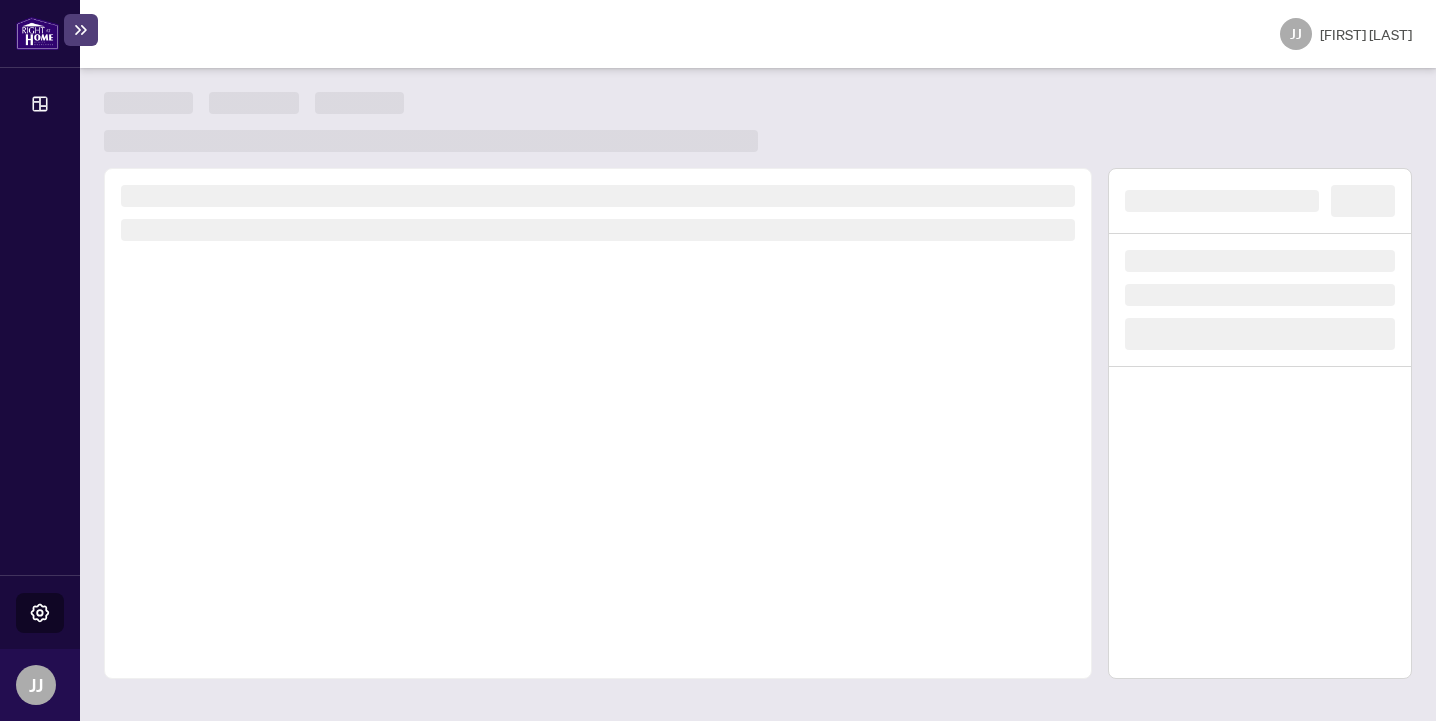 scroll, scrollTop: 0, scrollLeft: 0, axis: both 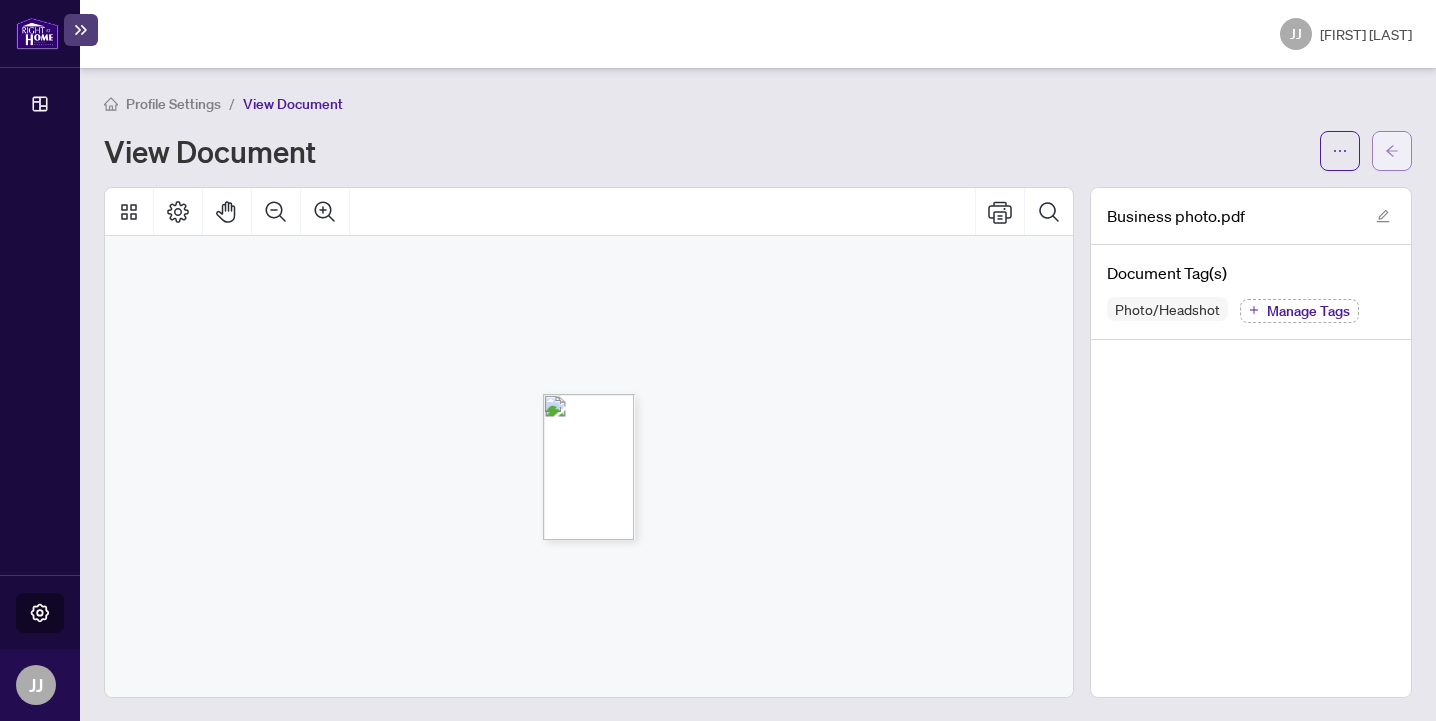 click 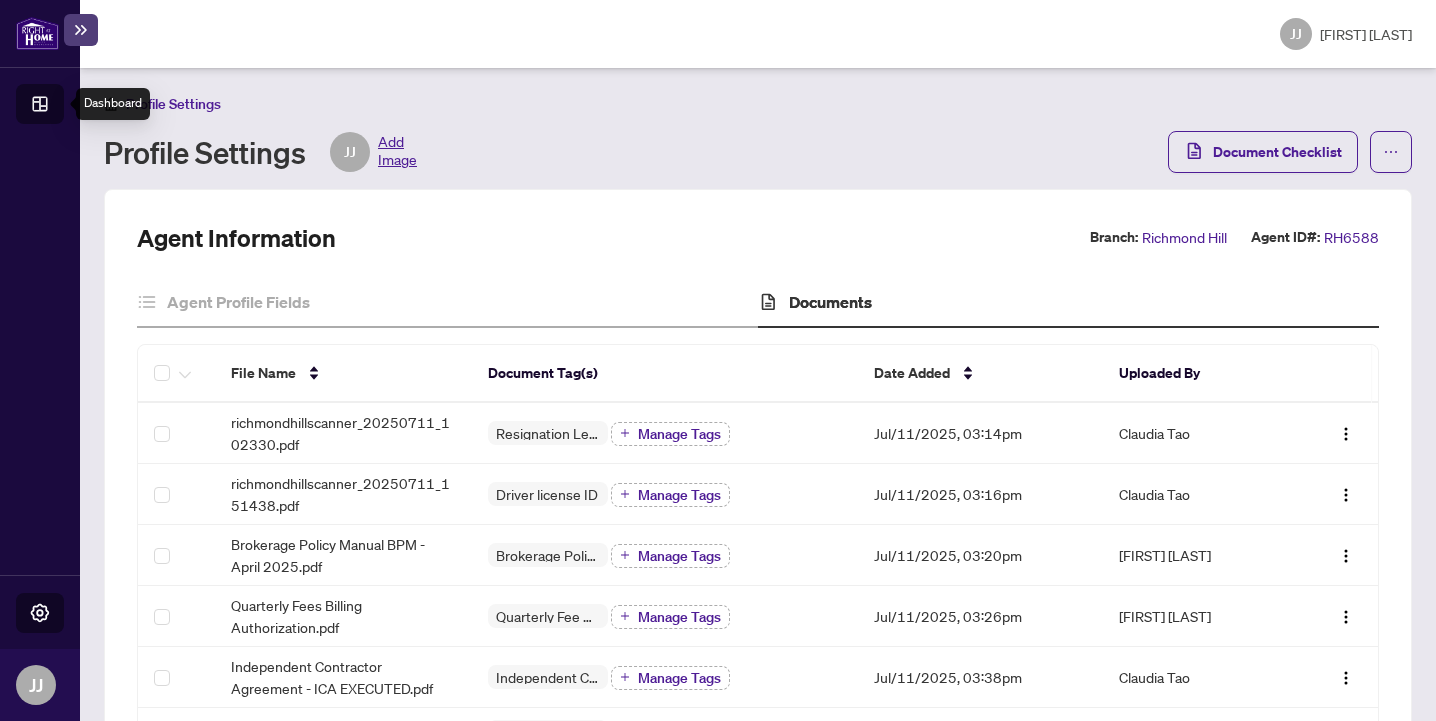 click on "Dashboard" at bounding box center [62, 107] 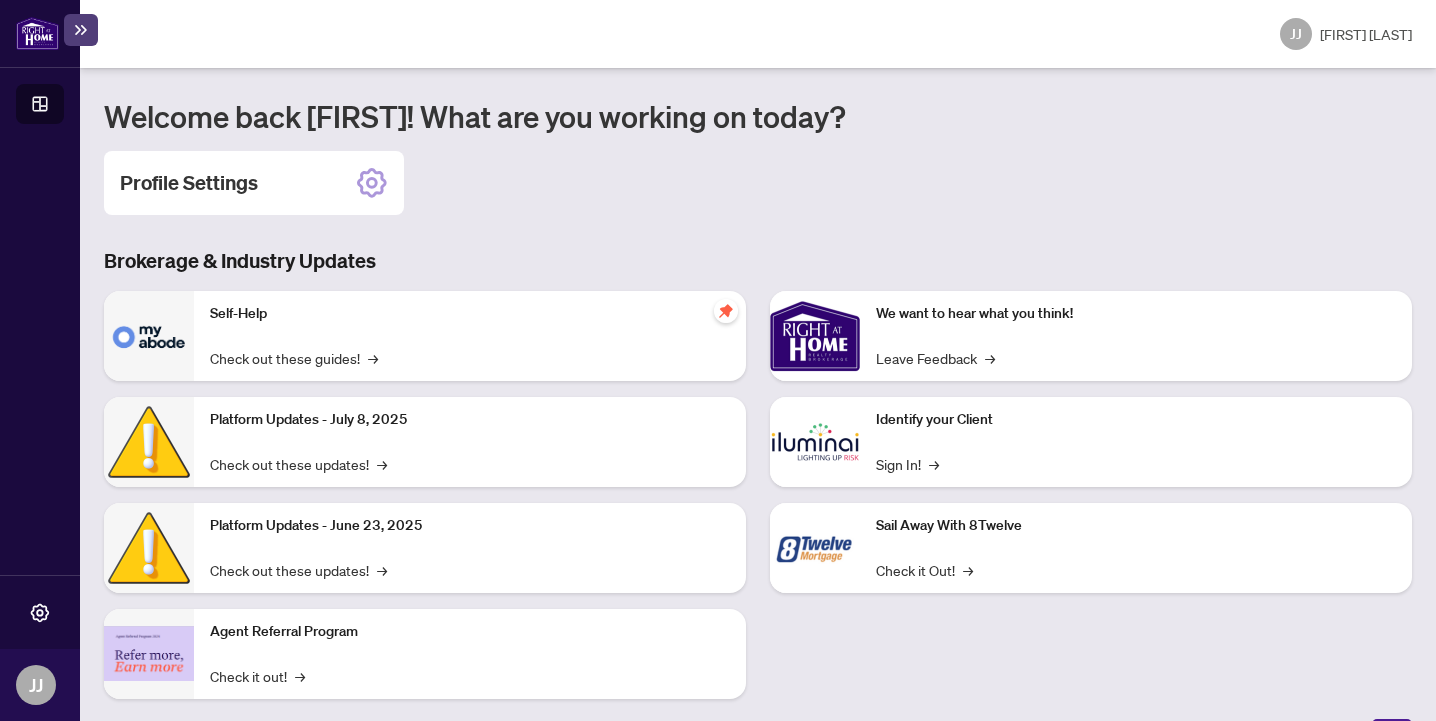 scroll, scrollTop: 265, scrollLeft: 0, axis: vertical 